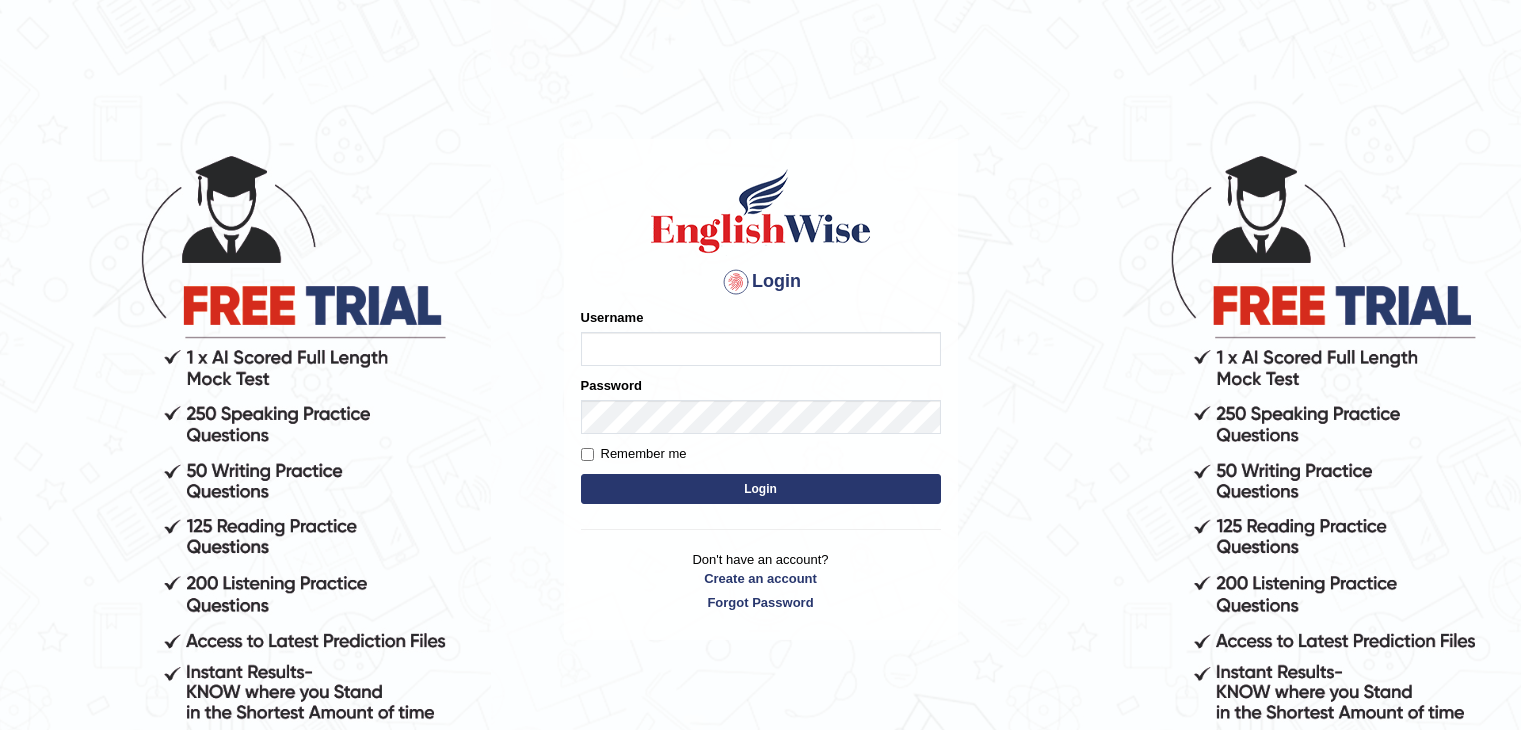 scroll, scrollTop: 0, scrollLeft: 0, axis: both 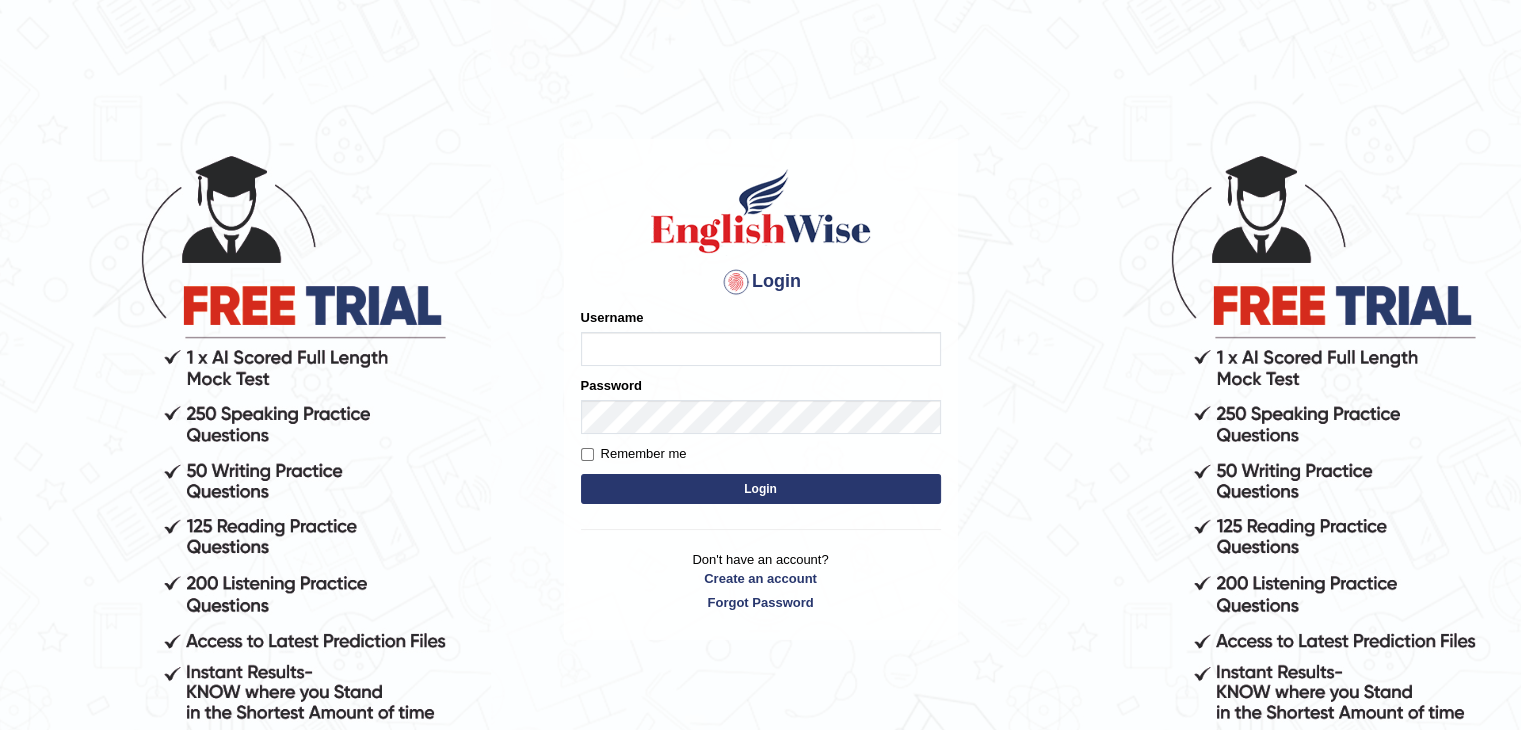 type on "JAGDISHKUMAR" 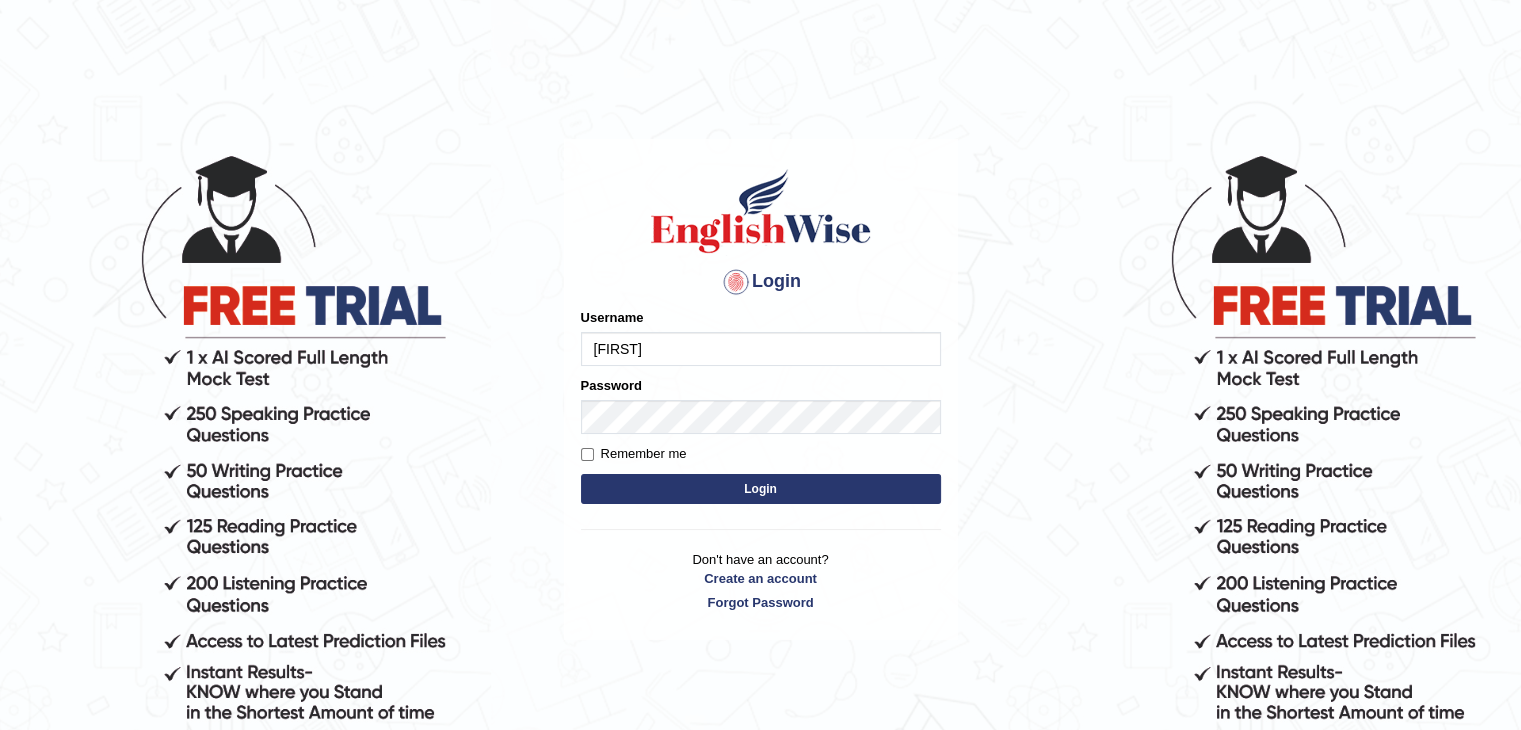 click on "Login" at bounding box center (761, 489) 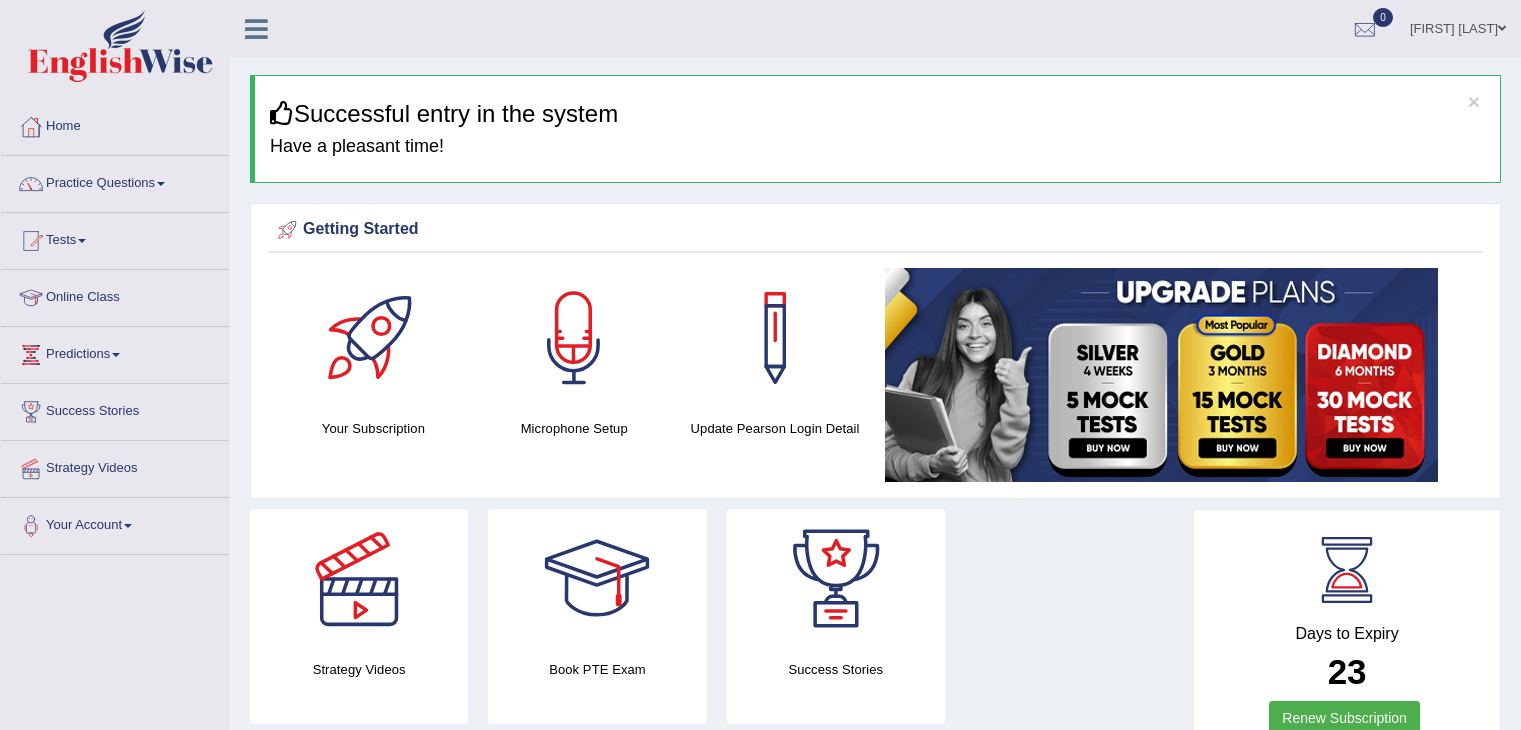 scroll, scrollTop: 0, scrollLeft: 0, axis: both 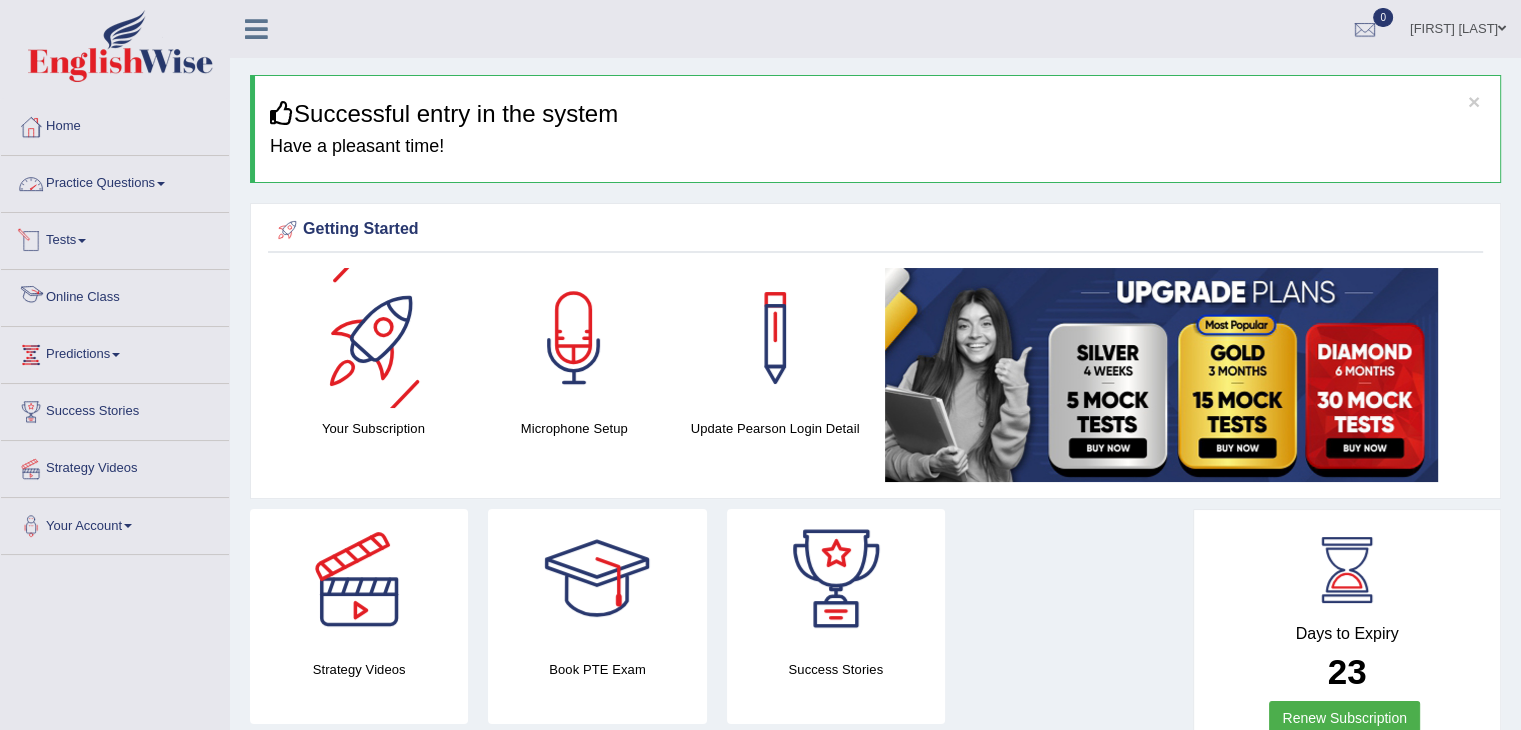 click on "Practice Questions" at bounding box center [115, 181] 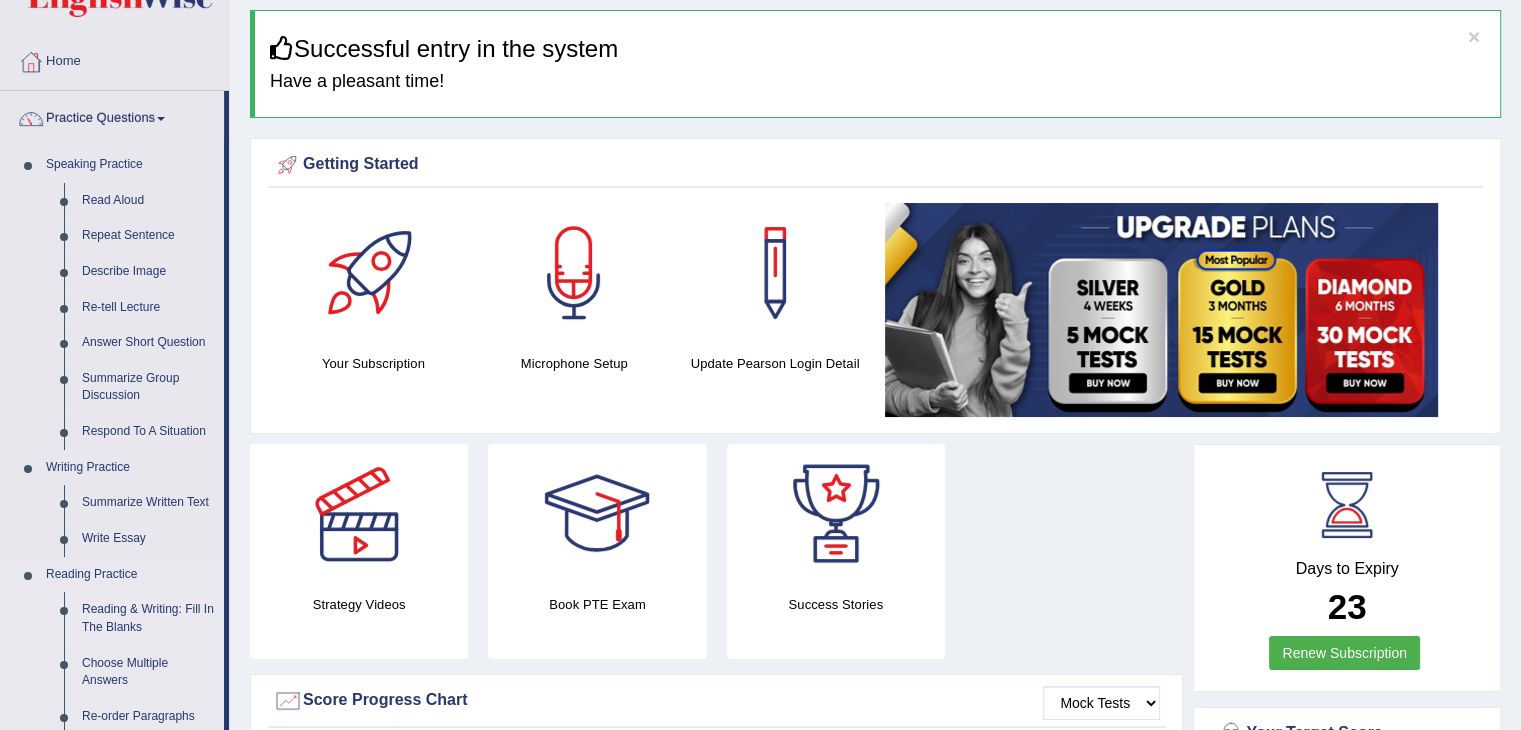 scroll, scrollTop: 100, scrollLeft: 0, axis: vertical 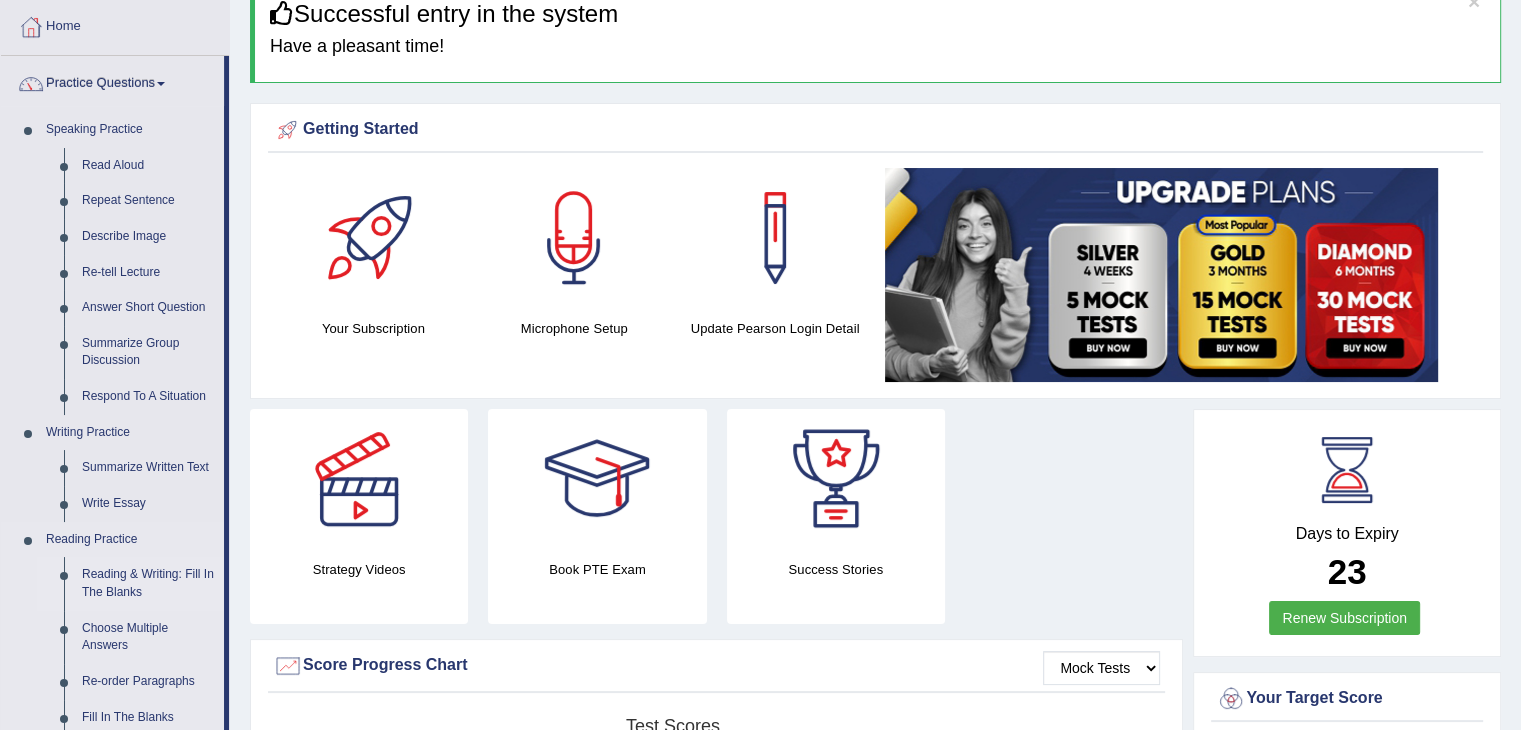 click on "Reading & Writing: Fill In The Blanks" at bounding box center (148, 583) 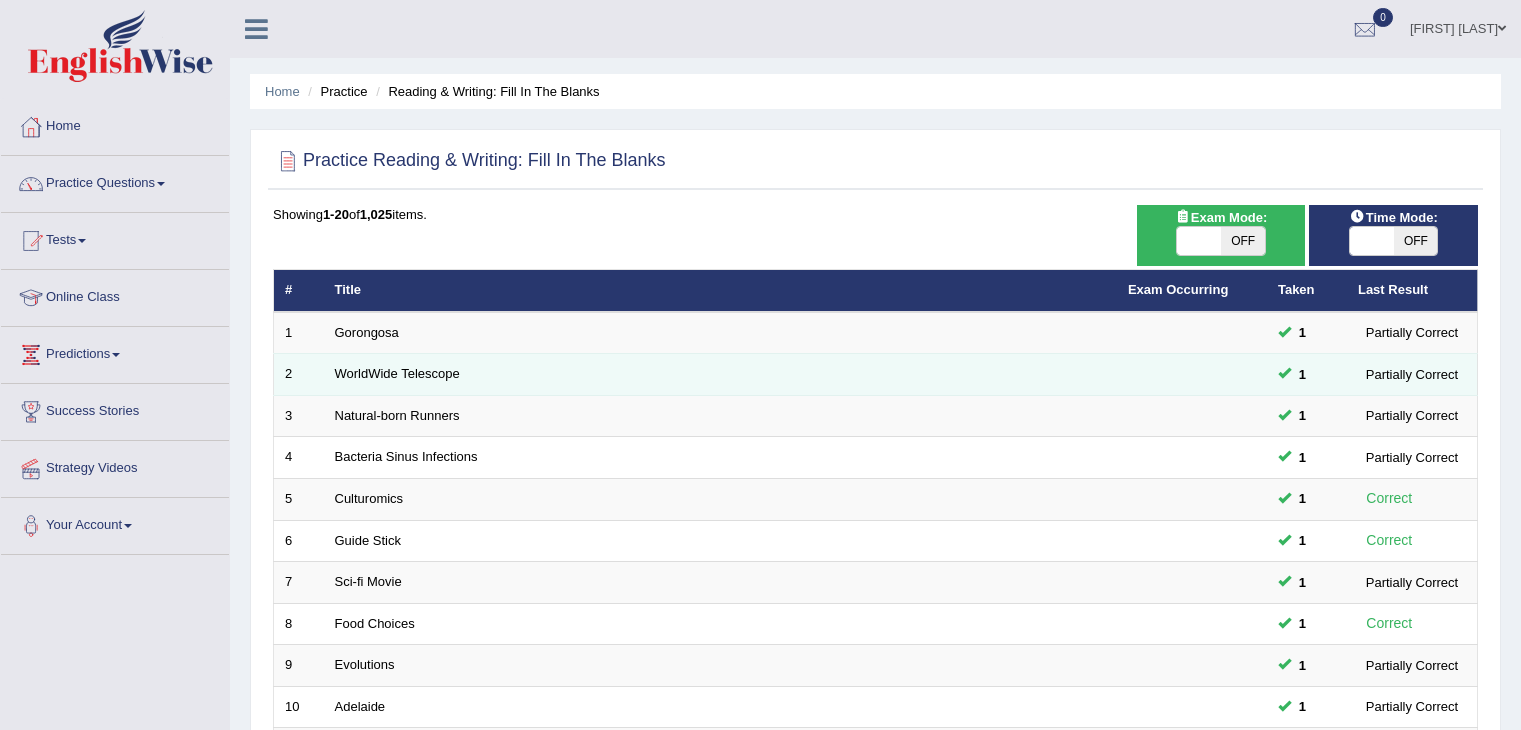 scroll, scrollTop: 0, scrollLeft: 0, axis: both 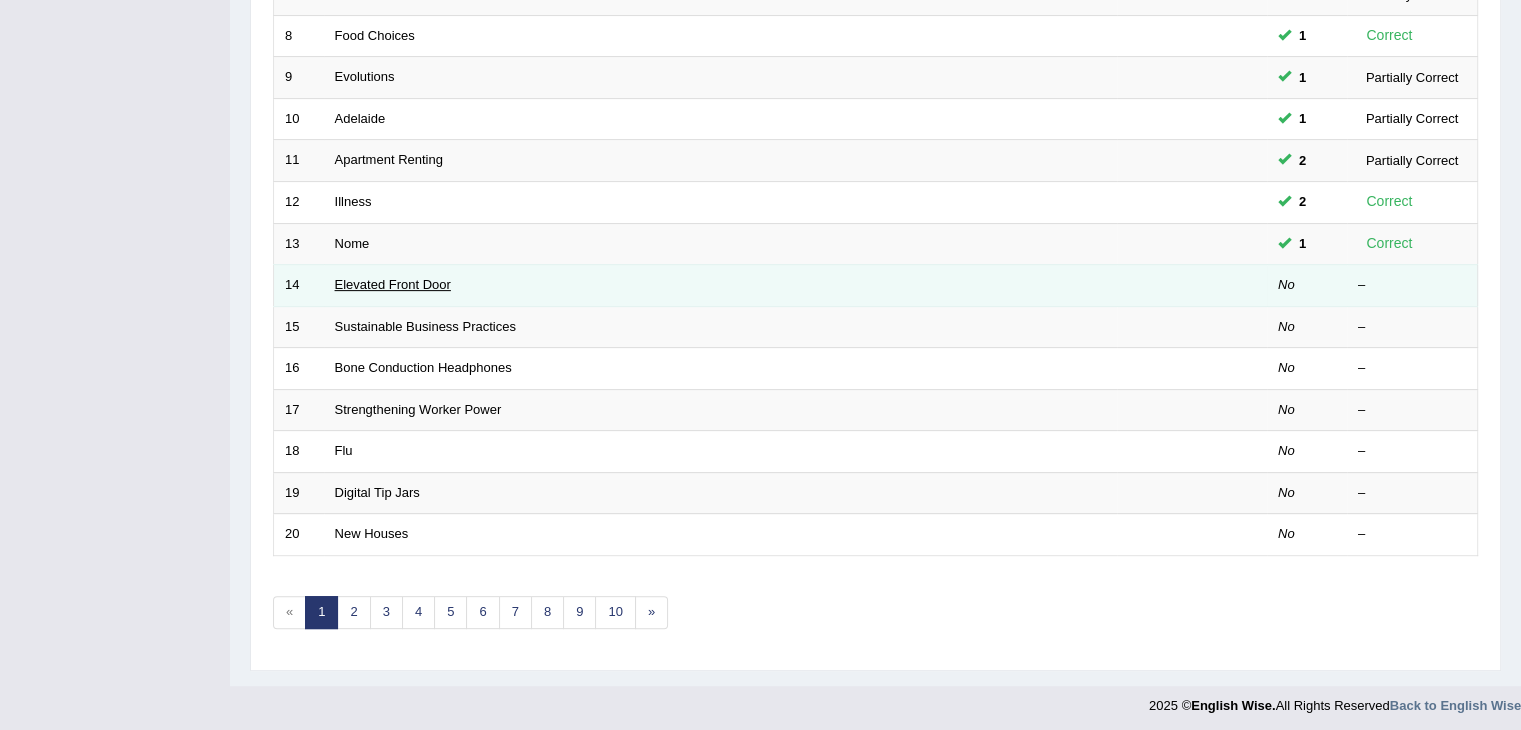 click on "Elevated Front Door" at bounding box center [393, 284] 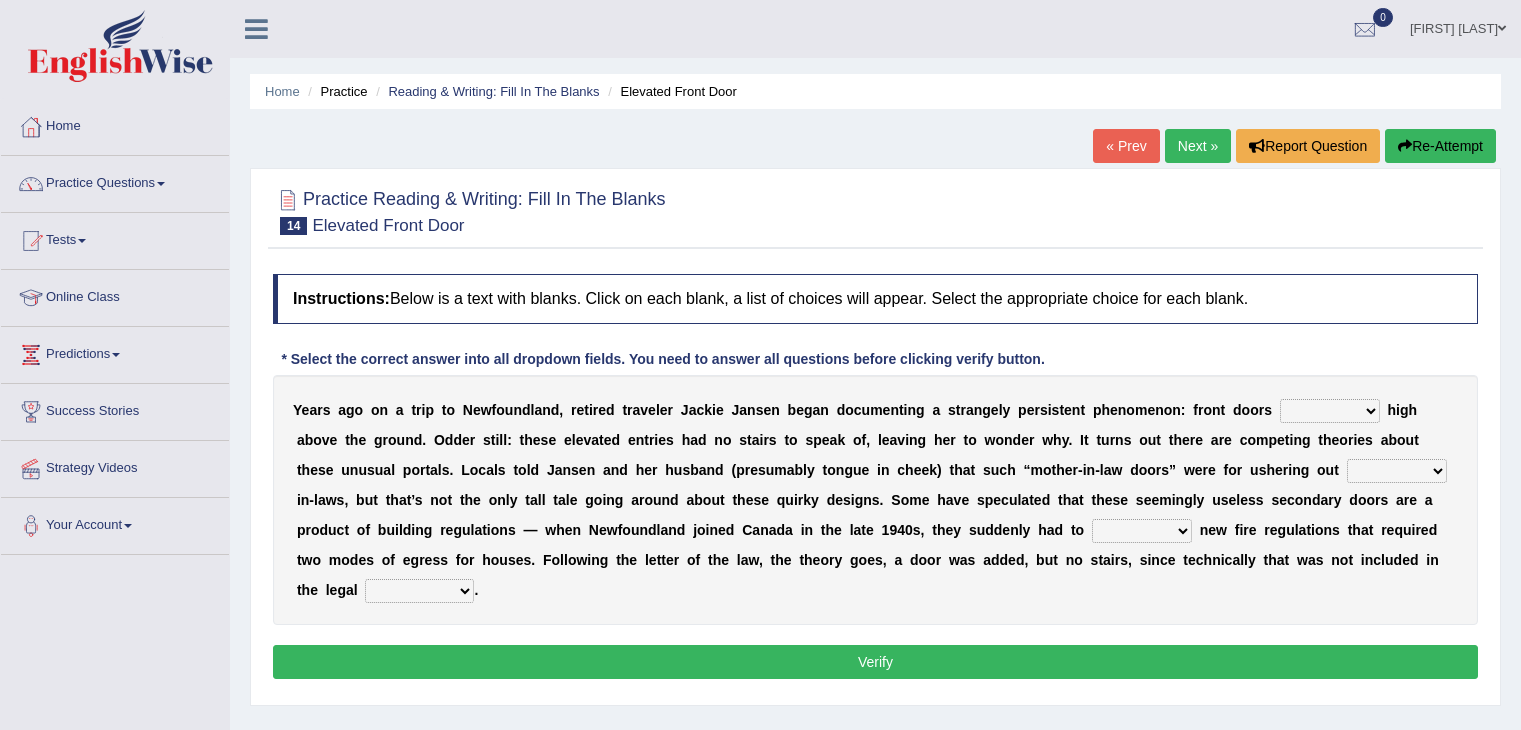 scroll, scrollTop: 0, scrollLeft: 0, axis: both 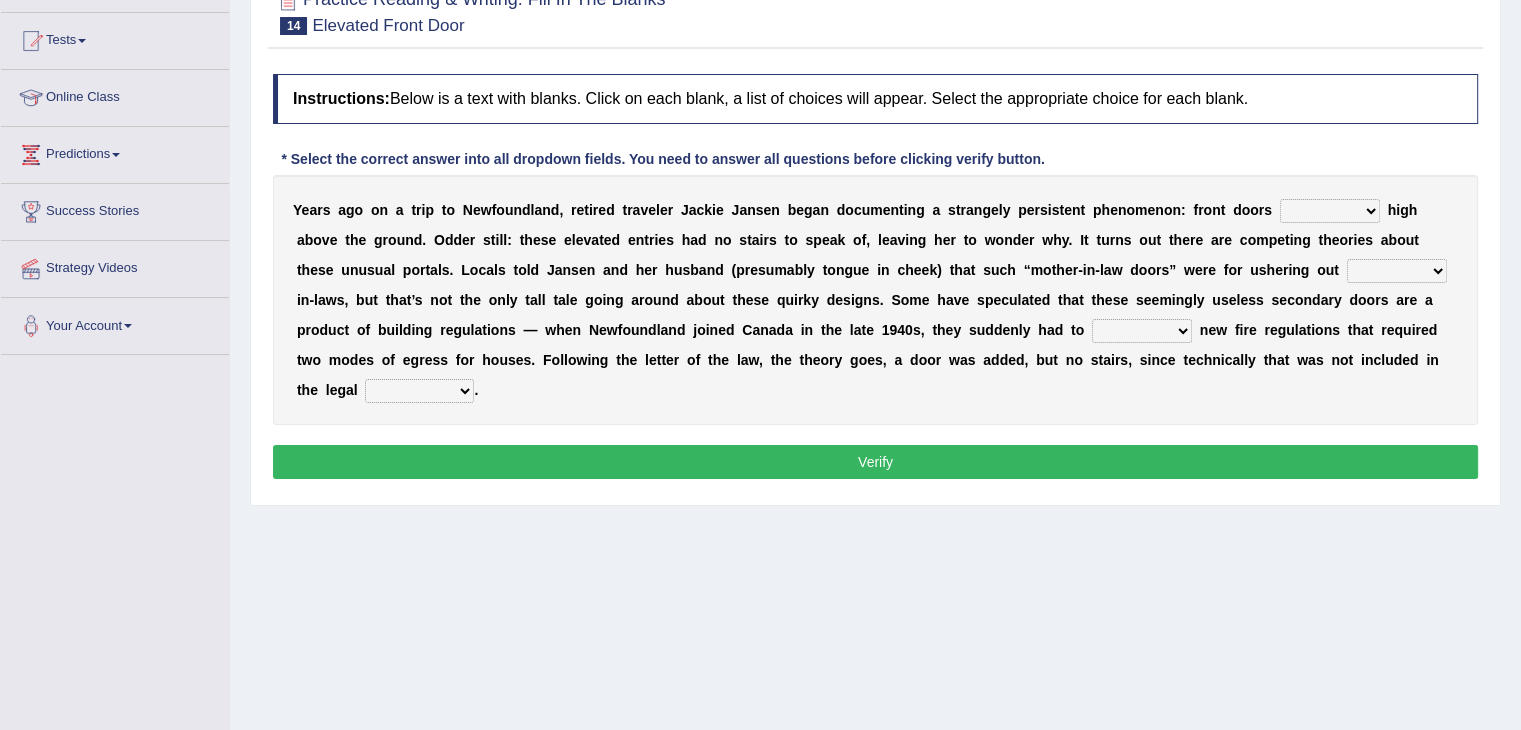click on "raised visited painted lowered" at bounding box center (1330, 211) 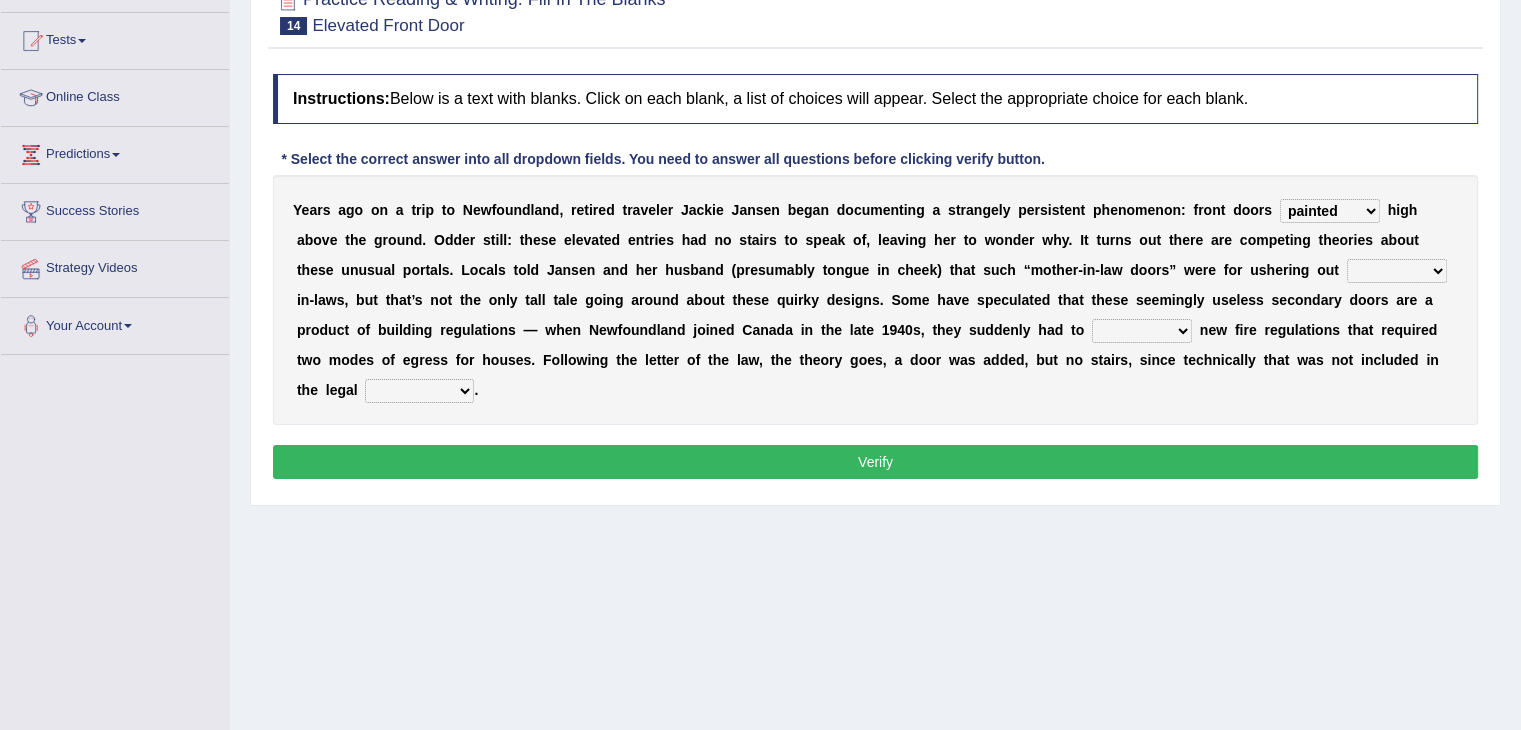 click on "raised visited painted lowered" at bounding box center (1330, 211) 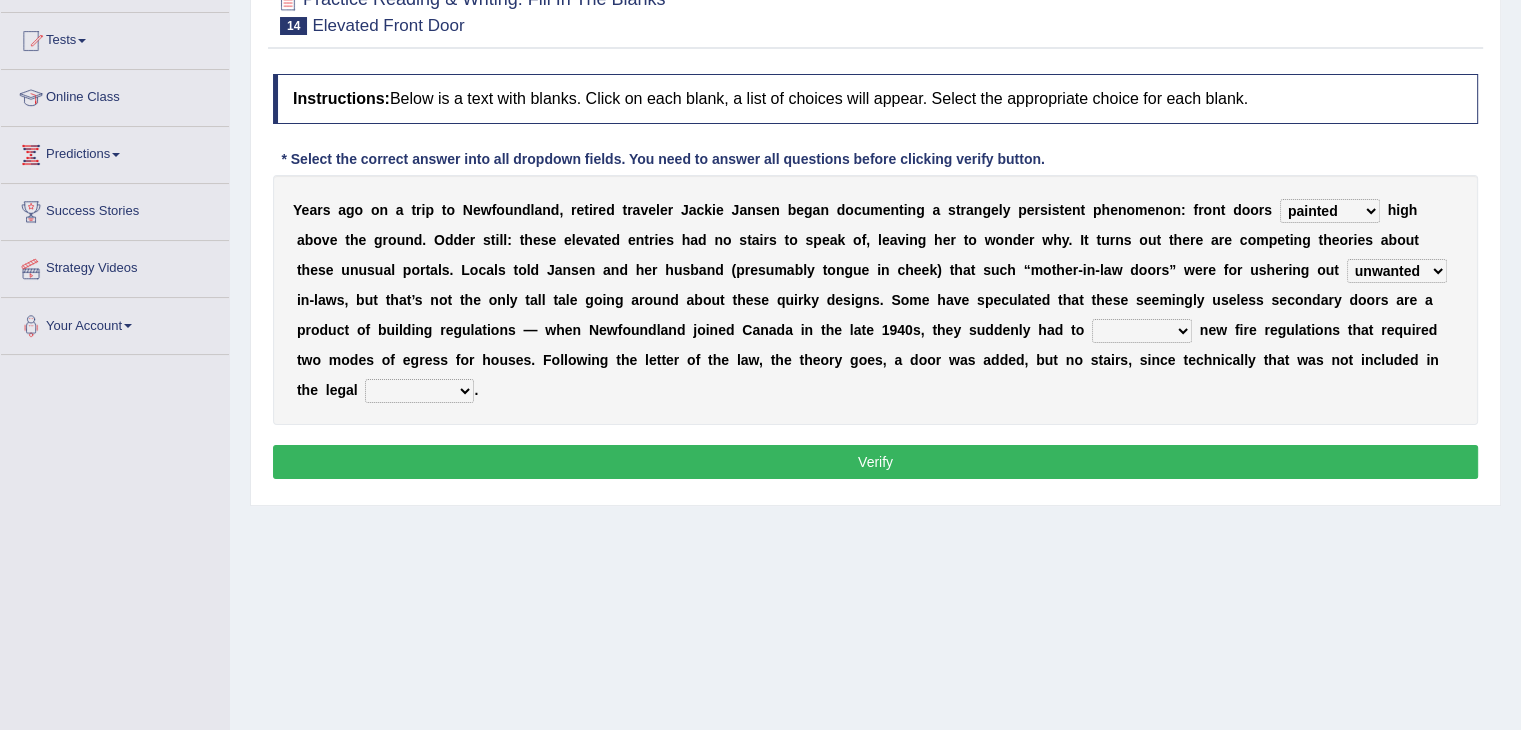 click on "unbiased underlined unwanted united" at bounding box center [1397, 271] 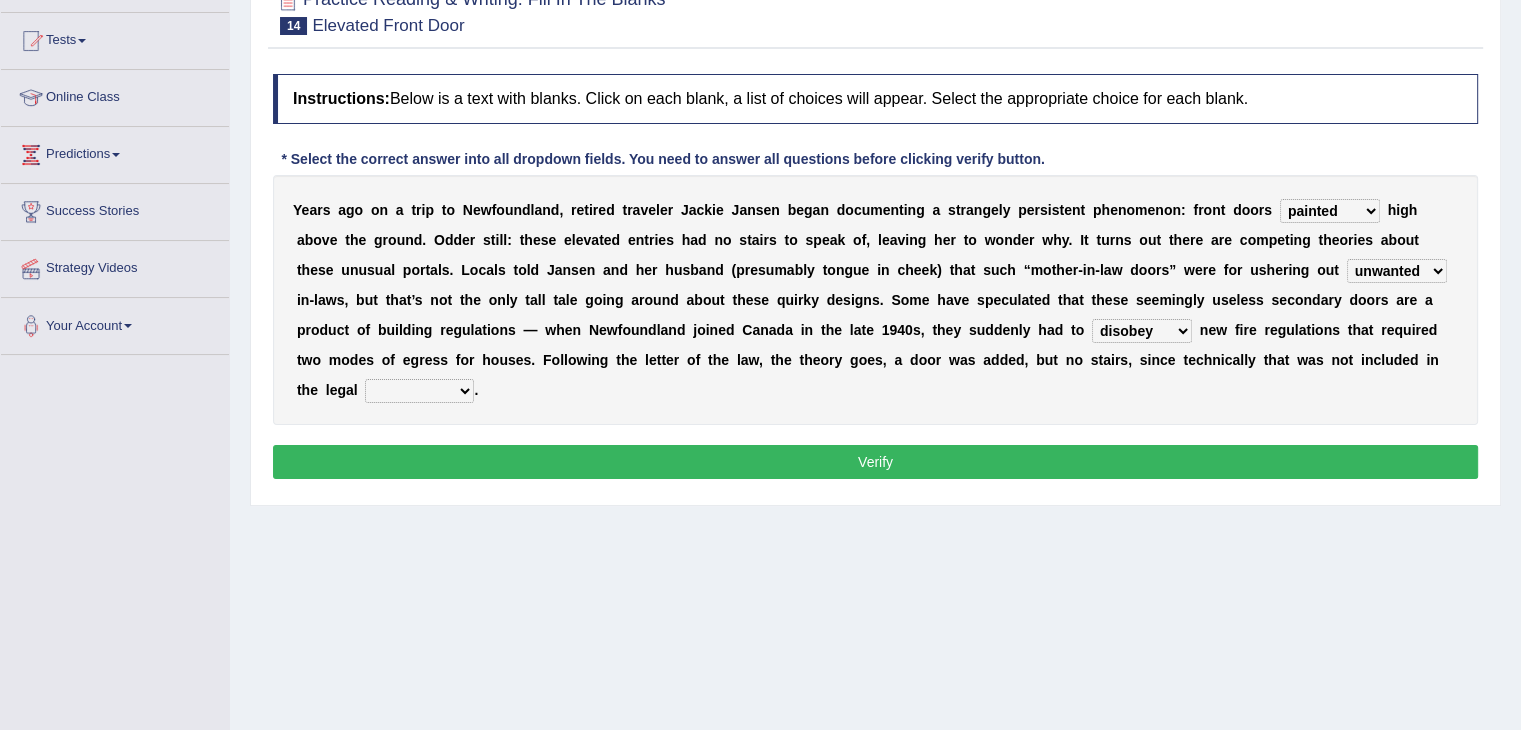 click on "illuminate appreciate match disobey" at bounding box center [1142, 331] 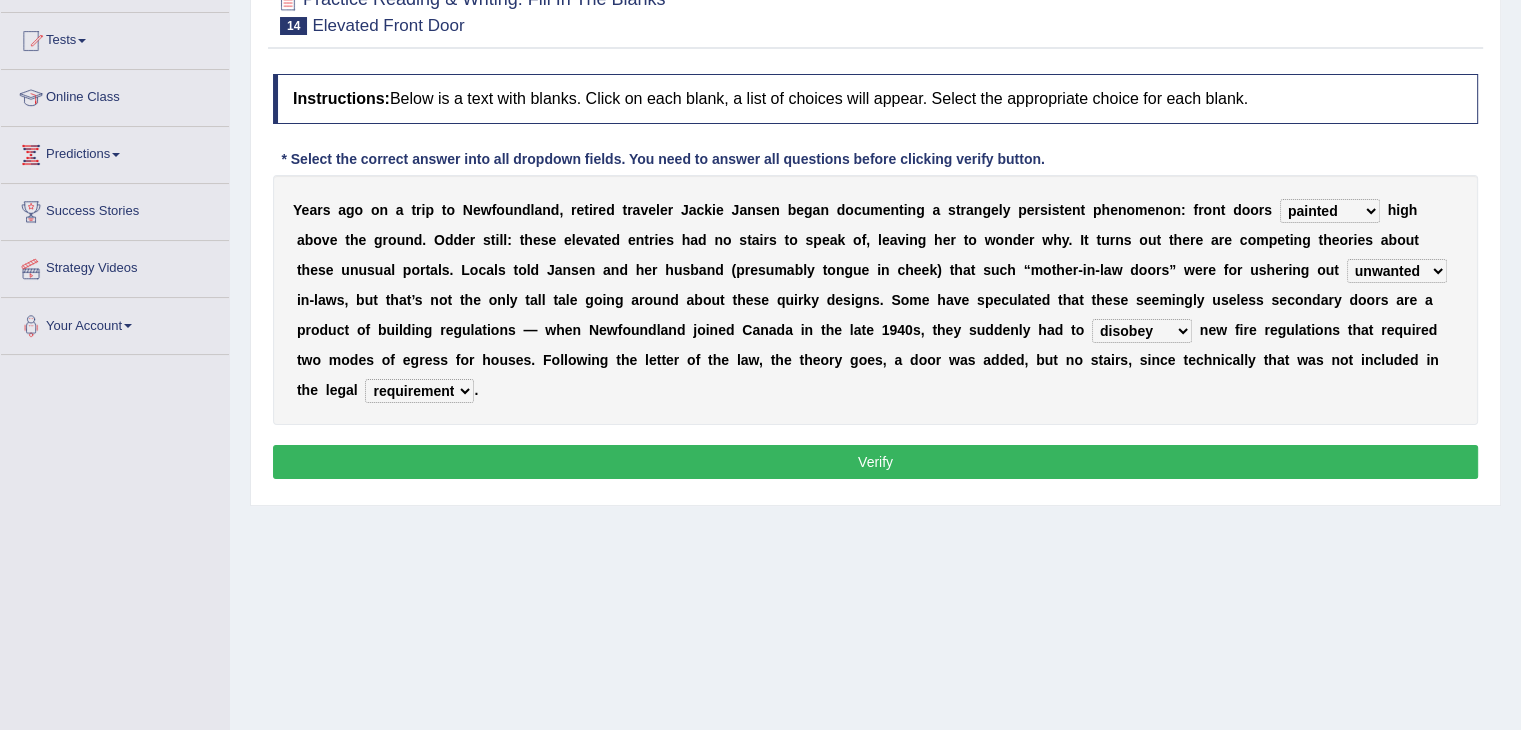 click on "Verify" at bounding box center [875, 462] 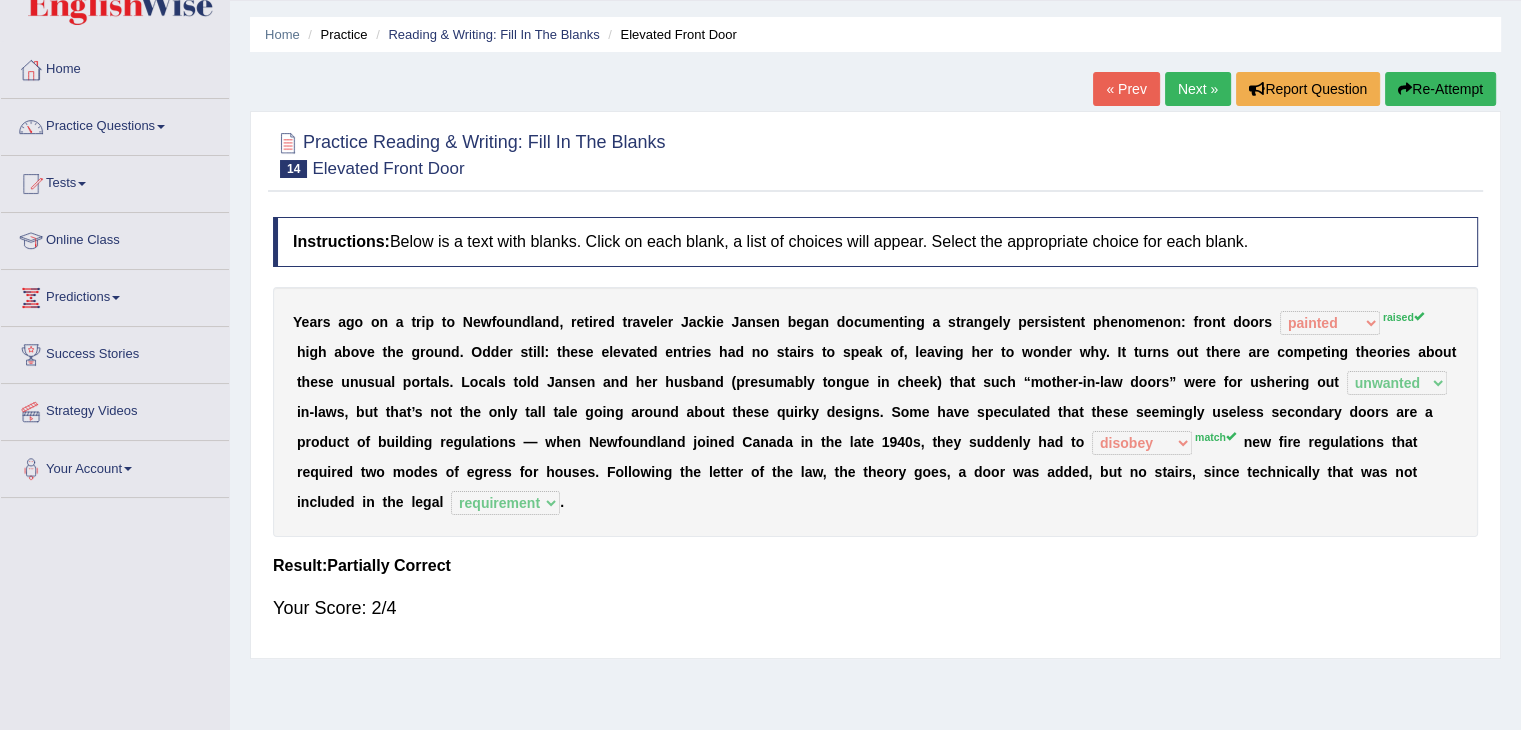 scroll, scrollTop: 0, scrollLeft: 0, axis: both 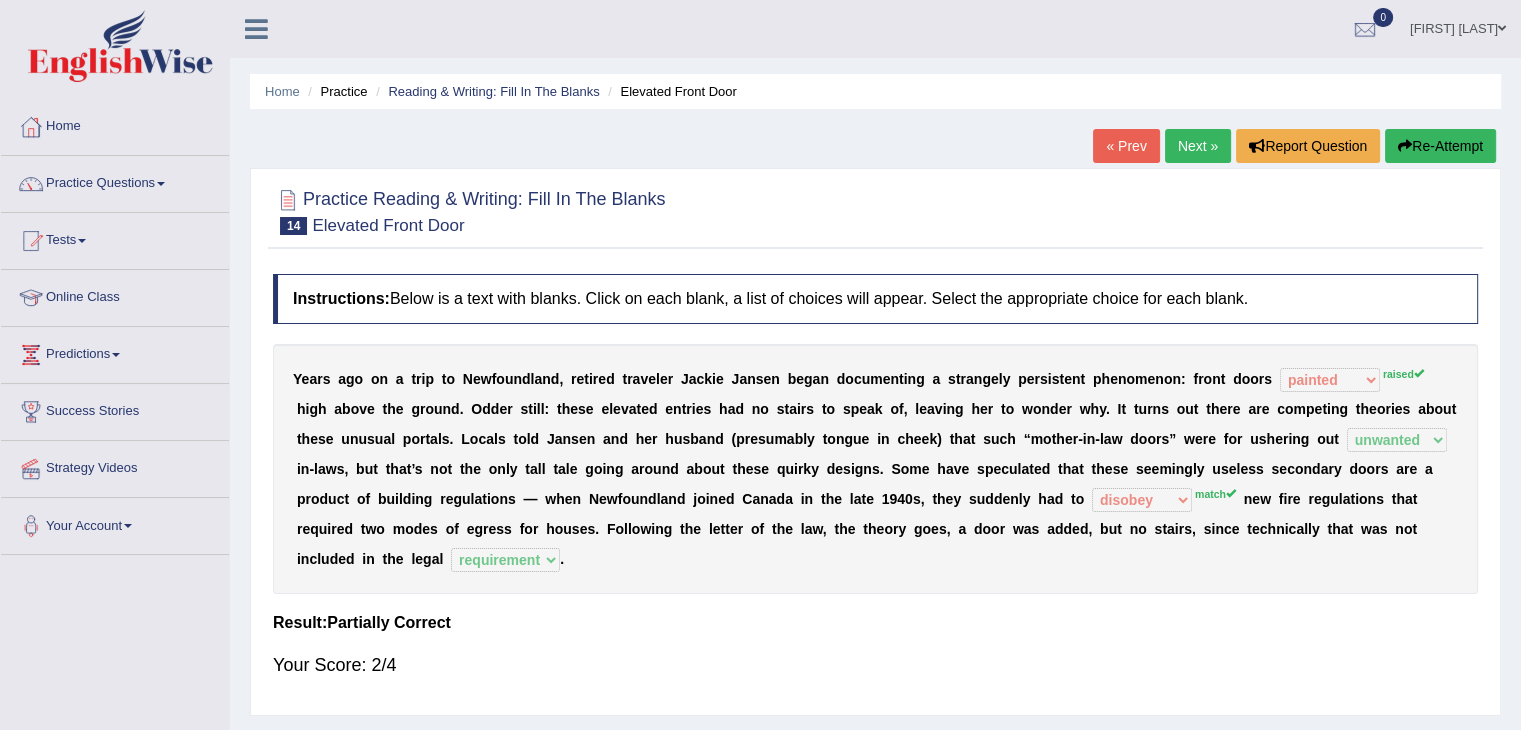 click on "Next »" at bounding box center (1198, 146) 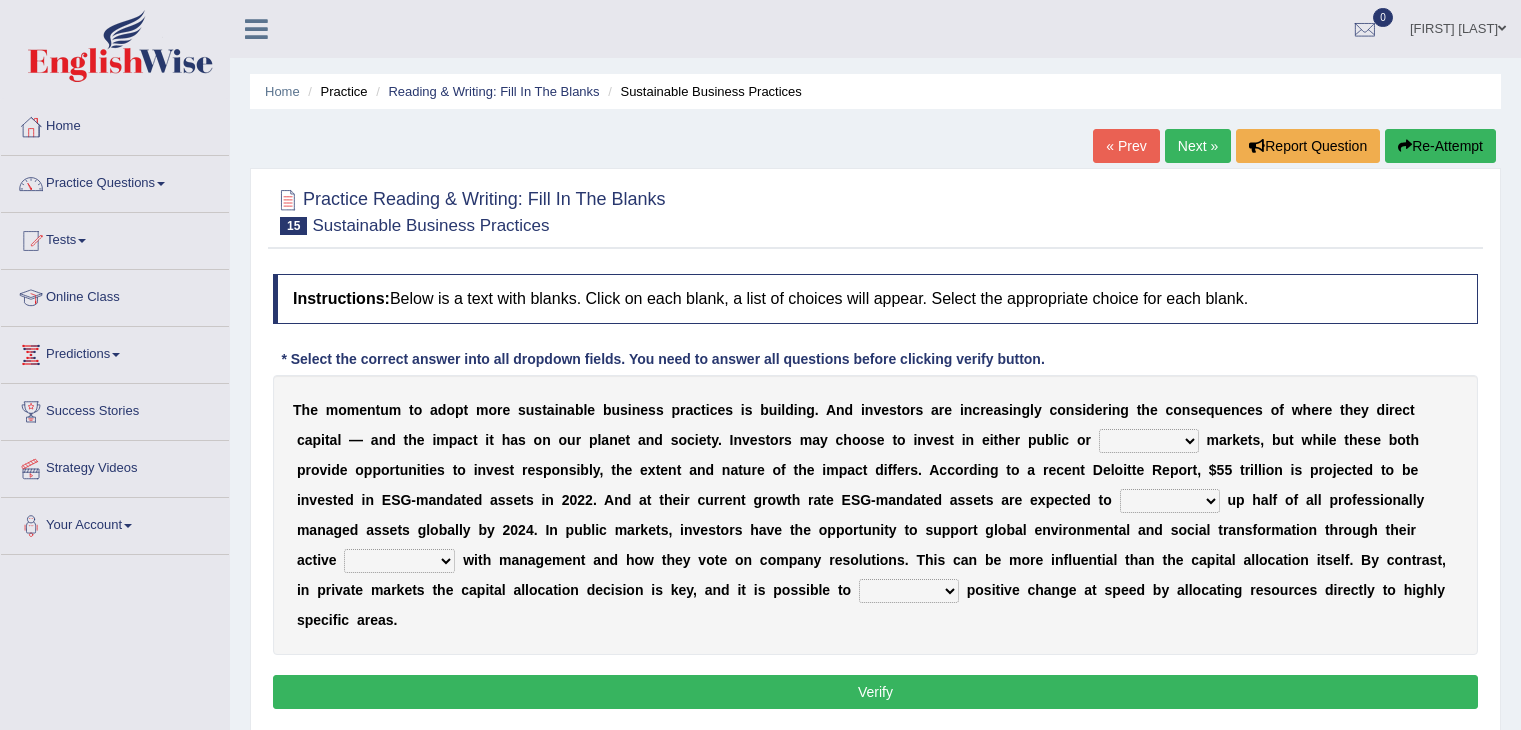 scroll, scrollTop: 100, scrollLeft: 0, axis: vertical 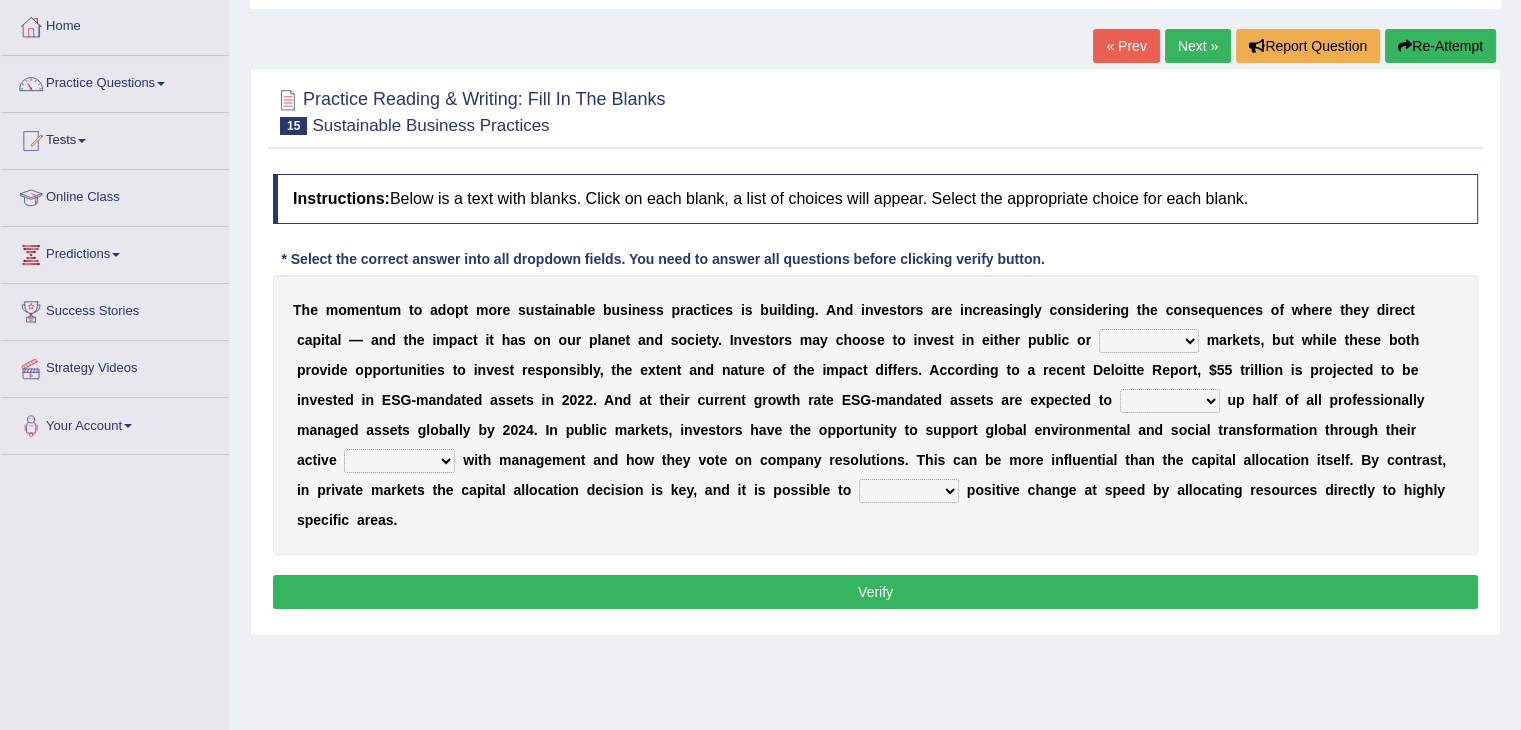 click on "financial material written private" at bounding box center (1149, 341) 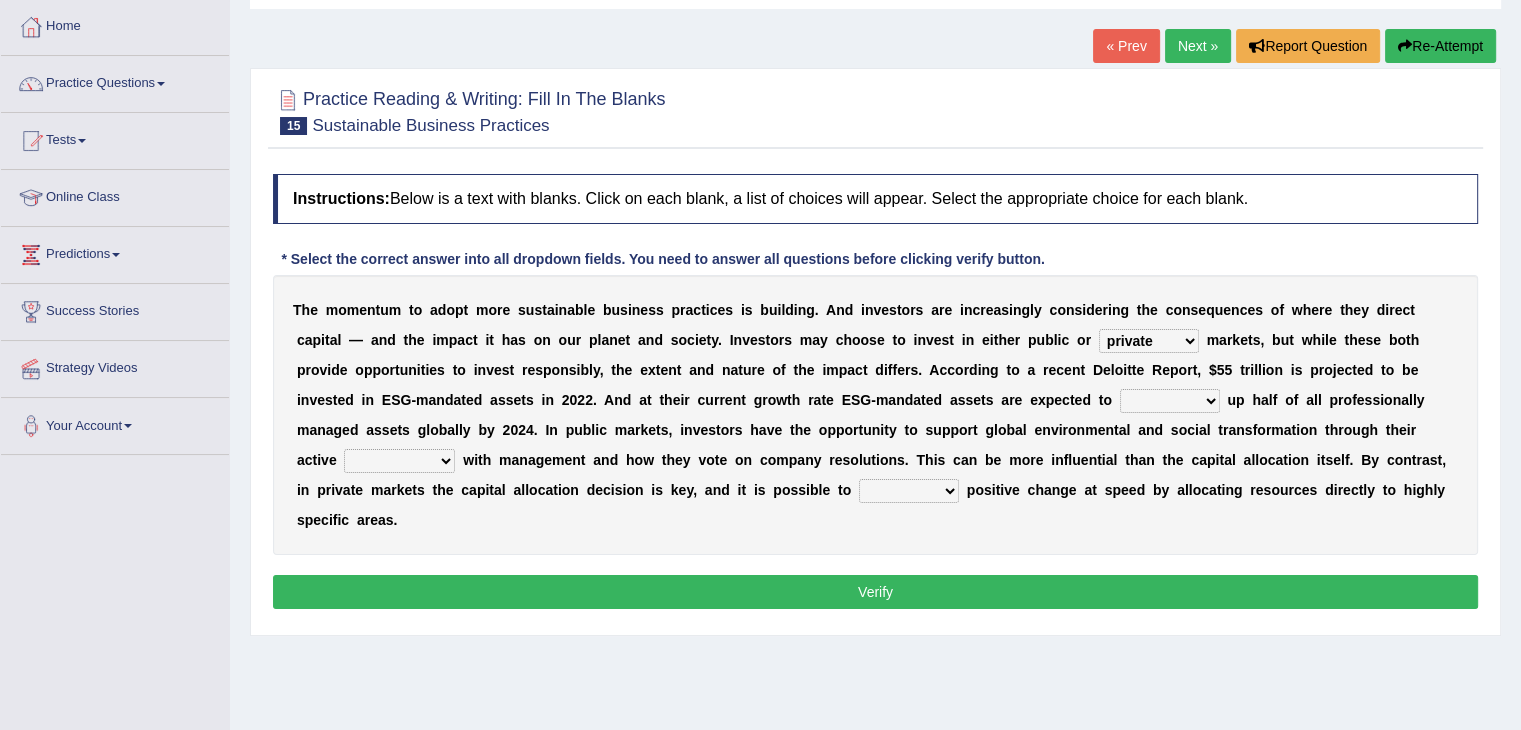 click on "financial material written private" at bounding box center (1149, 341) 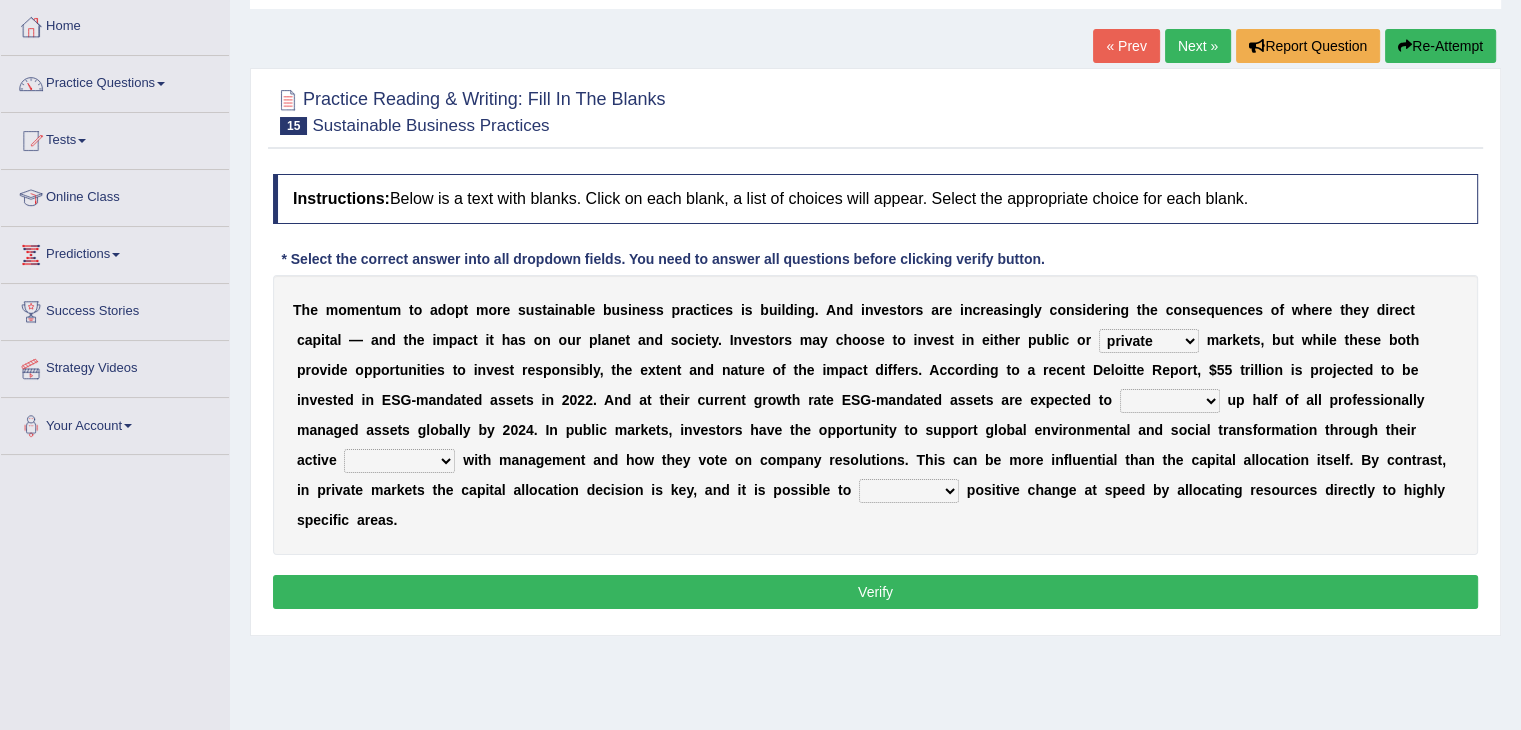 click on "build use make add" at bounding box center [1170, 401] 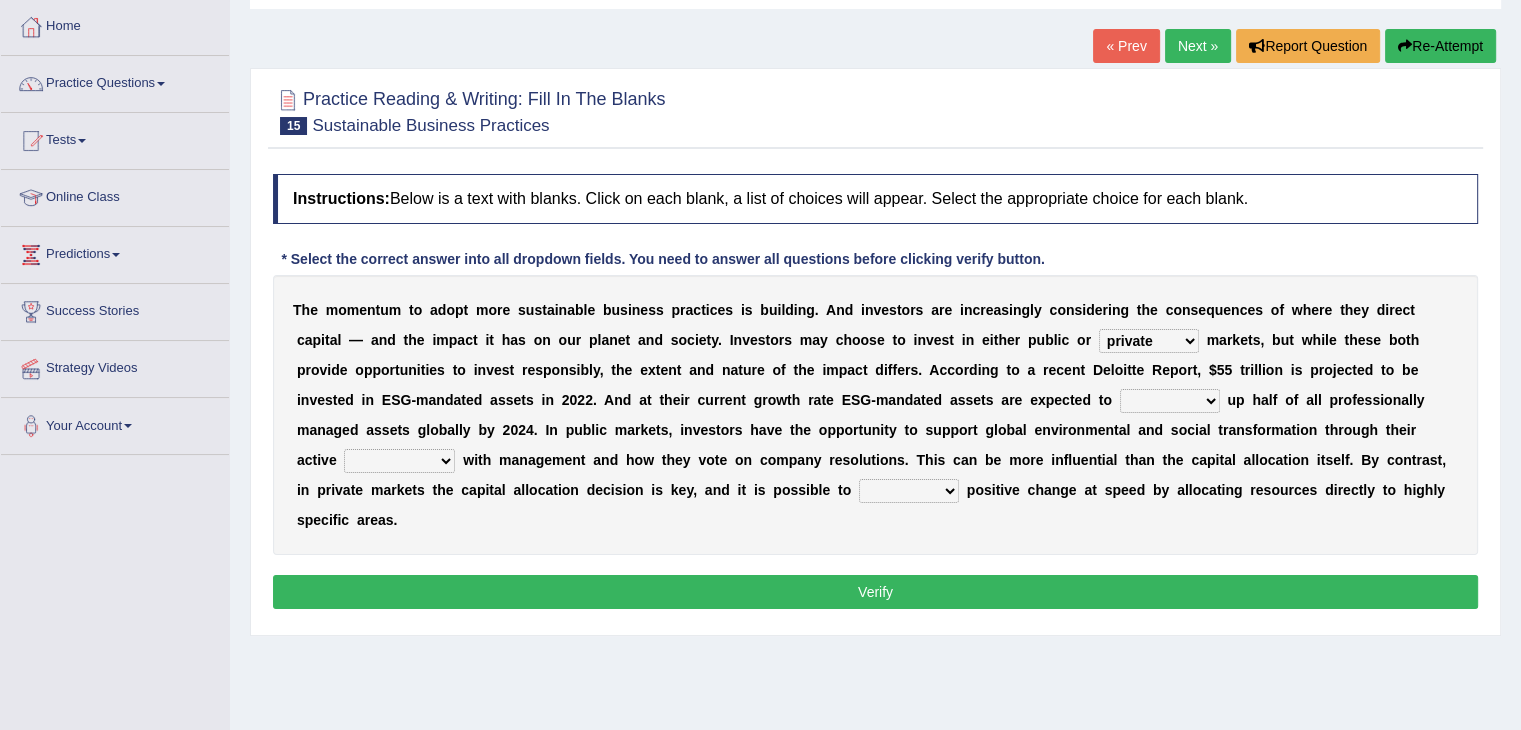 select on "build" 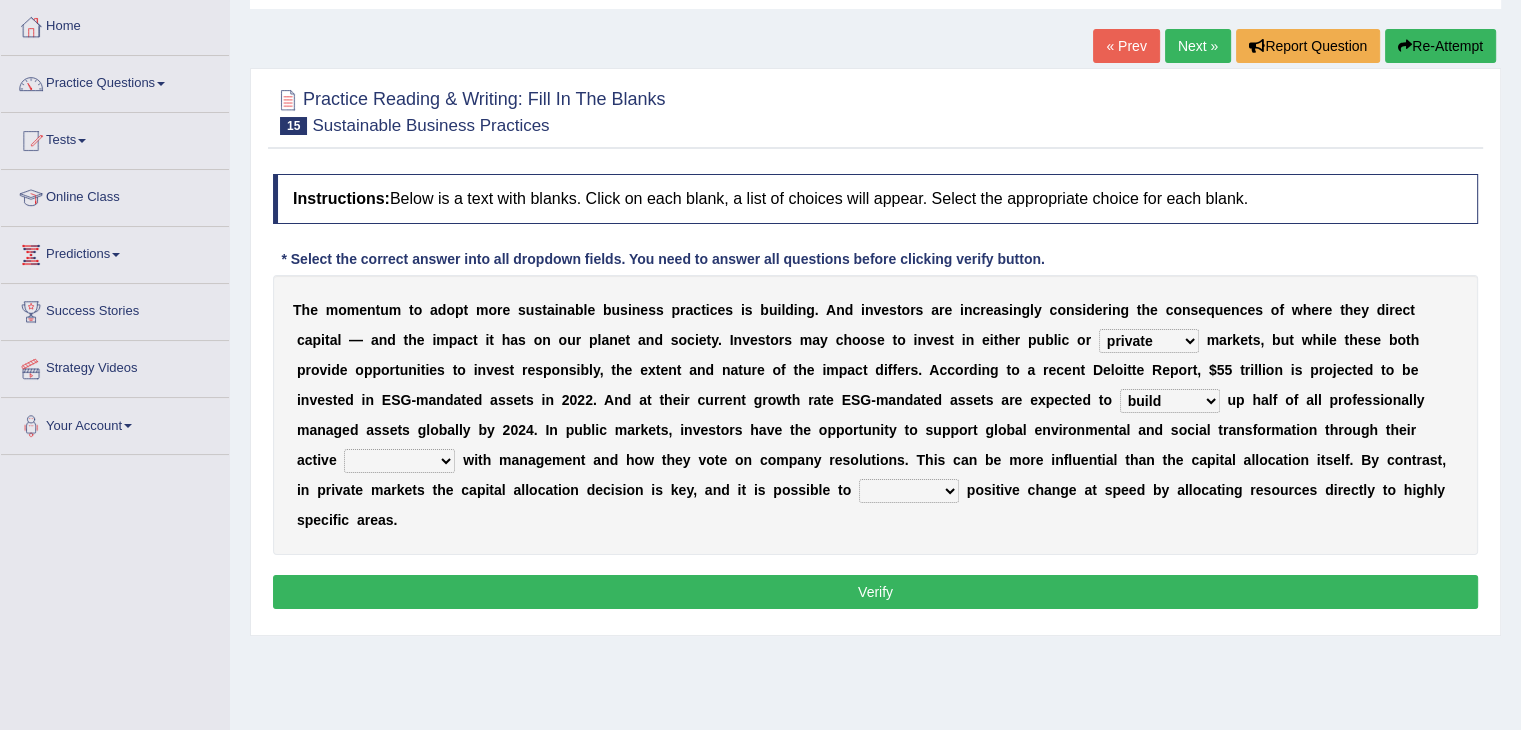 click on "engagement service squabble investment" at bounding box center (399, 461) 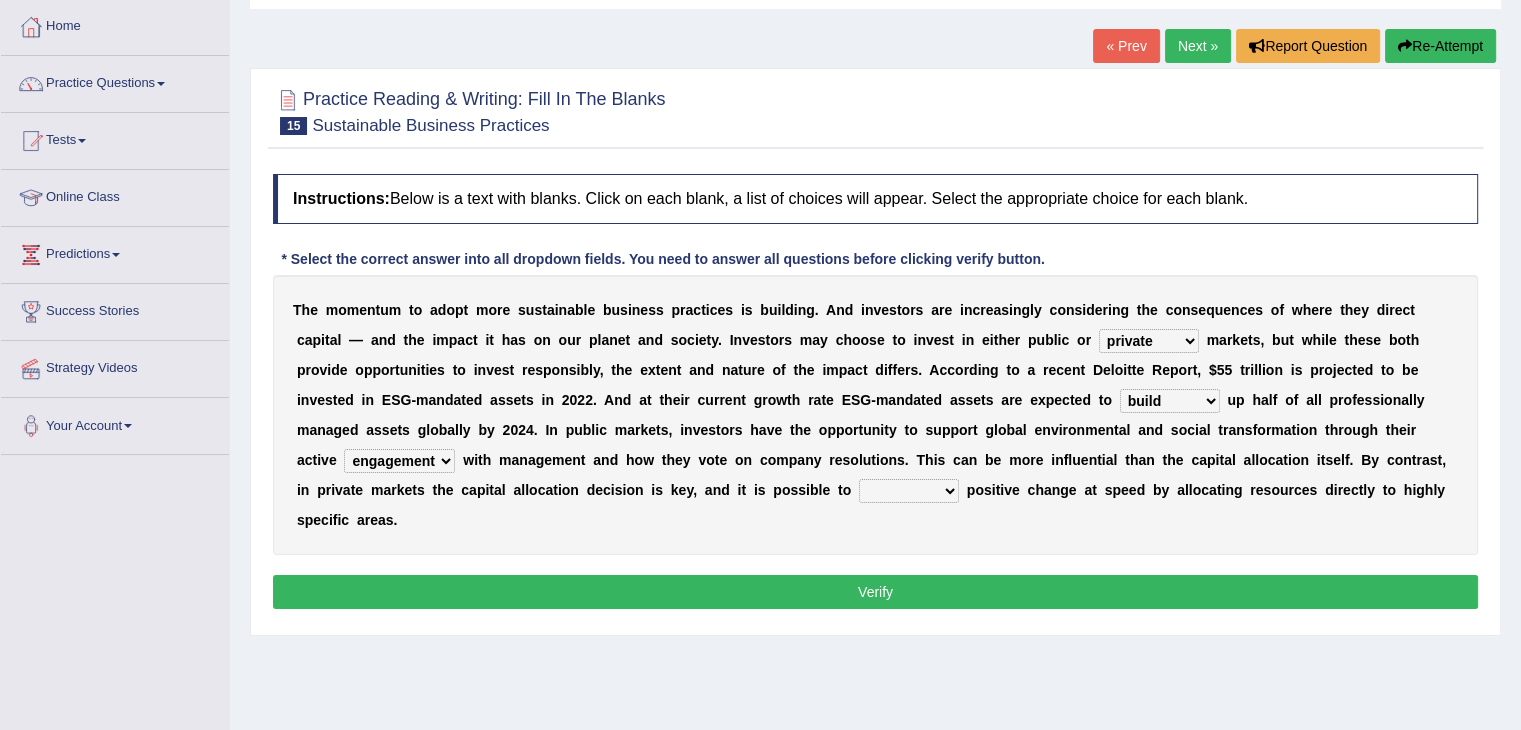 click on "engagement service squabble investment" at bounding box center [399, 461] 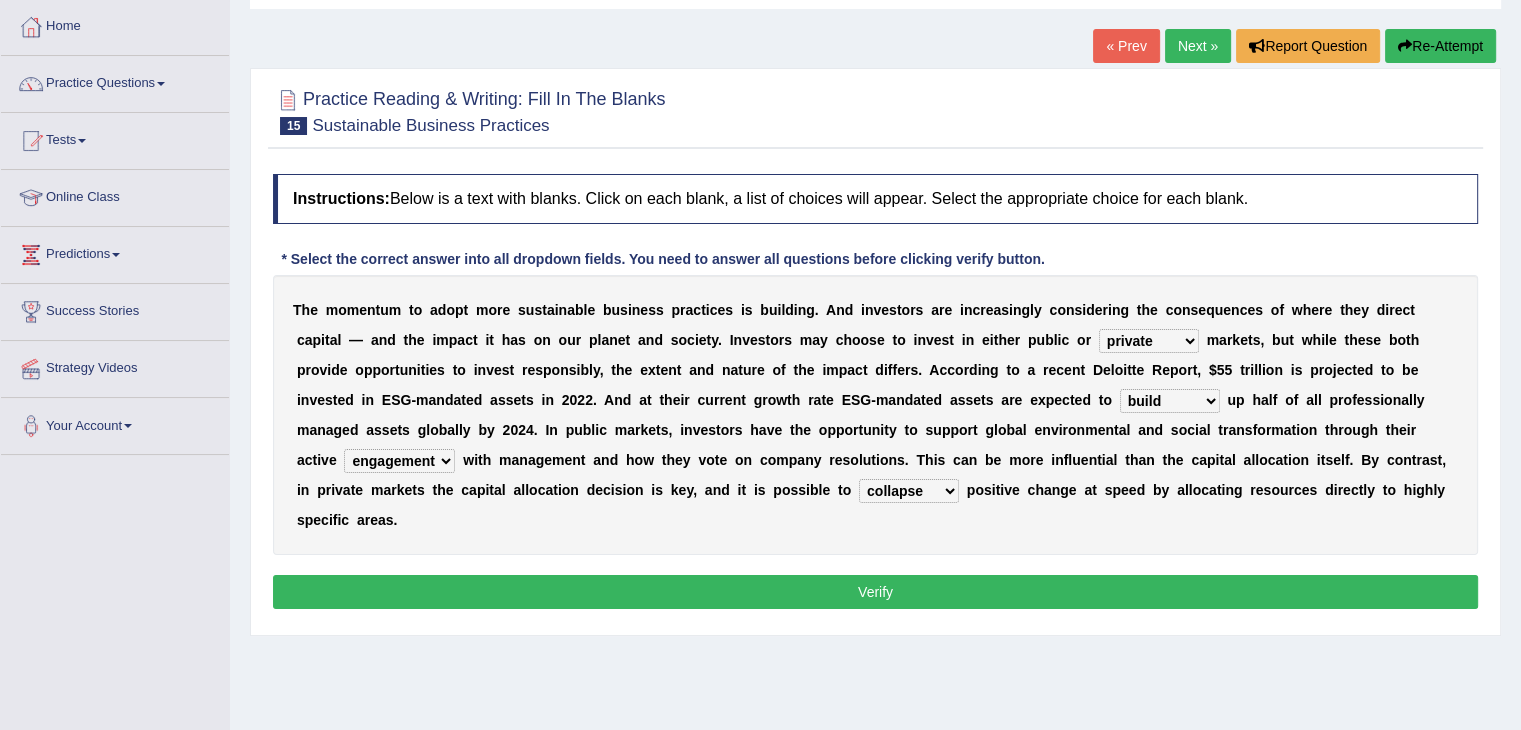 click on "prove collapse drive restore" at bounding box center [909, 491] 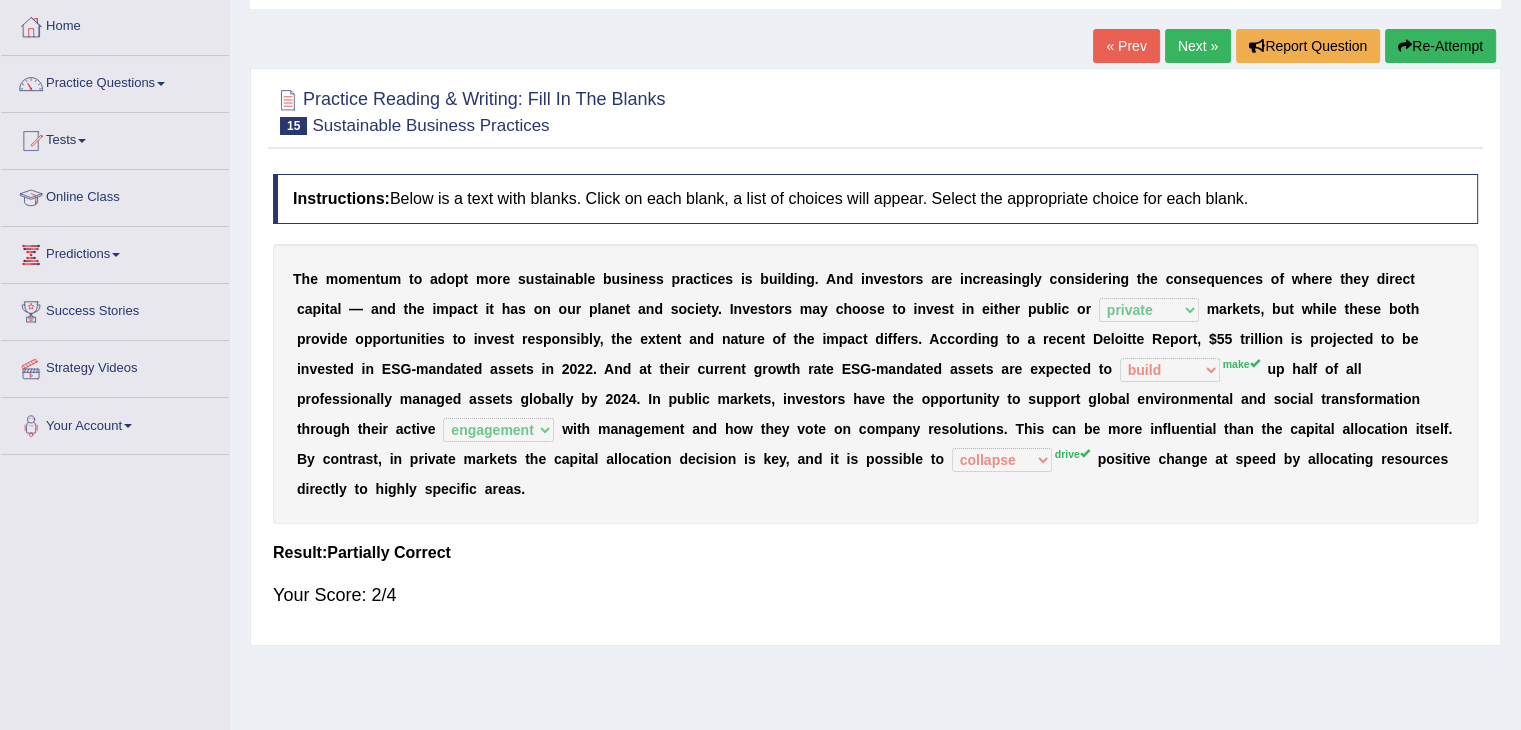 click on "Next »" at bounding box center [1198, 46] 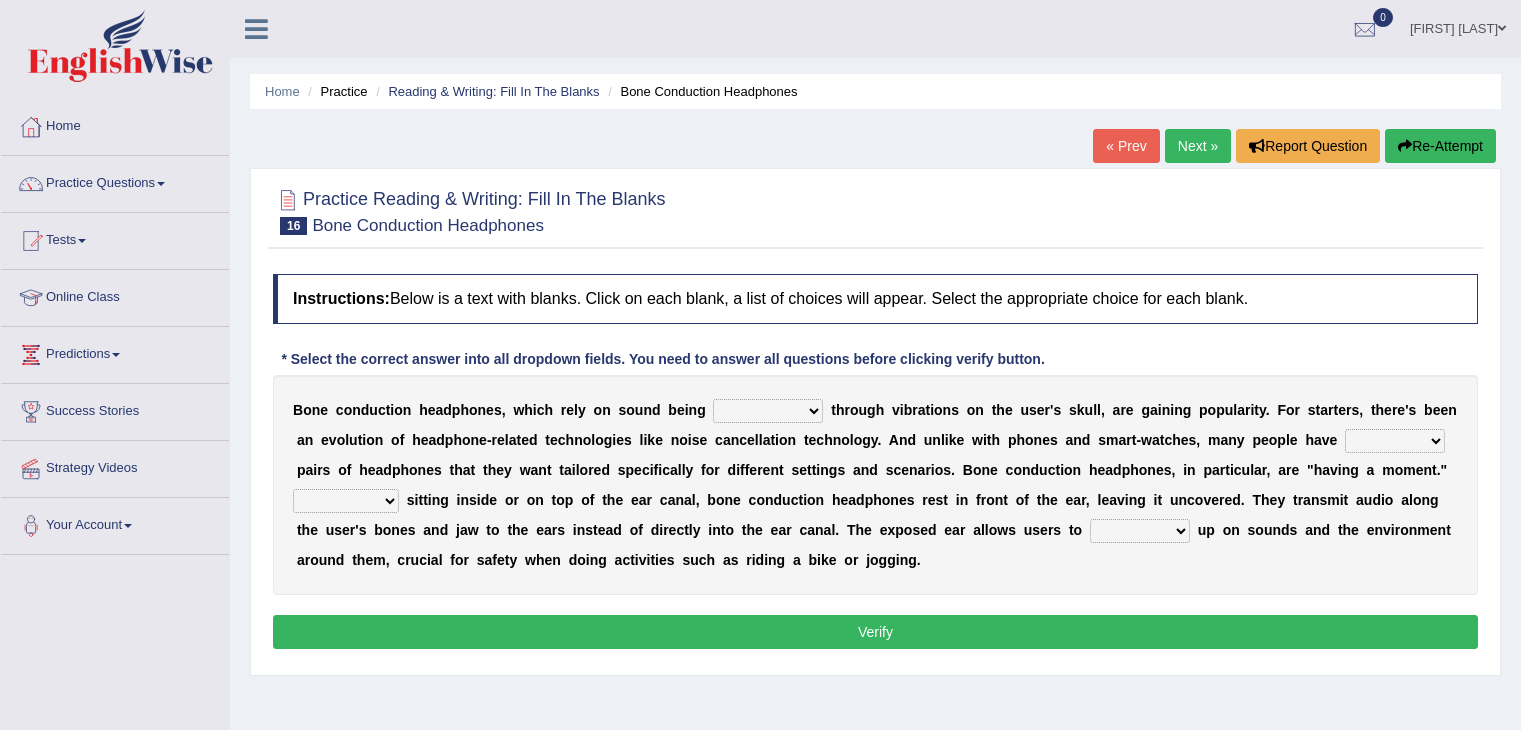 scroll, scrollTop: 0, scrollLeft: 0, axis: both 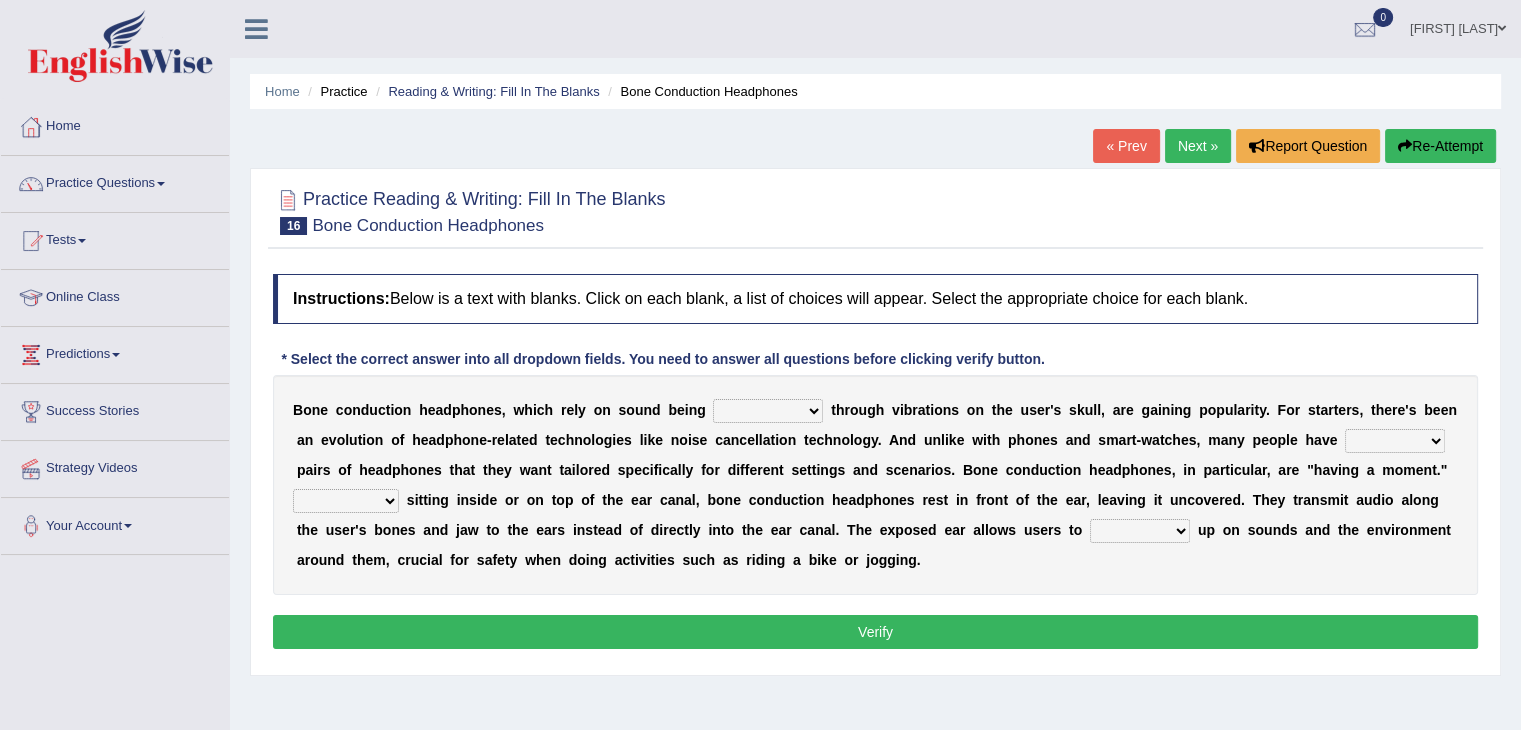 click on "formed counted transformed transmitted" at bounding box center (768, 411) 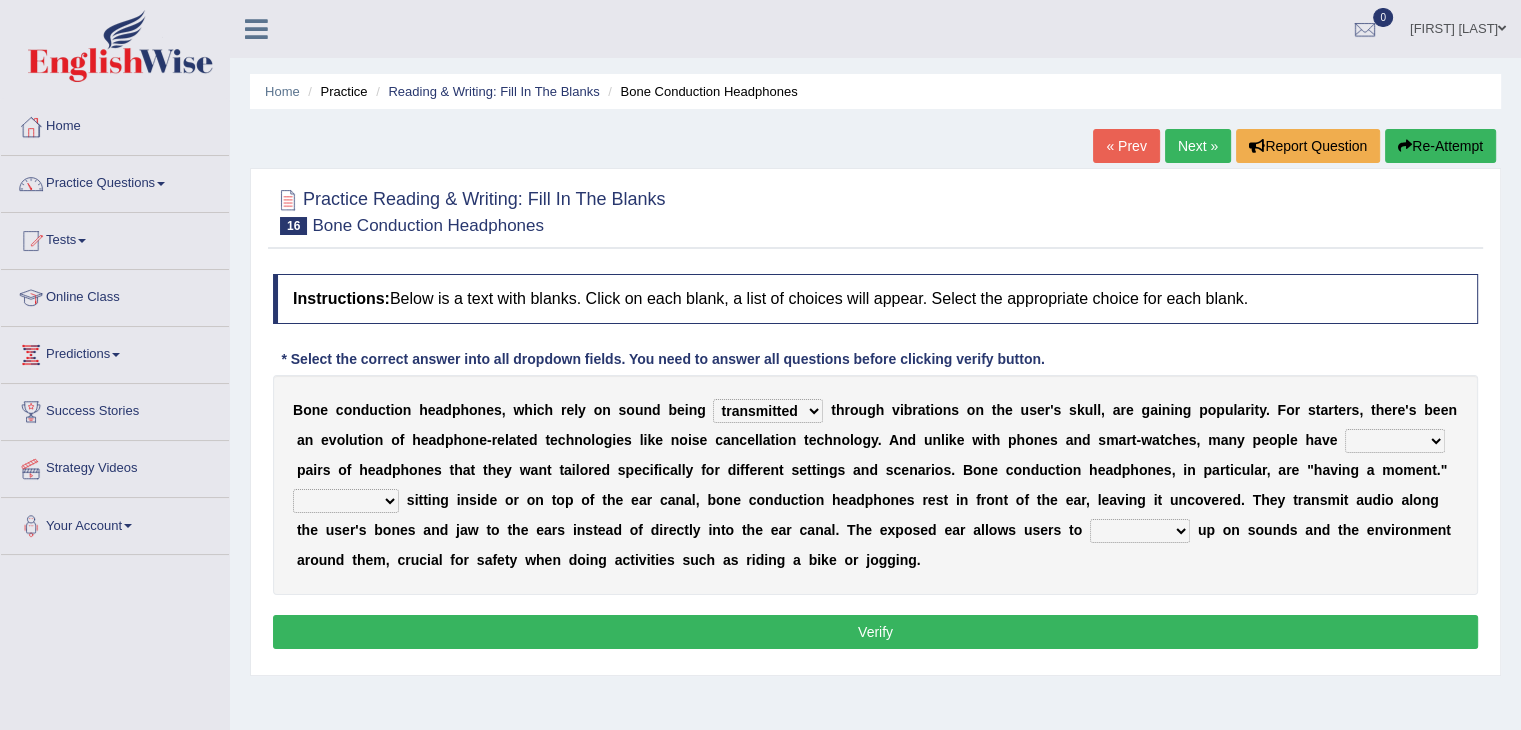 click on "formed counted transformed transmitted" at bounding box center (768, 411) 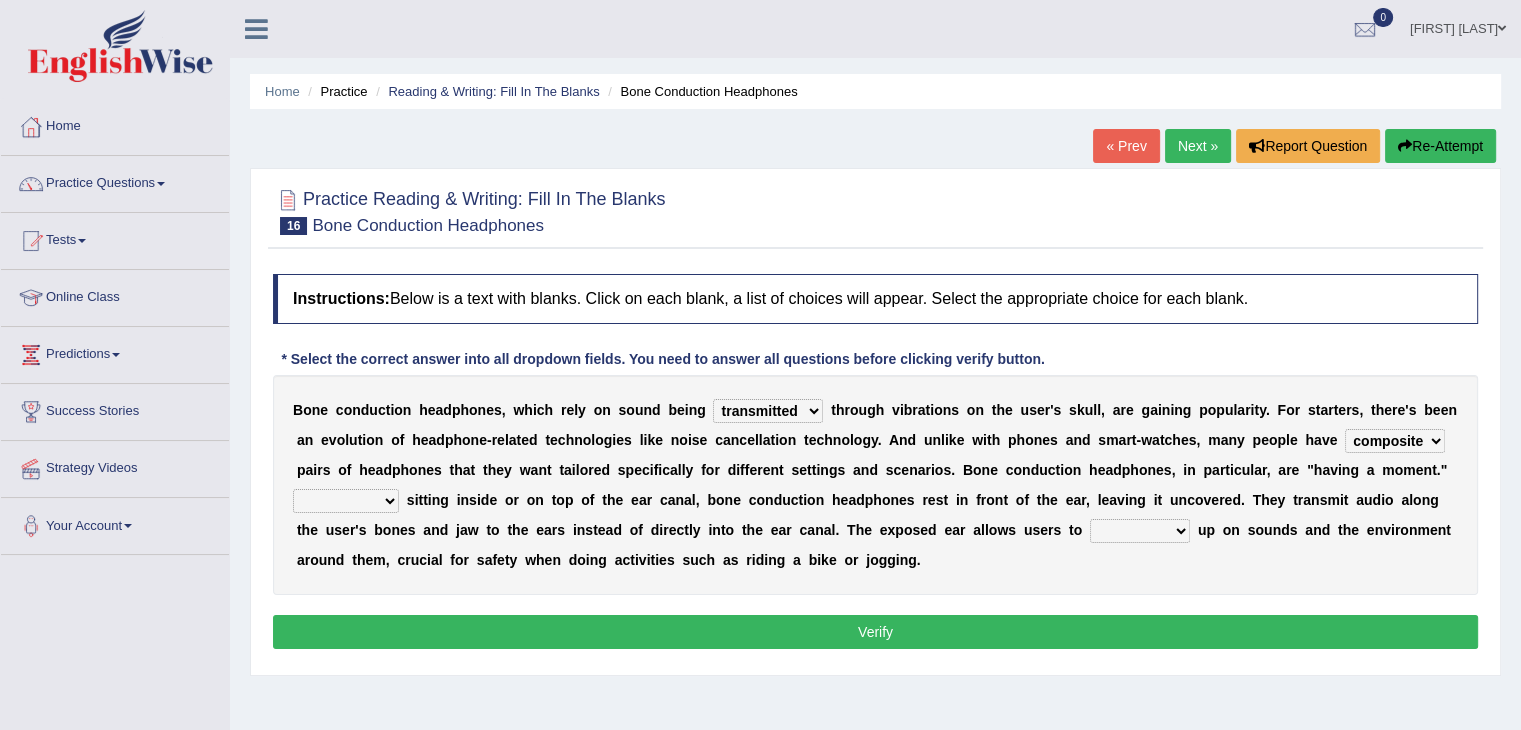 click on "composite multiple imperfect integral" at bounding box center [1395, 441] 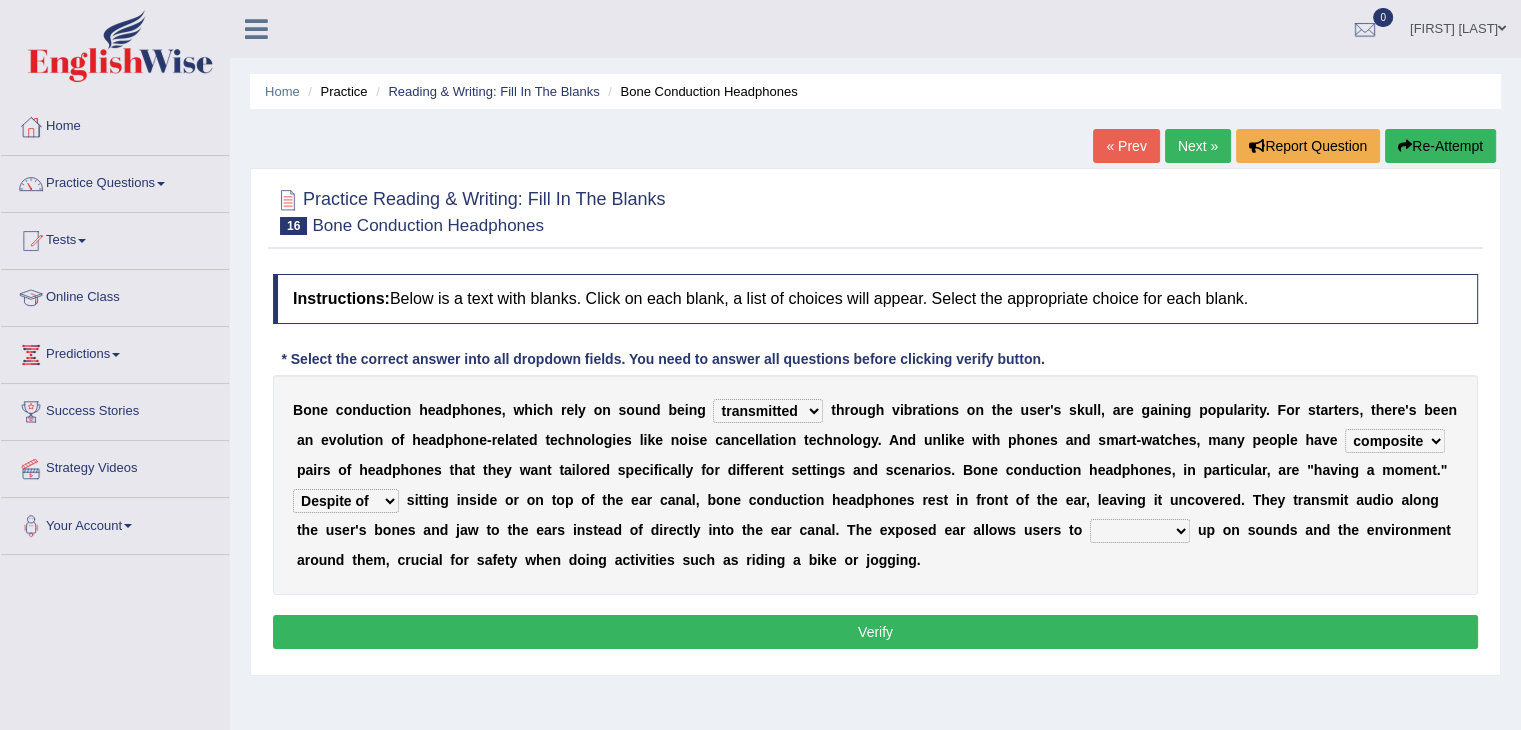 click on "level take make pick" at bounding box center (1140, 531) 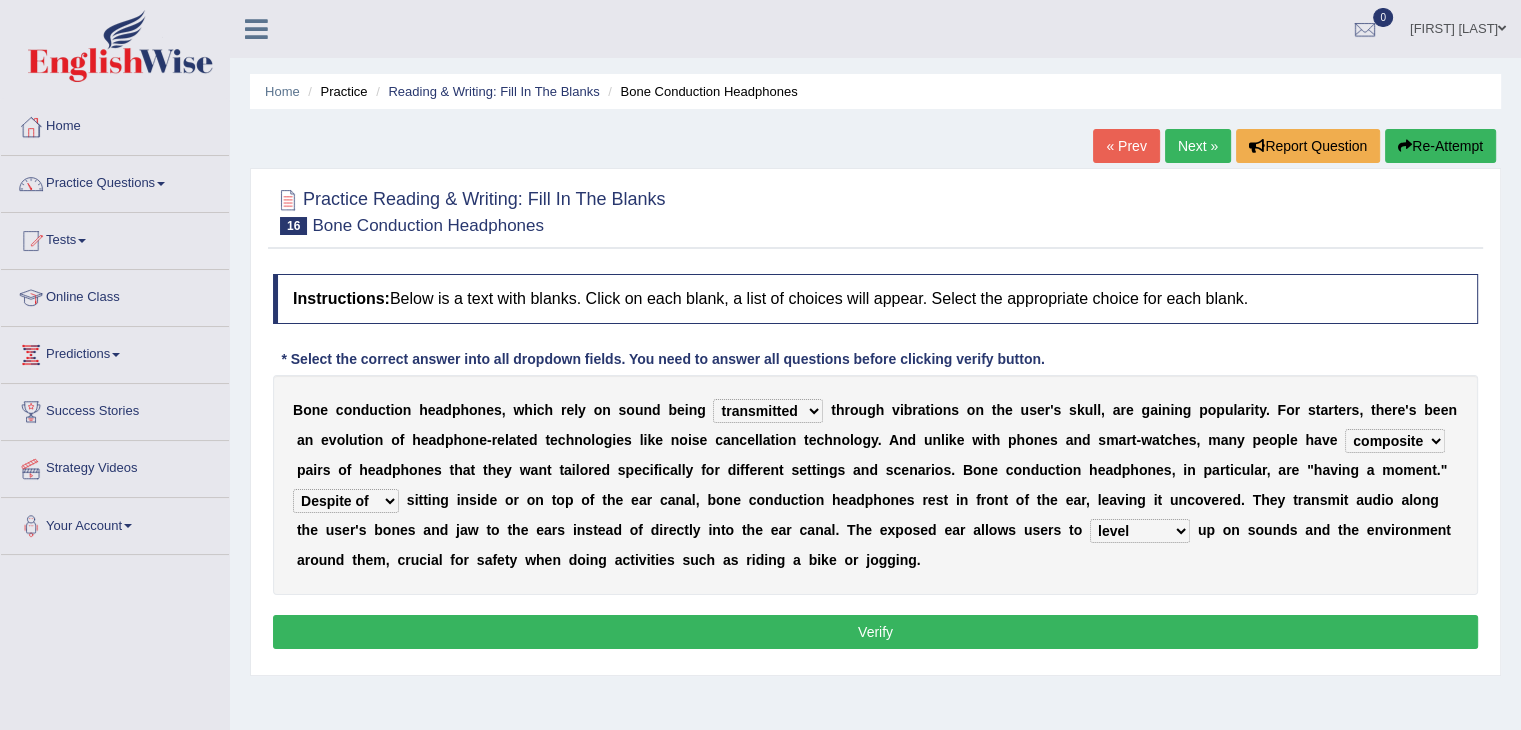 click on "Verify" at bounding box center [875, 632] 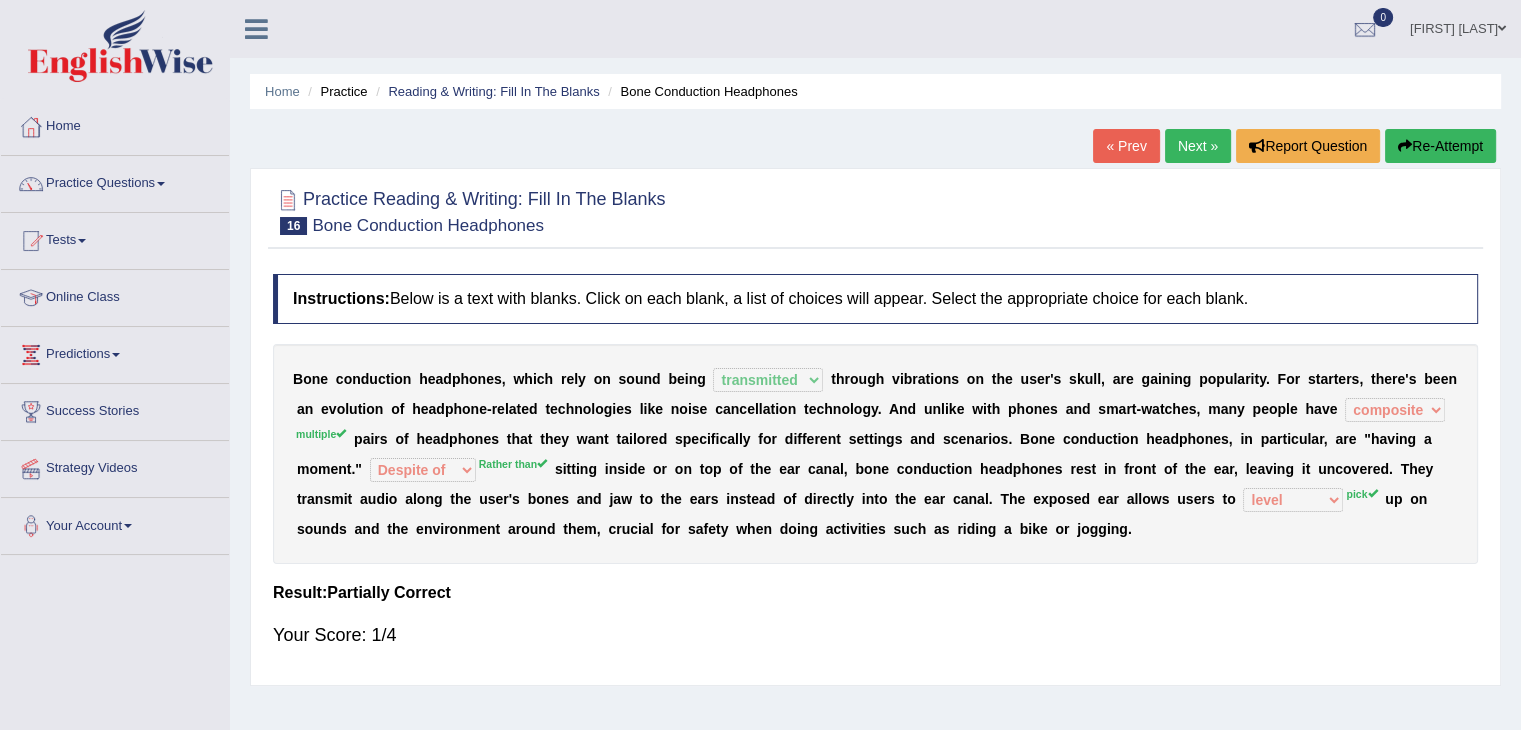 click on "Next »" at bounding box center [1198, 146] 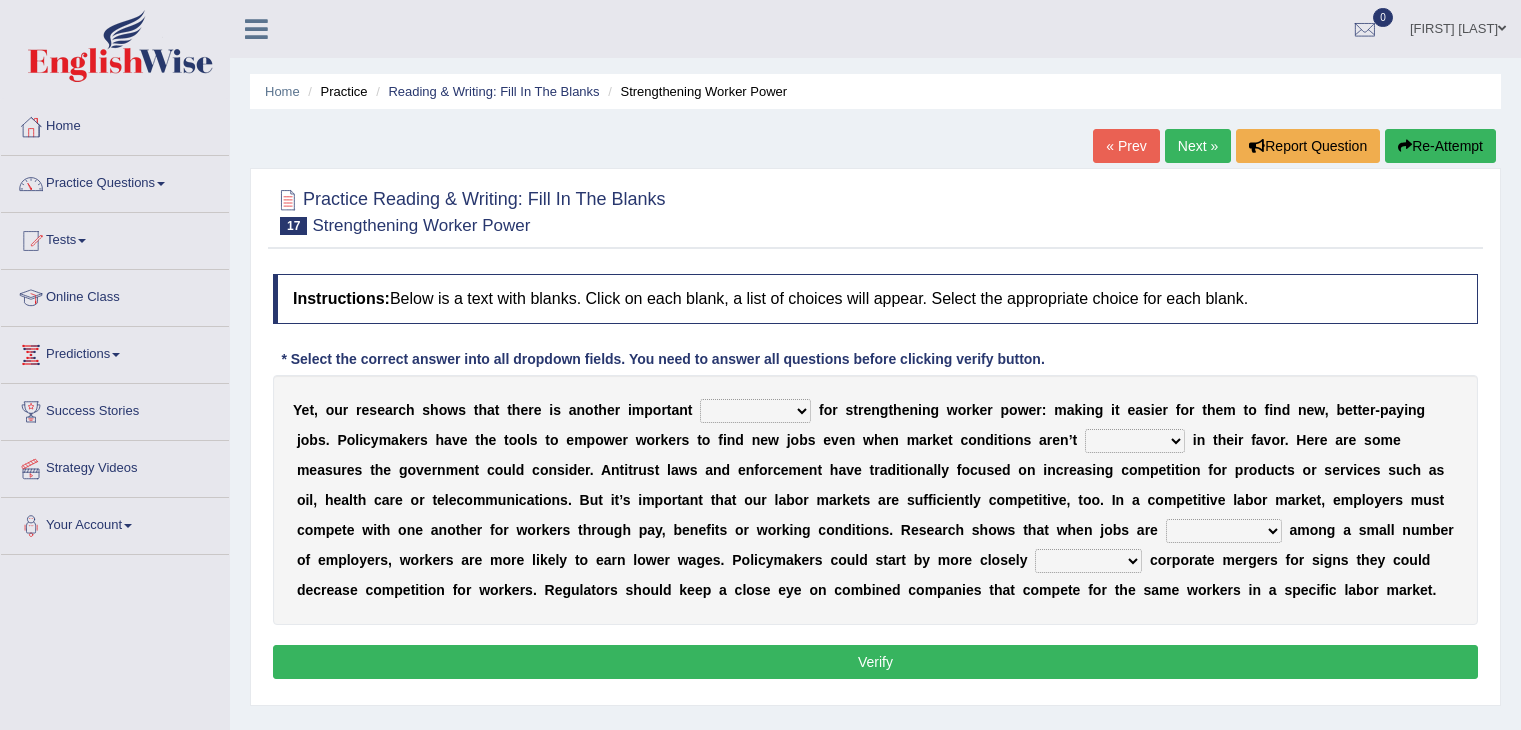 scroll, scrollTop: 0, scrollLeft: 0, axis: both 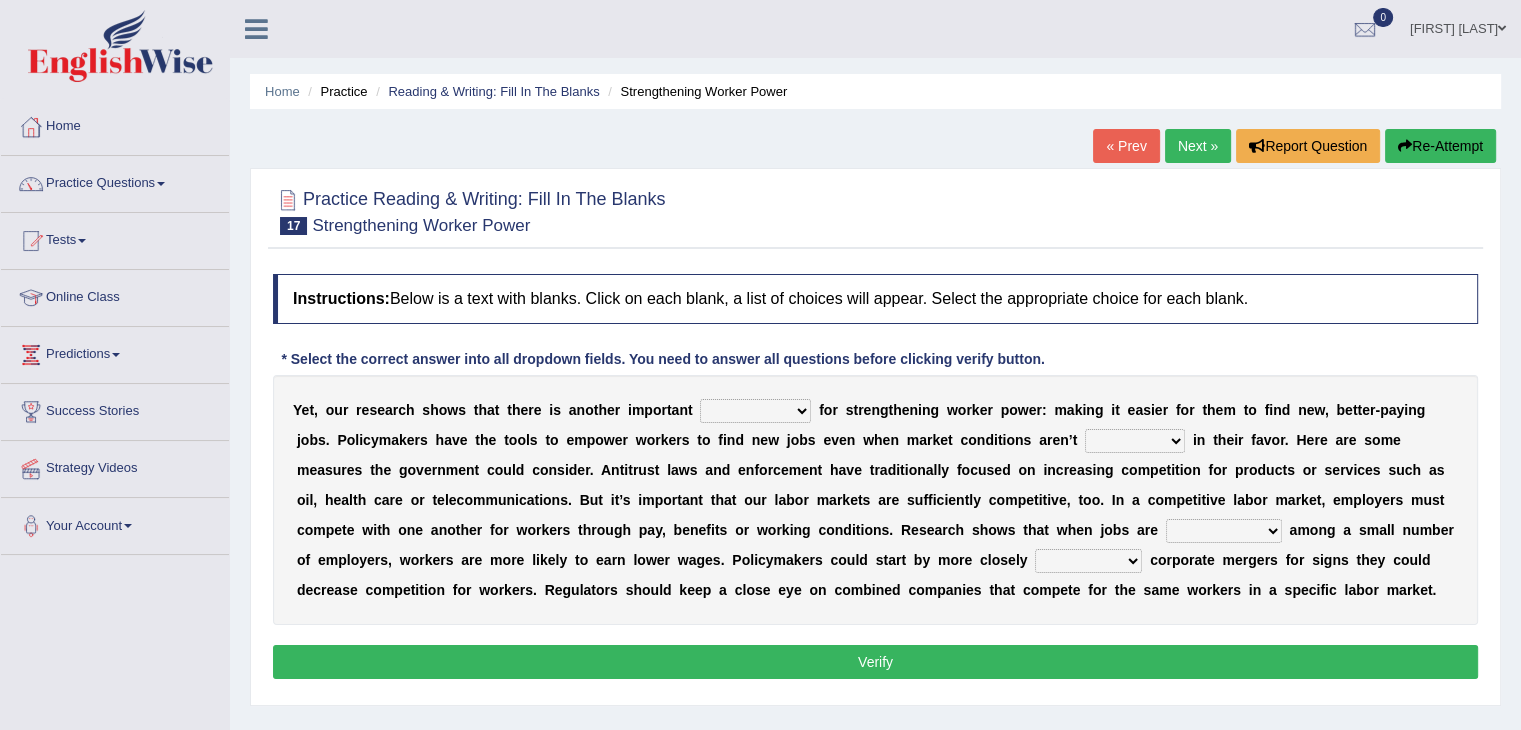 click on "avail engagement avenue annual" at bounding box center [755, 411] 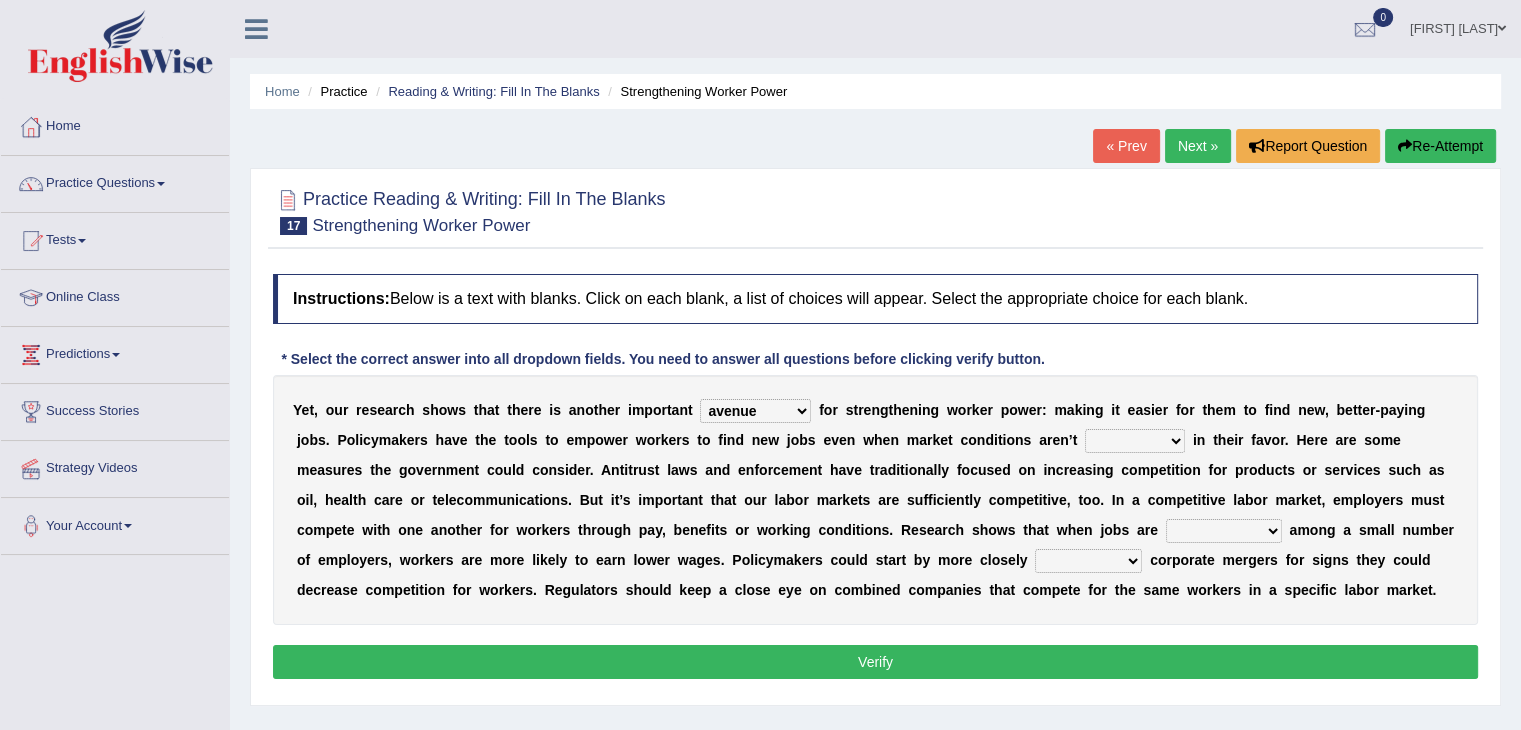 click on "avail engagement avenue annual" at bounding box center [755, 411] 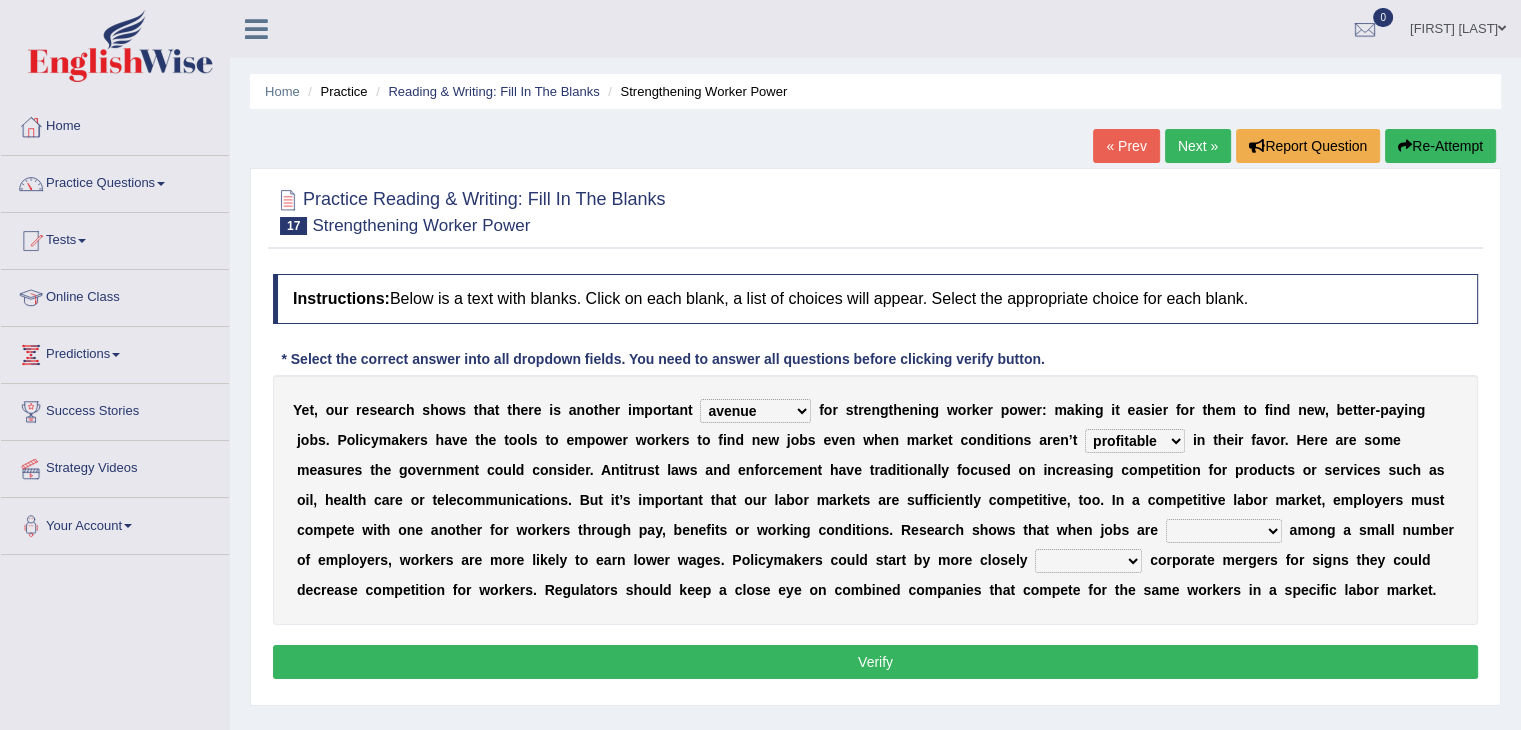 click on "profitable titchy temperate tilted" at bounding box center [1135, 441] 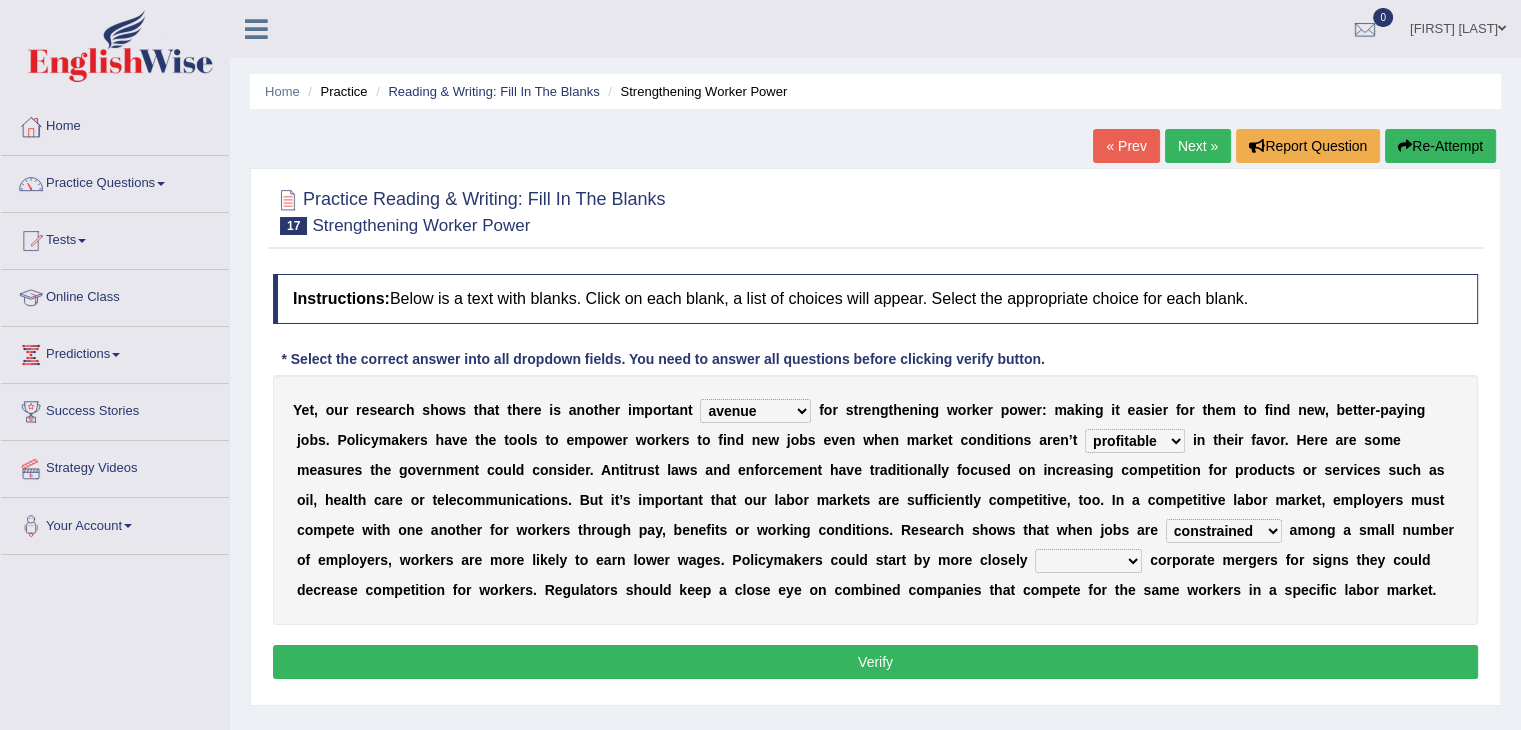 click on "scrutinizing originating scripting emulating" at bounding box center (1088, 561) 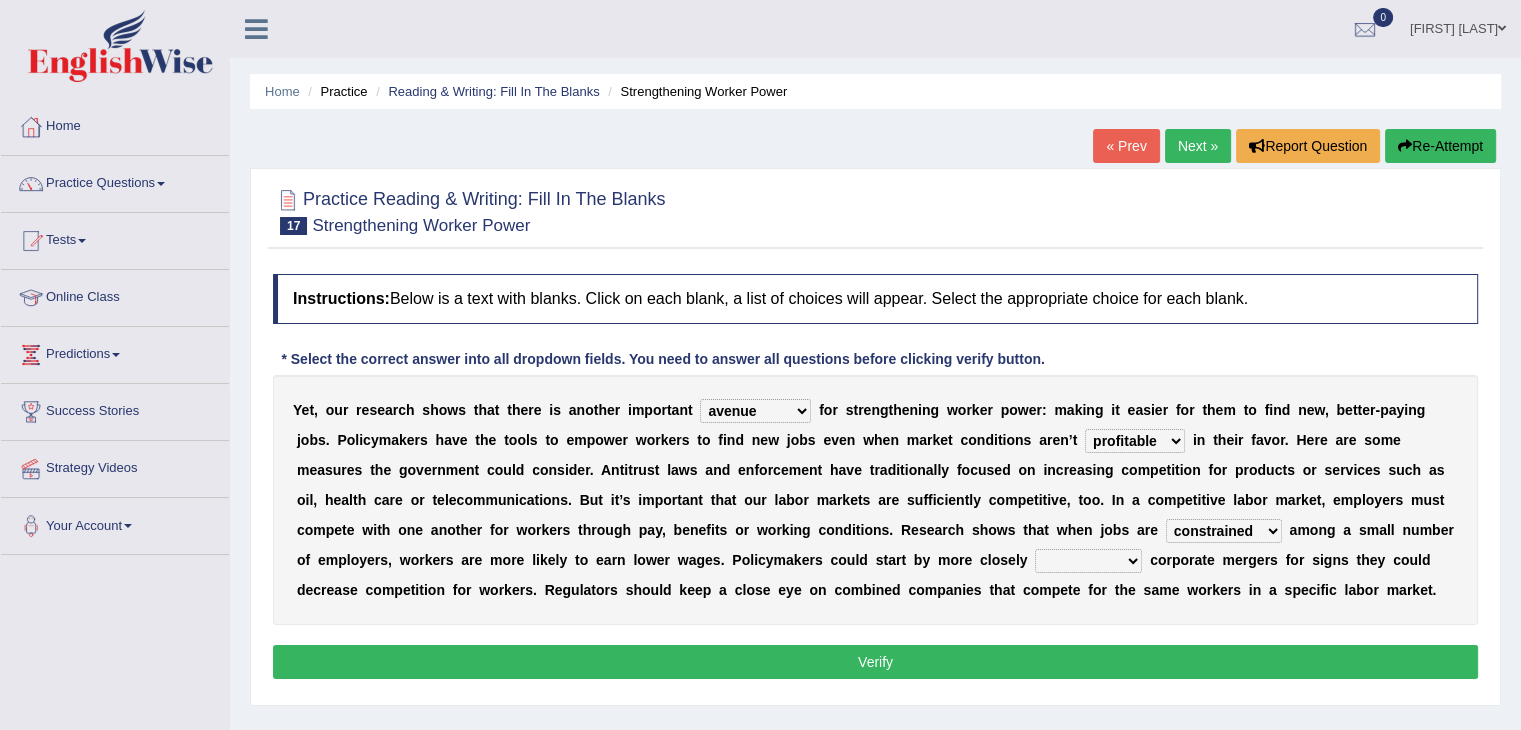 select on "originating" 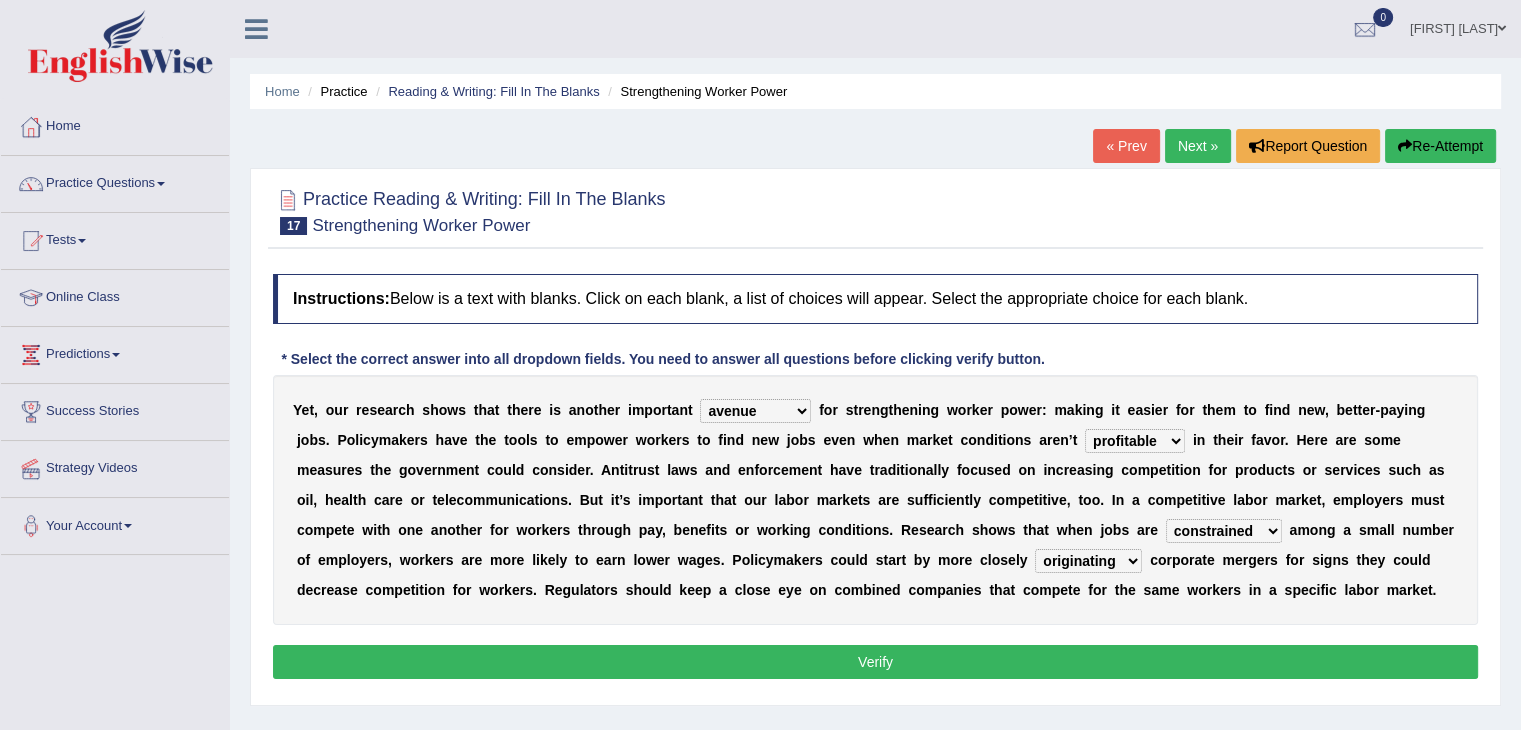 click on "Verify" at bounding box center (875, 662) 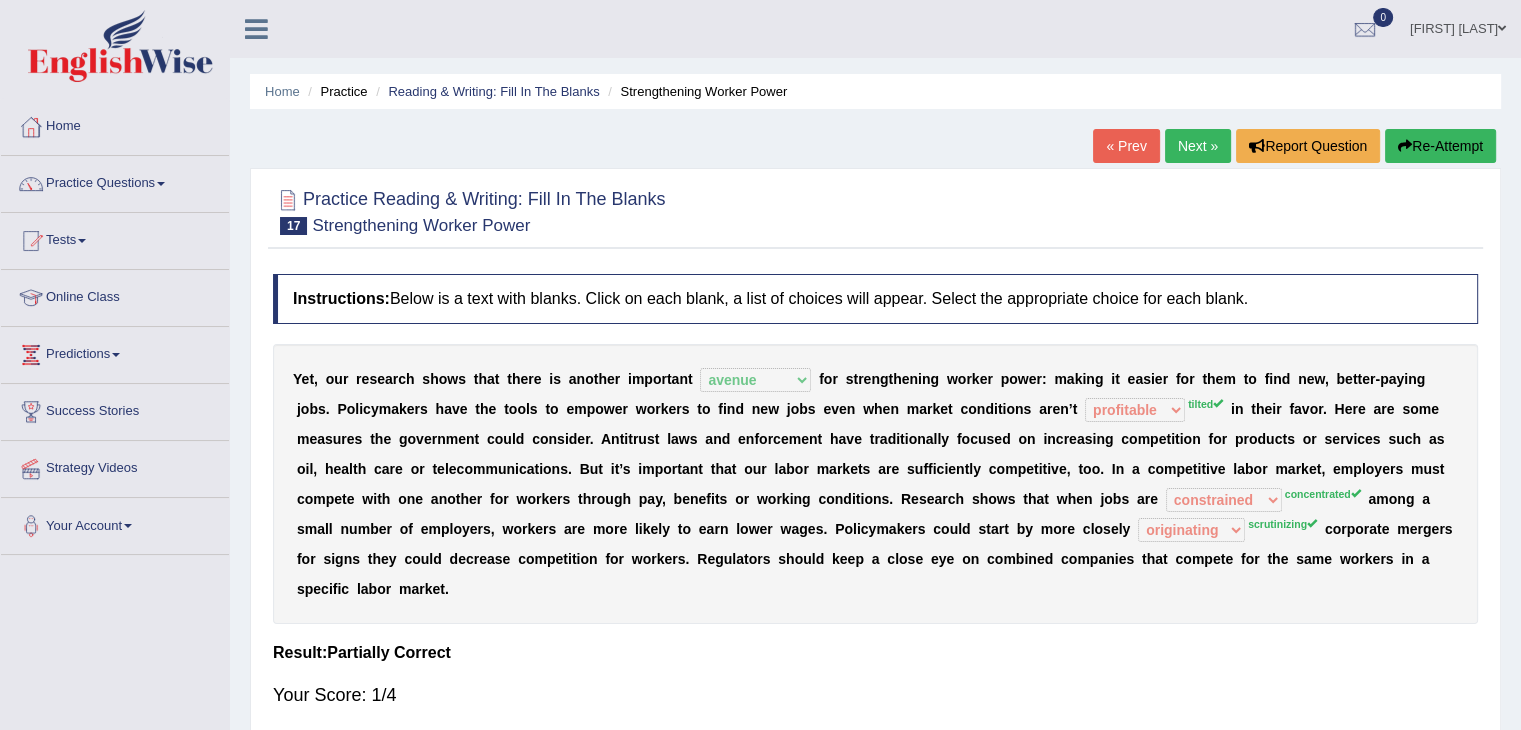 click on "Next »" at bounding box center [1198, 146] 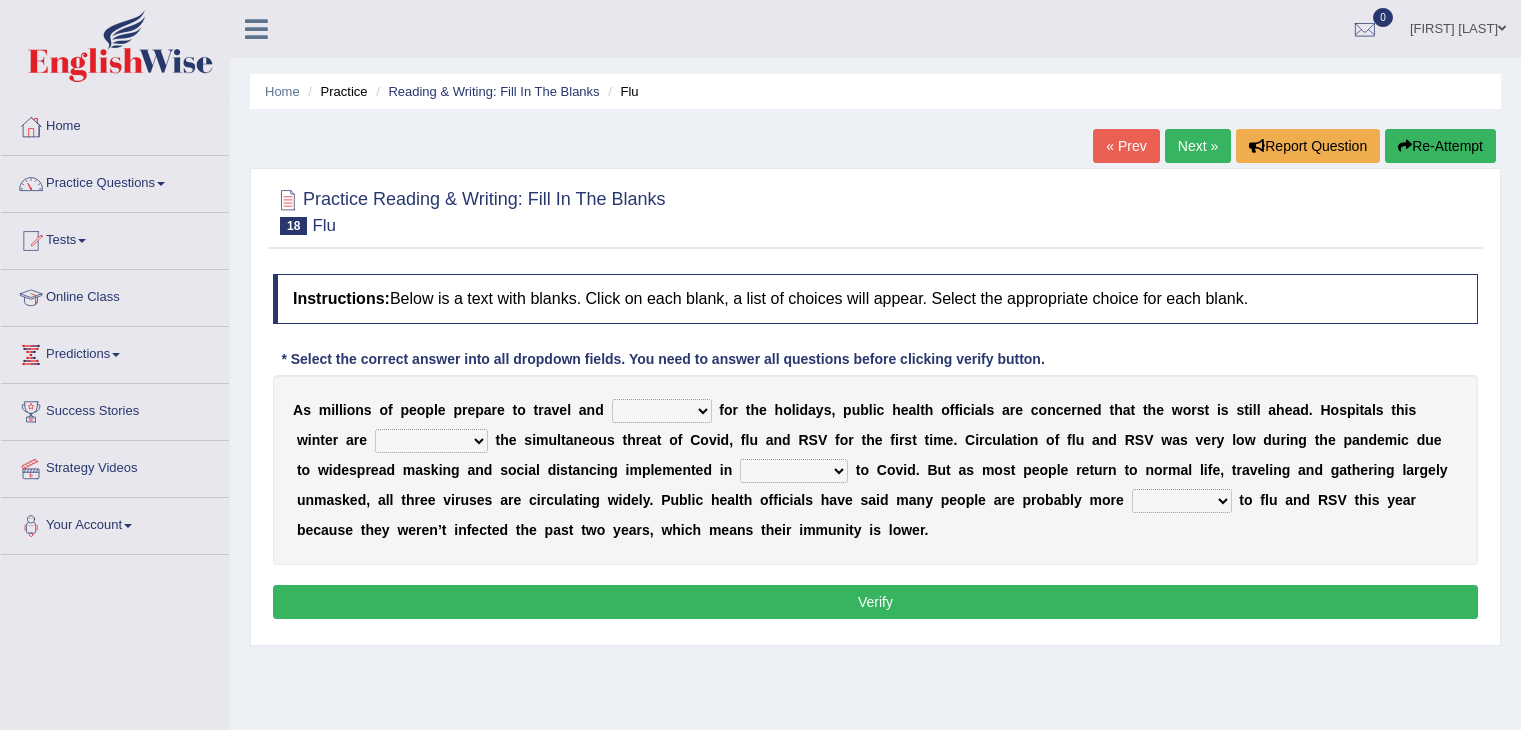 scroll, scrollTop: 0, scrollLeft: 0, axis: both 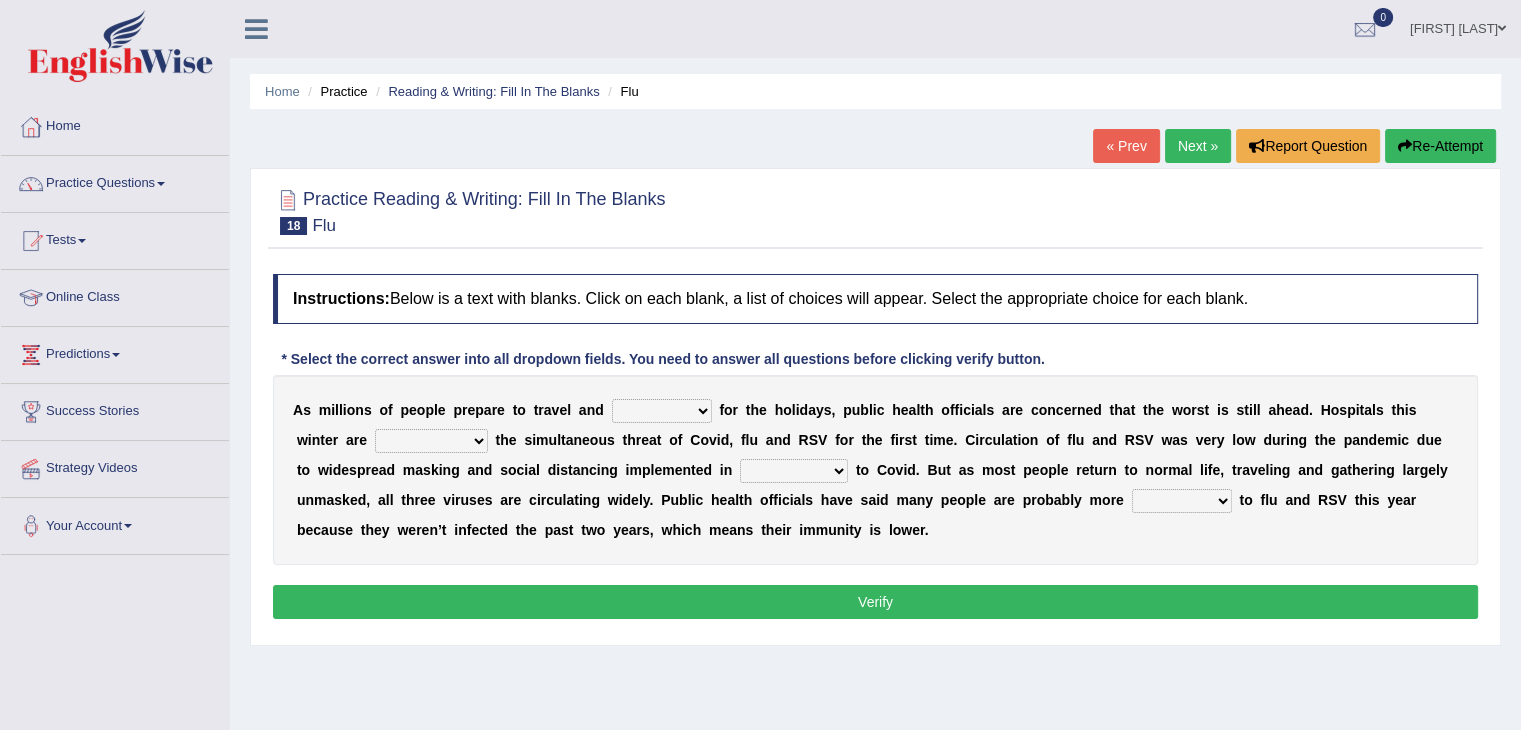 click on "gather hide slumber migrate" at bounding box center (662, 411) 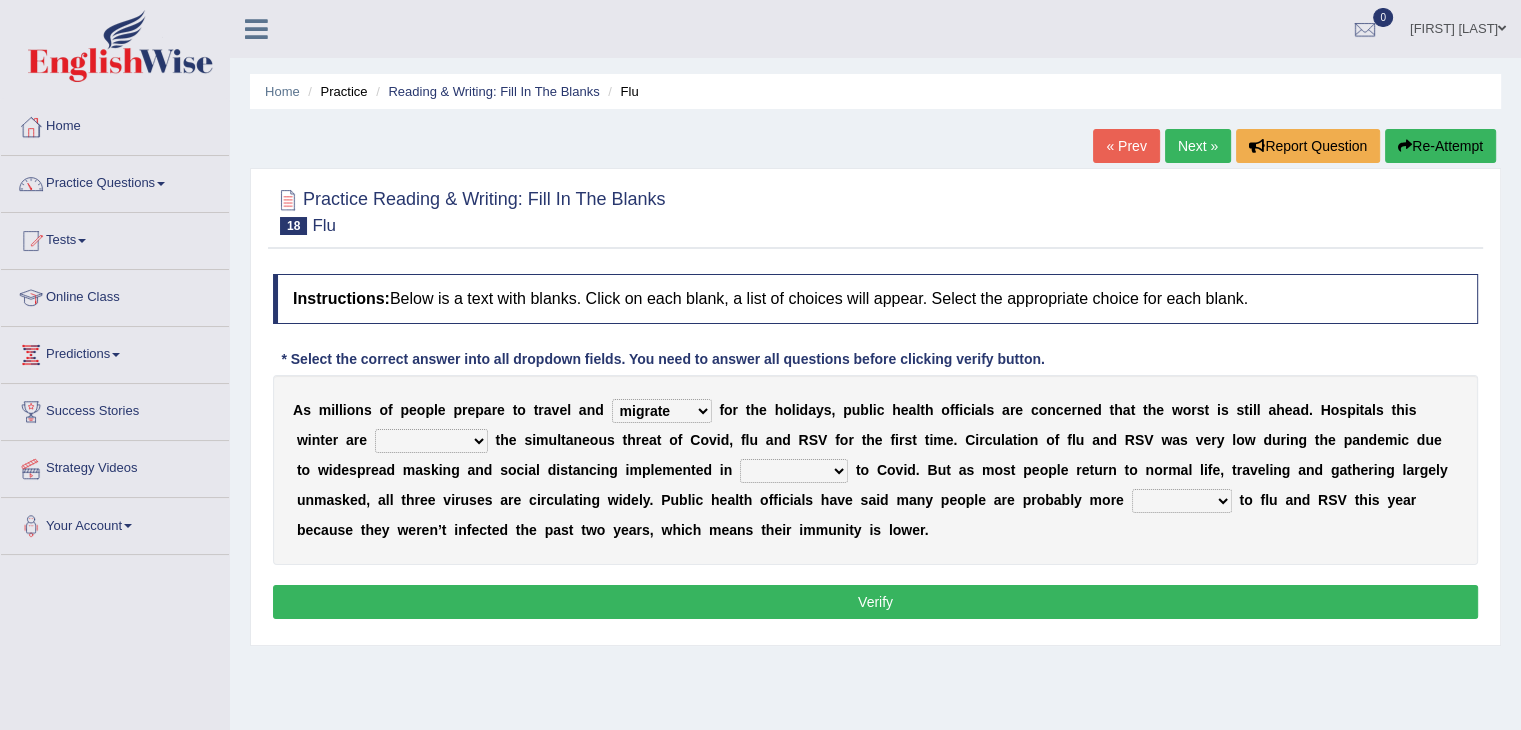 click on "gather hide slumber migrate" at bounding box center (662, 411) 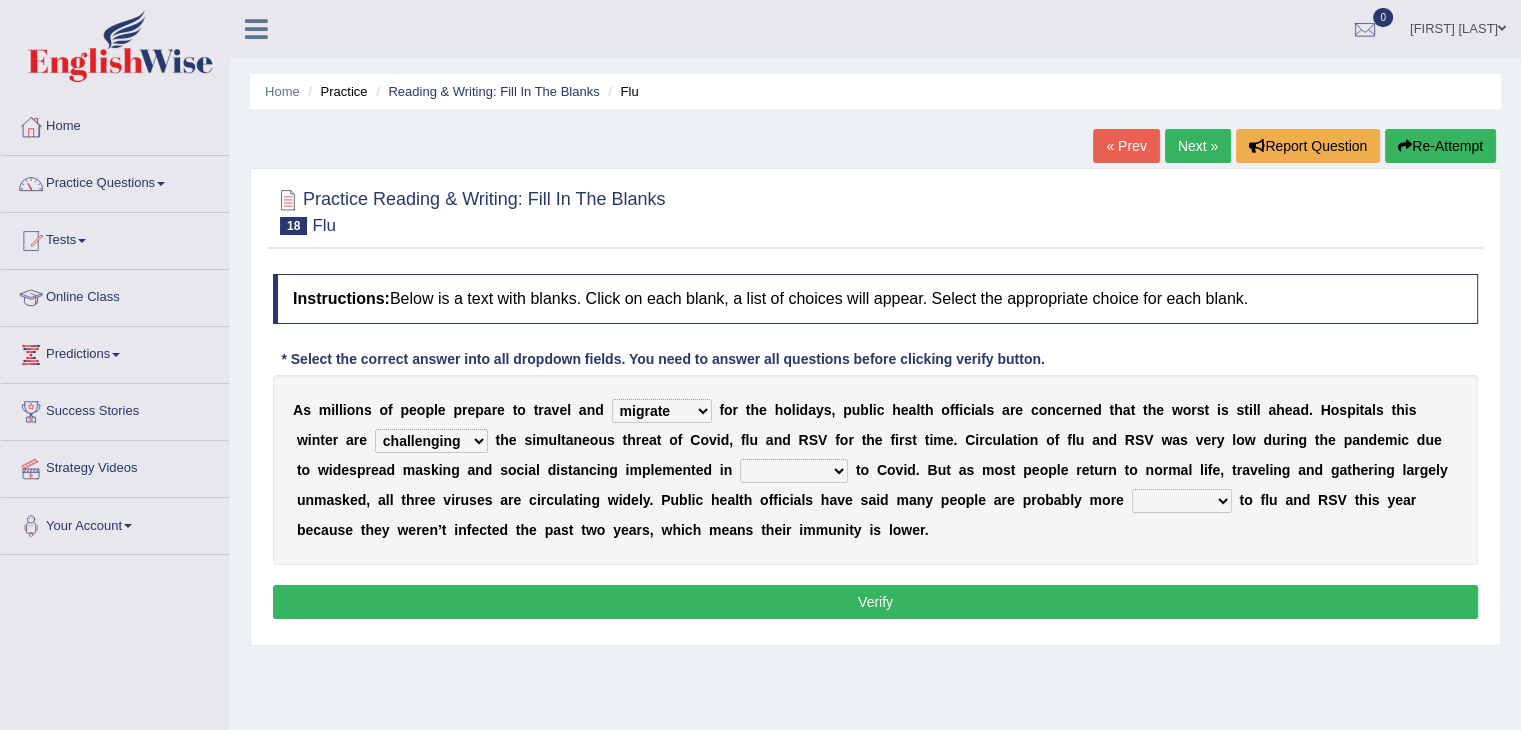 click on "comparison response place order" at bounding box center (794, 471) 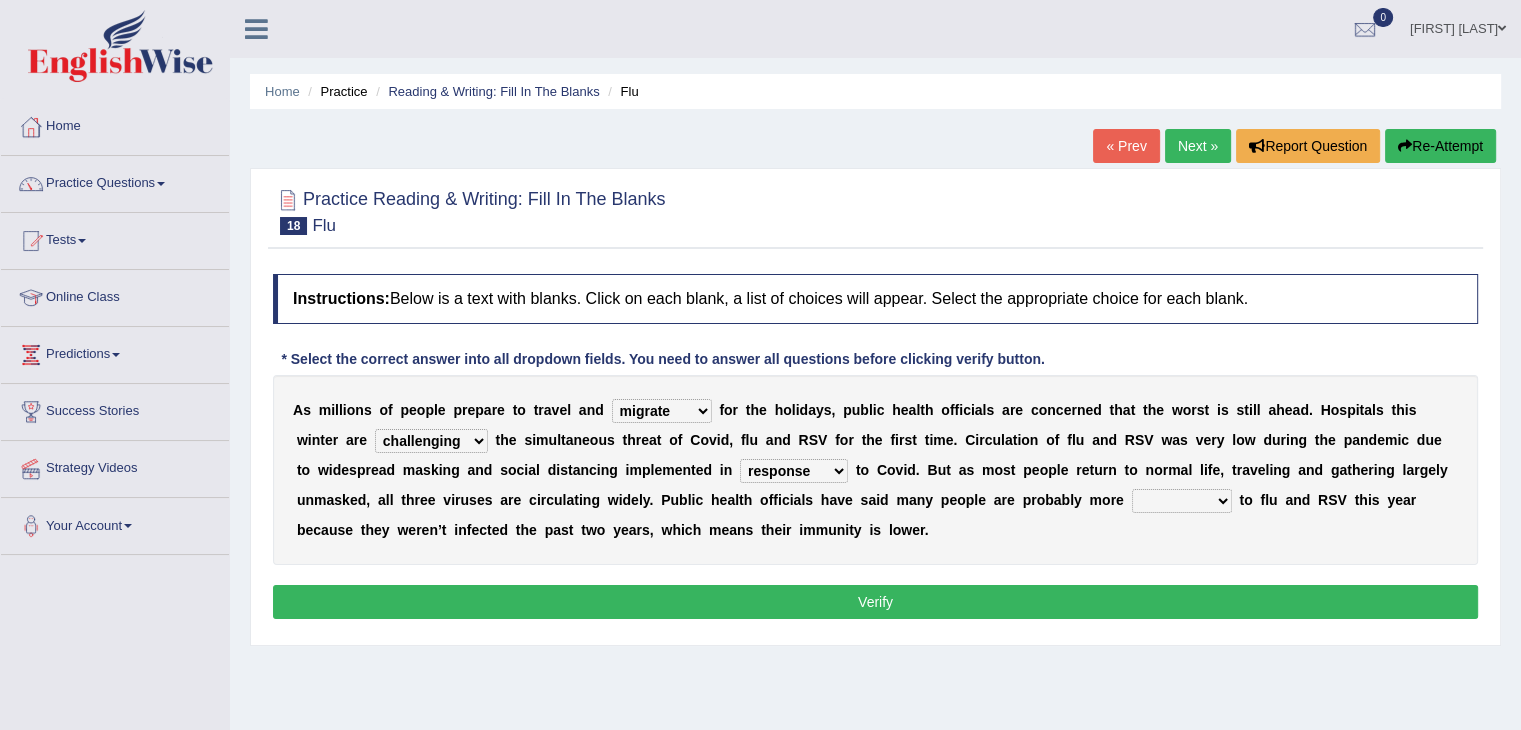 click on "comparison response place order" at bounding box center [794, 471] 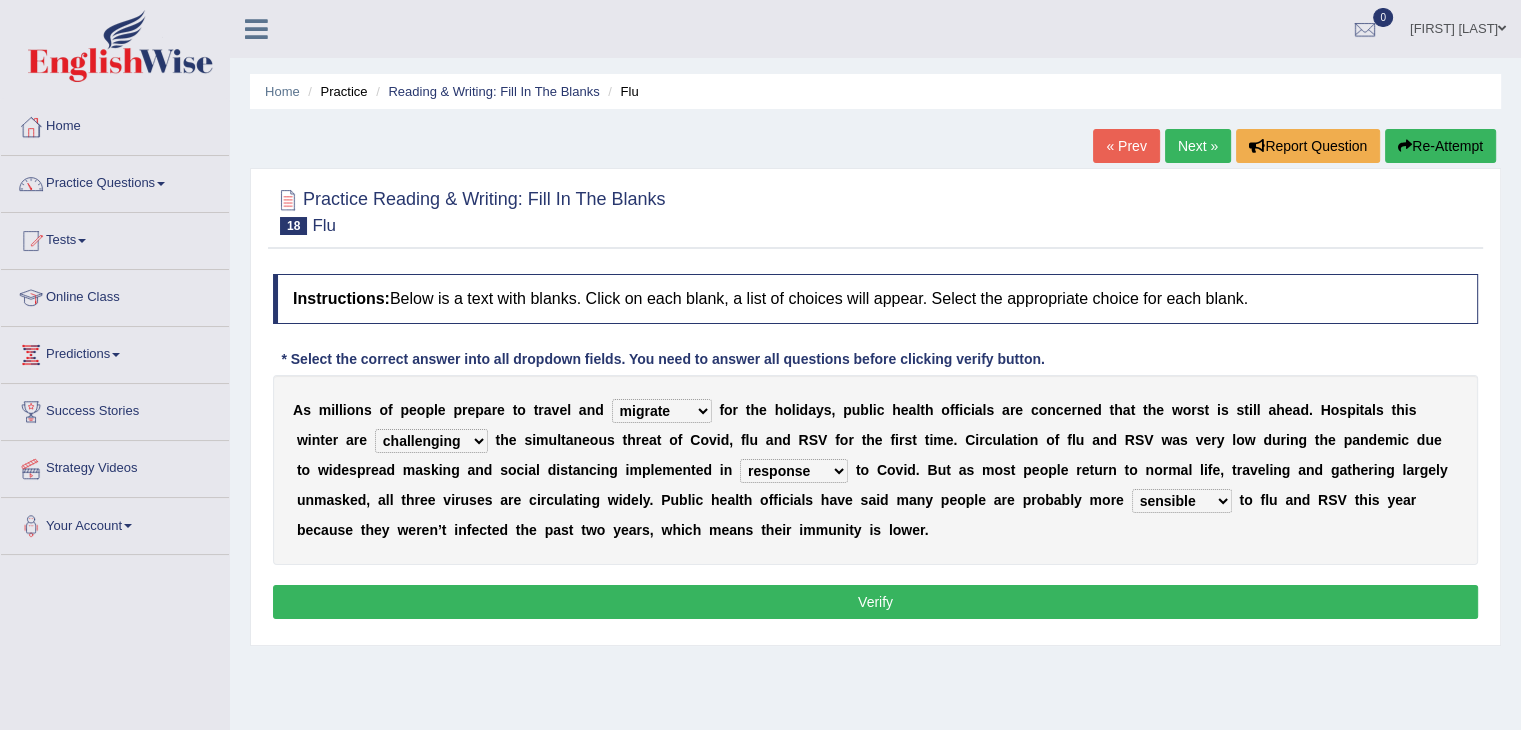 click on "Verify" at bounding box center (875, 602) 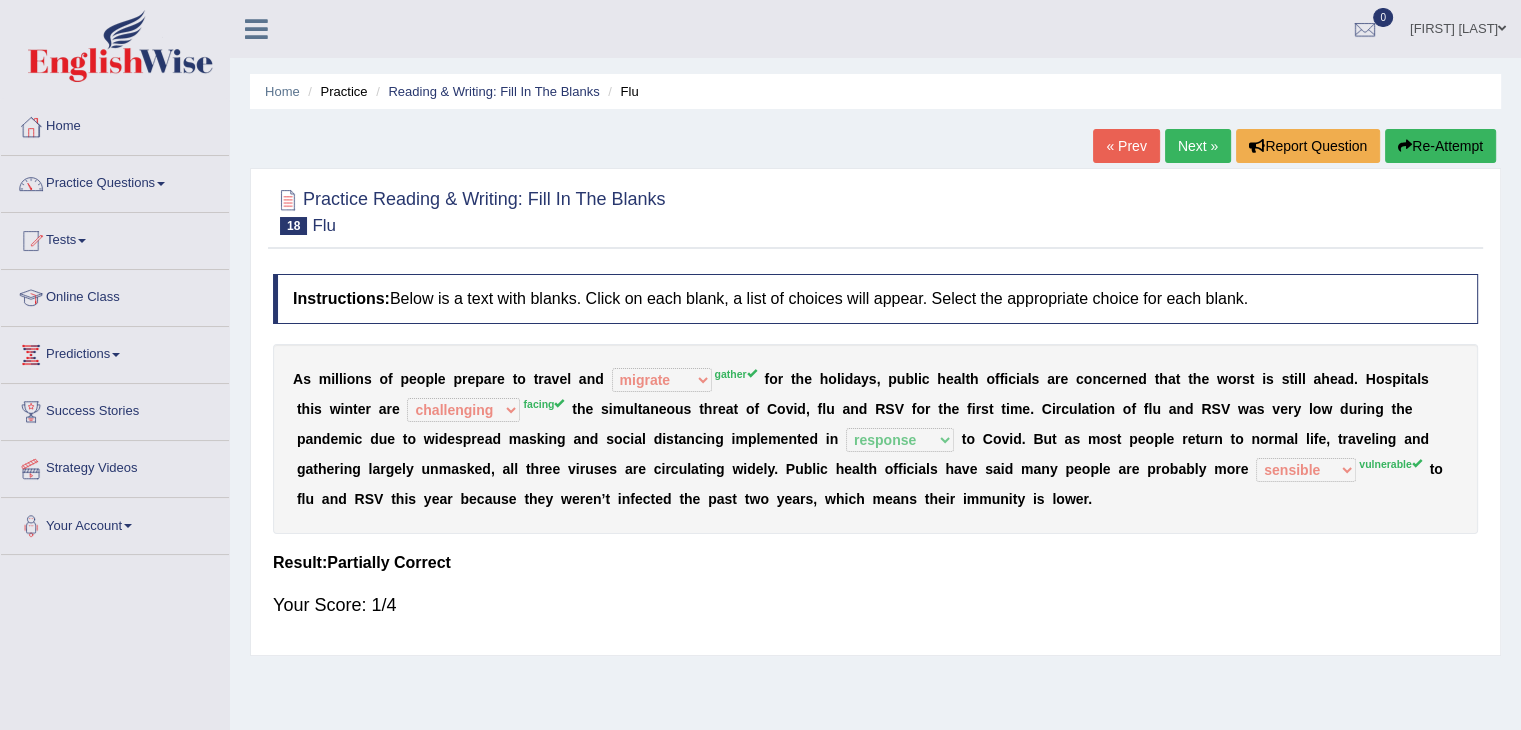 click on "Next »" at bounding box center (1198, 146) 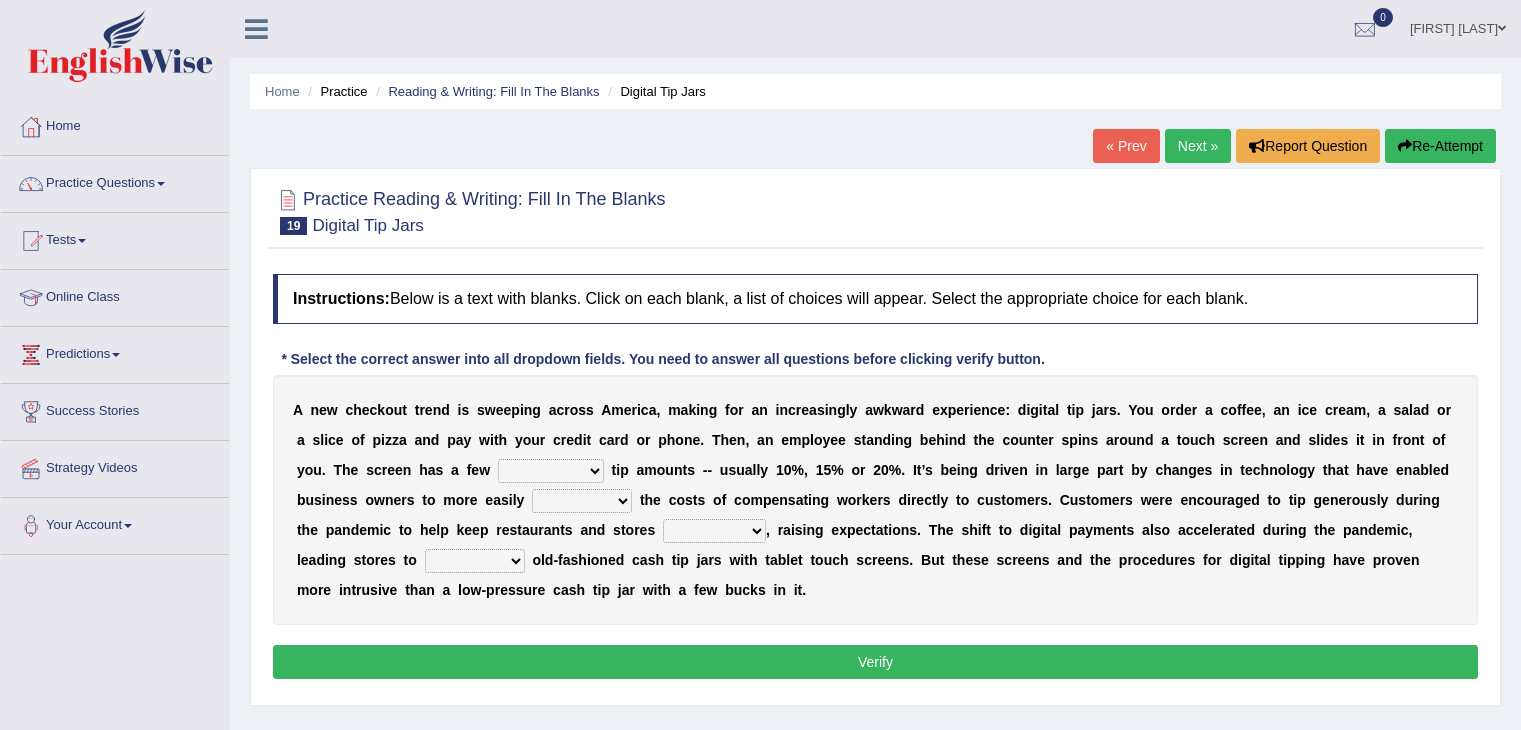 scroll, scrollTop: 0, scrollLeft: 0, axis: both 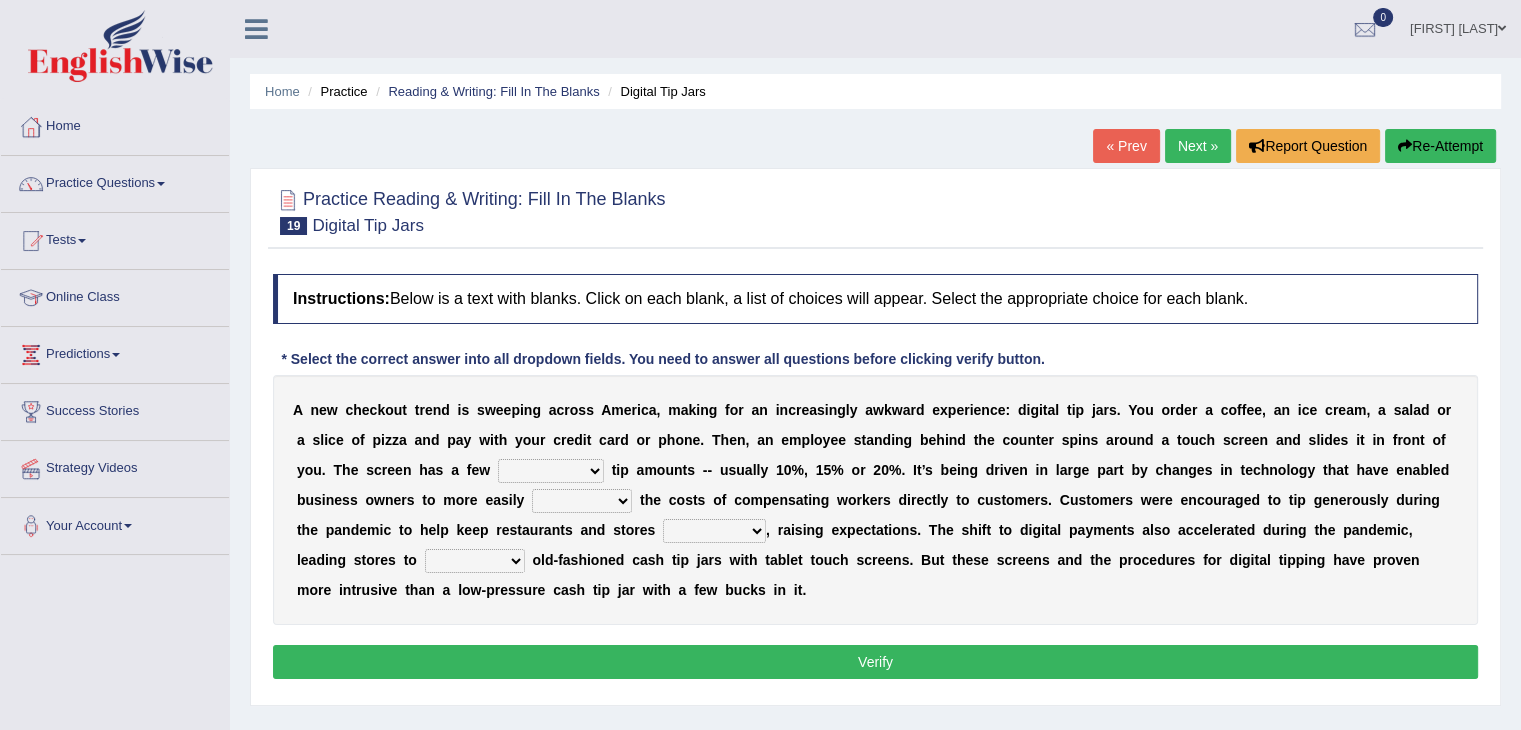 click on "suggested combined exceptional rigorous" at bounding box center [551, 471] 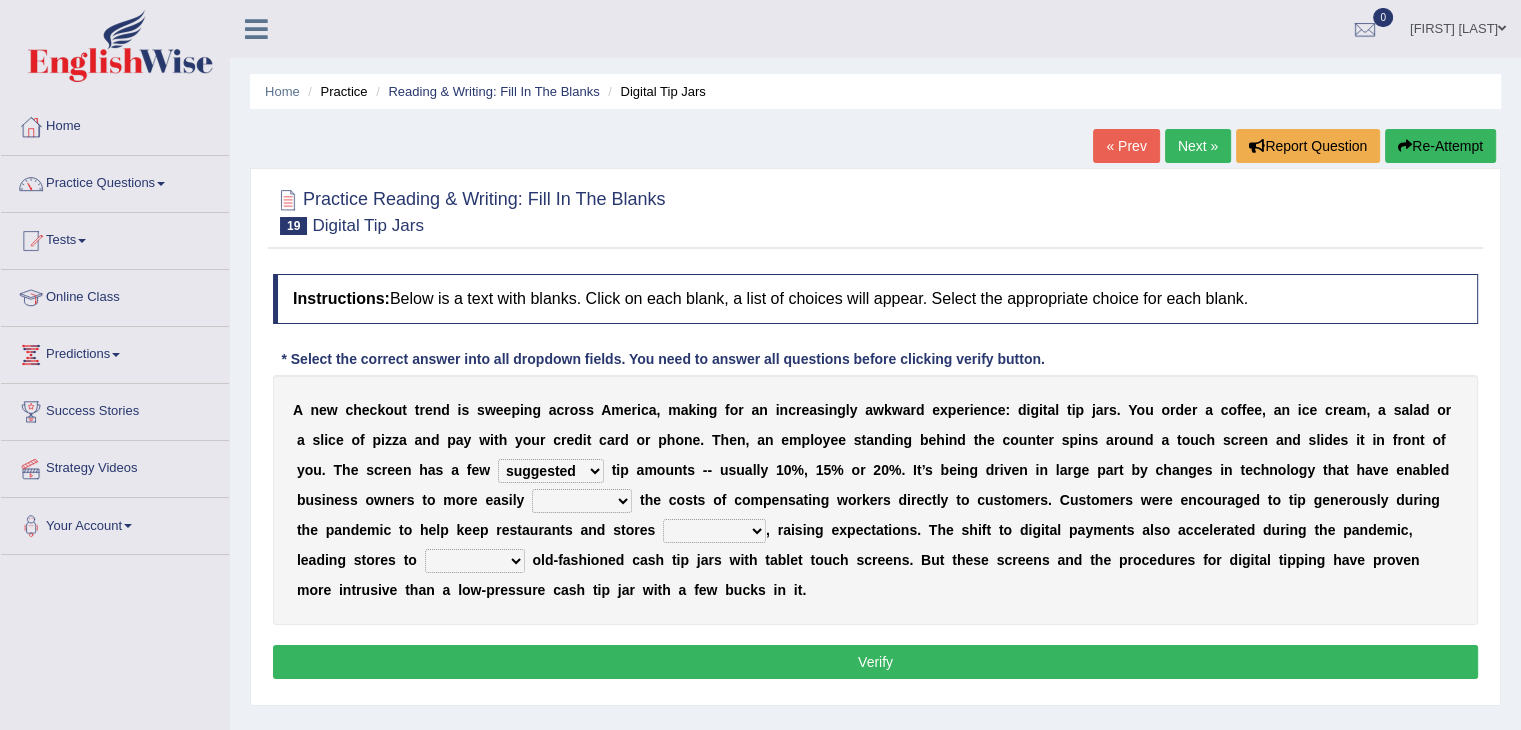 click on "suggested combined exceptional rigorous" at bounding box center [551, 471] 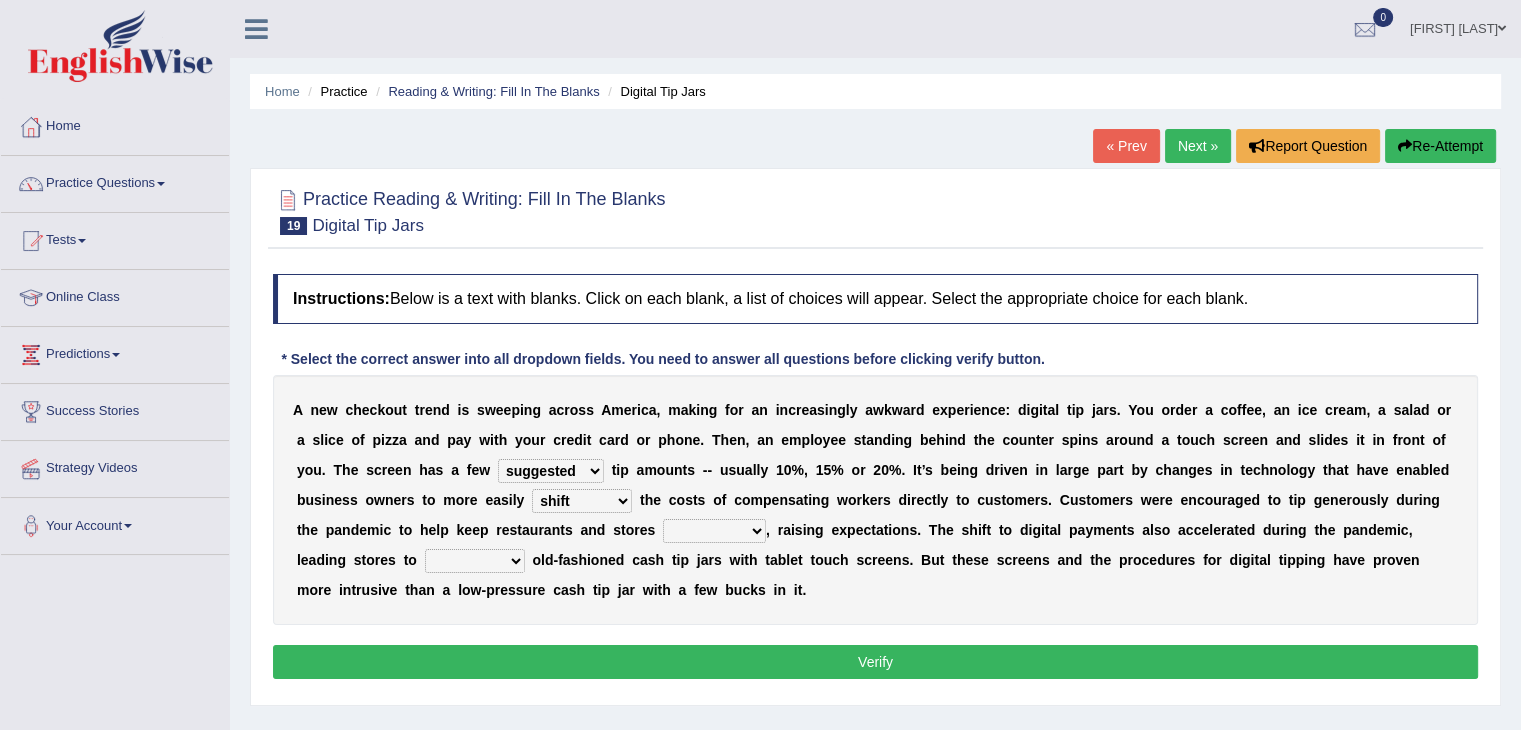 click on "afloat overlapped affable concise" at bounding box center (714, 531) 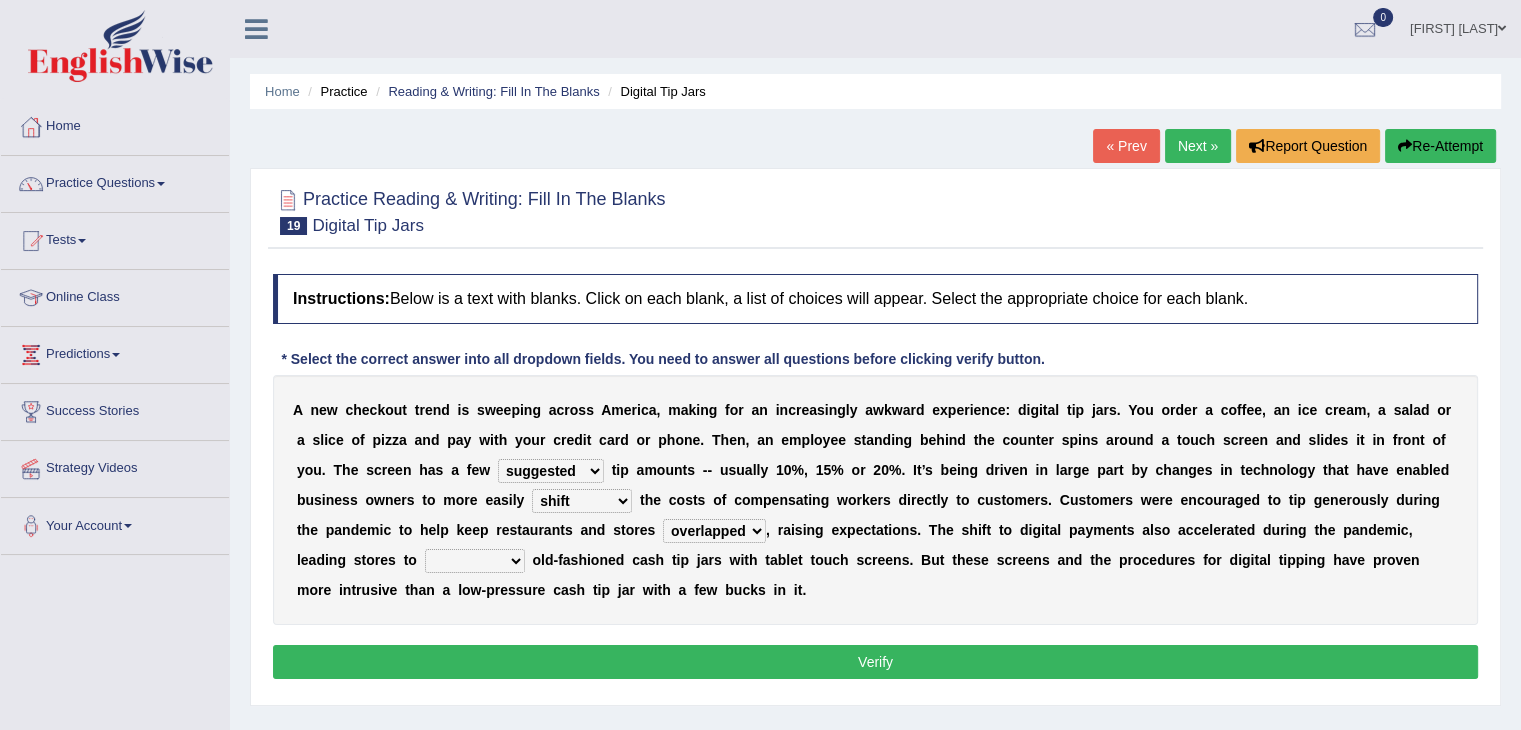 click on "afloat overlapped affable concise" at bounding box center (714, 531) 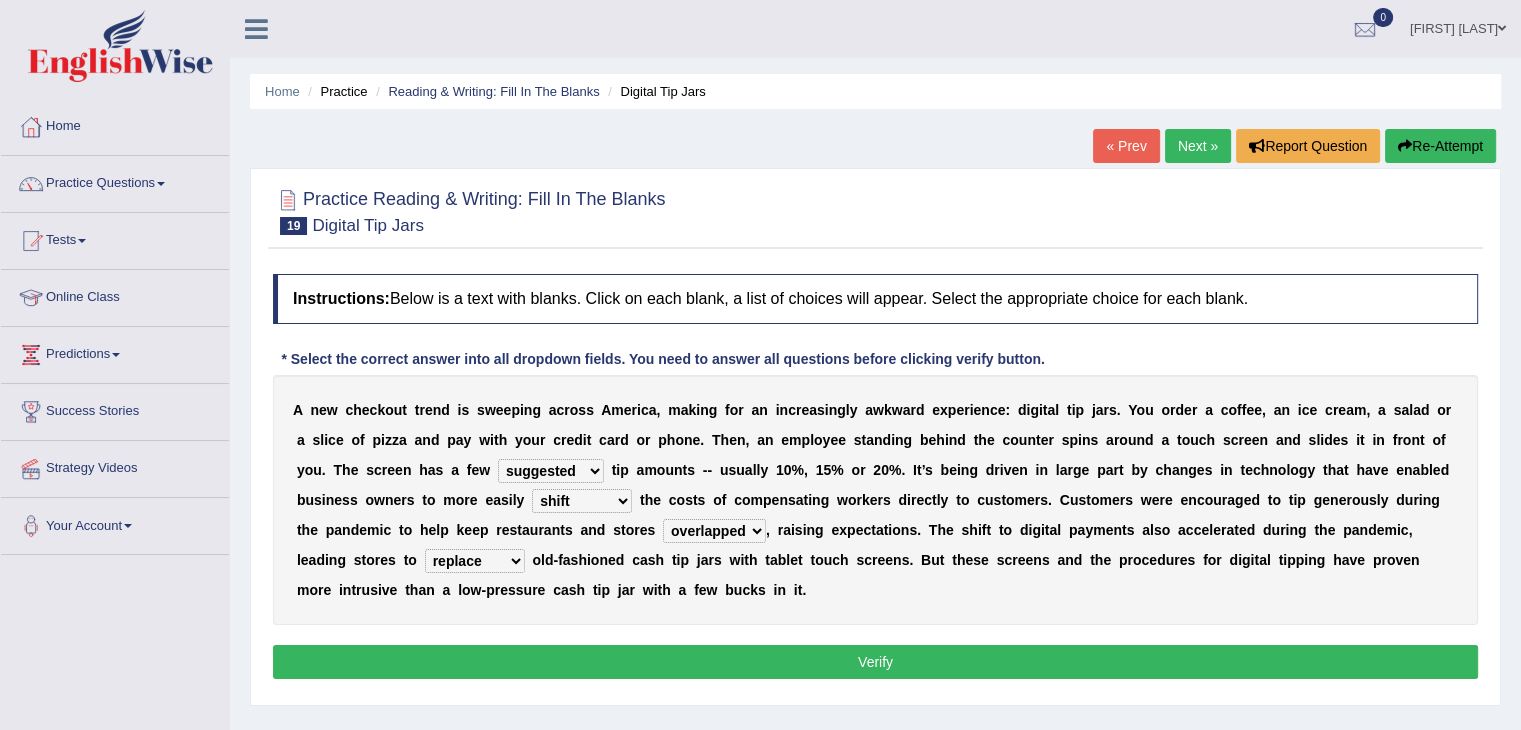 click on "replace exchange occupy retrieve" at bounding box center (475, 561) 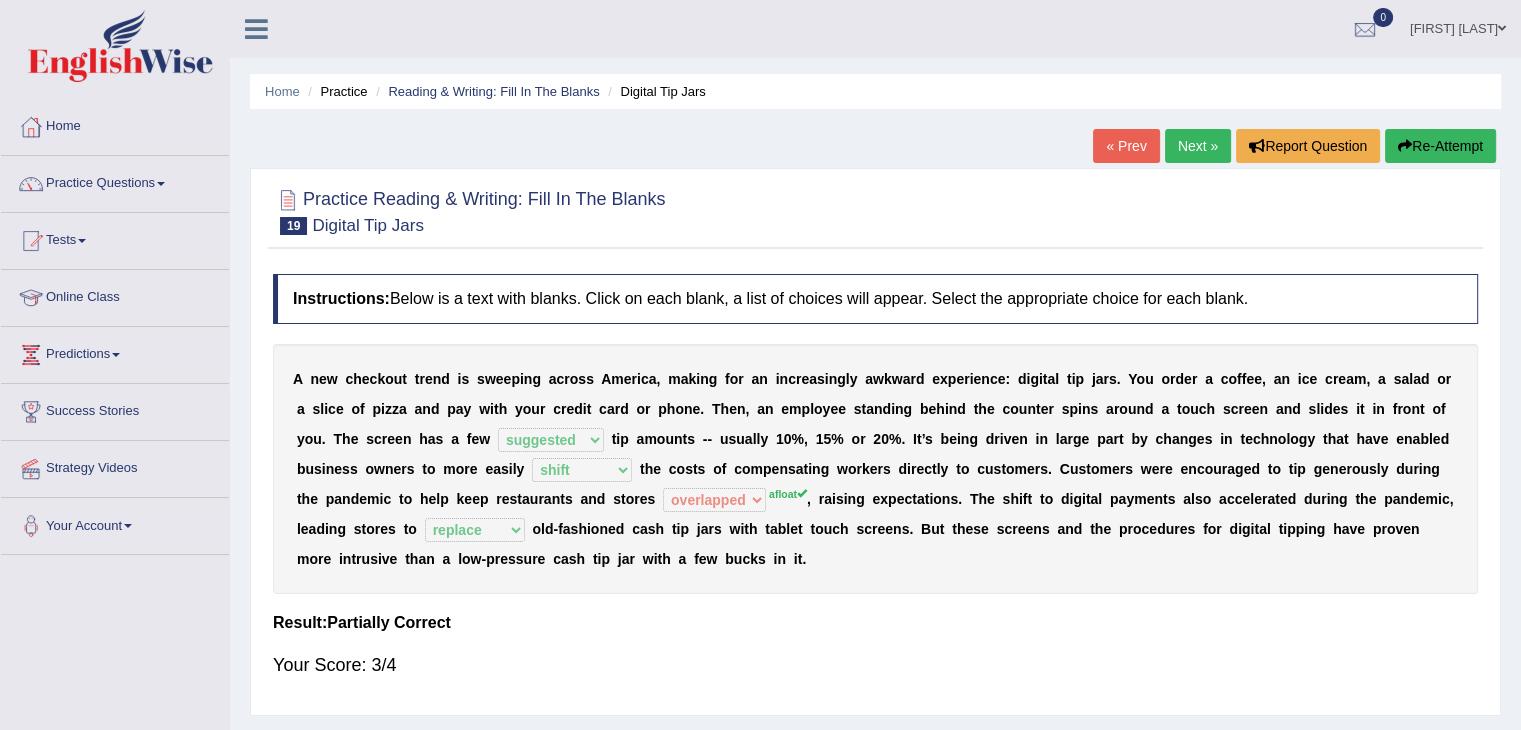 click on "Next »" at bounding box center (1198, 146) 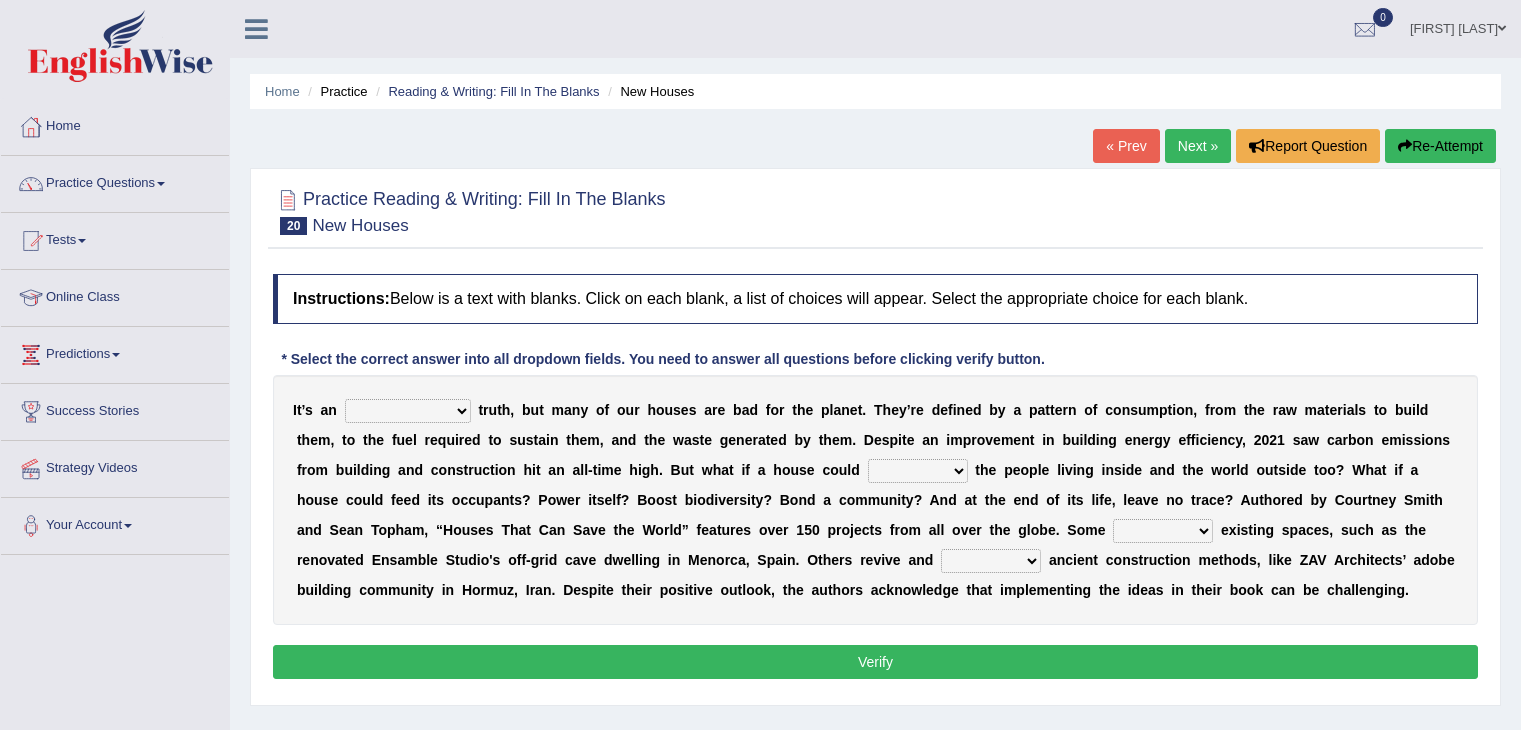 scroll, scrollTop: 0, scrollLeft: 0, axis: both 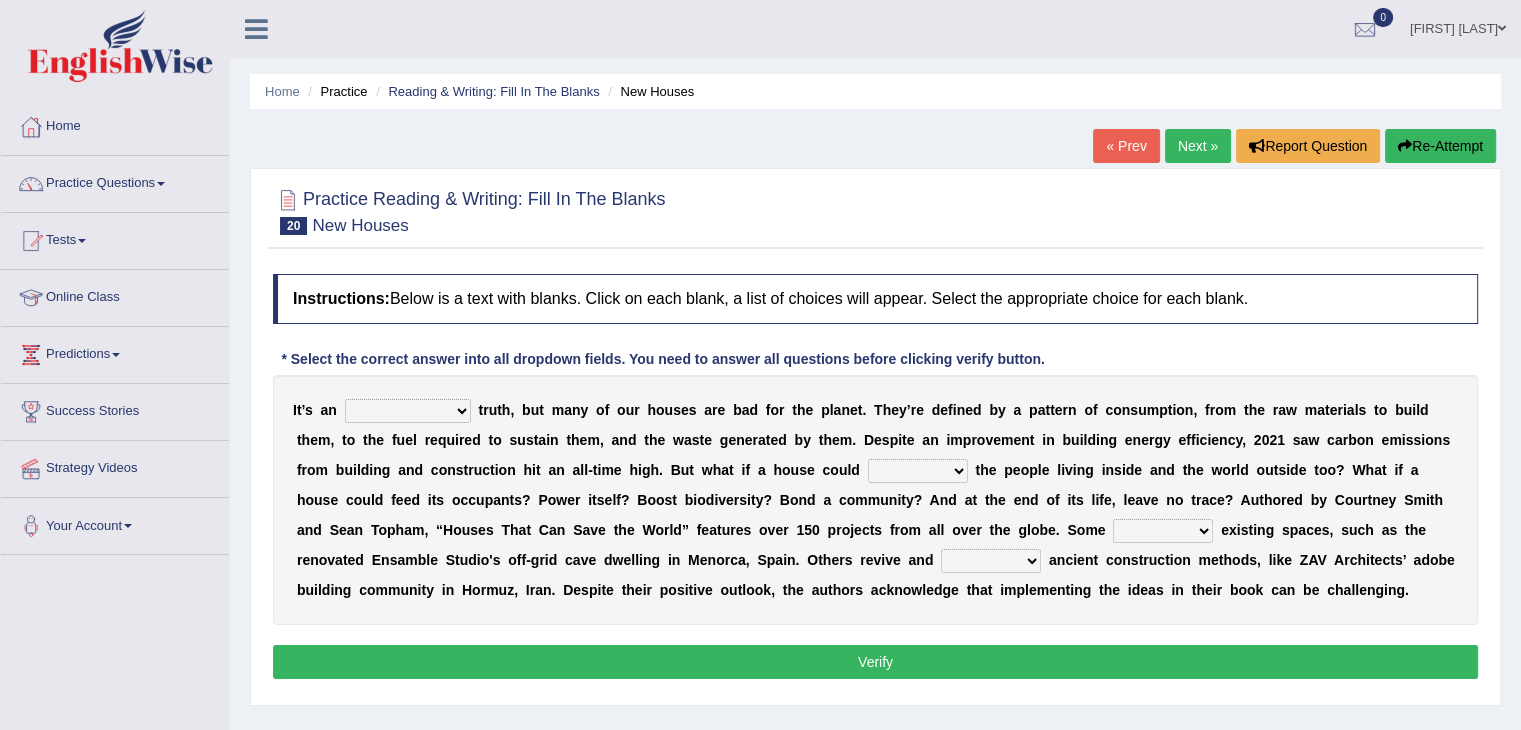 click on "unrivaled unstable uncomfortable uncapped" at bounding box center (408, 411) 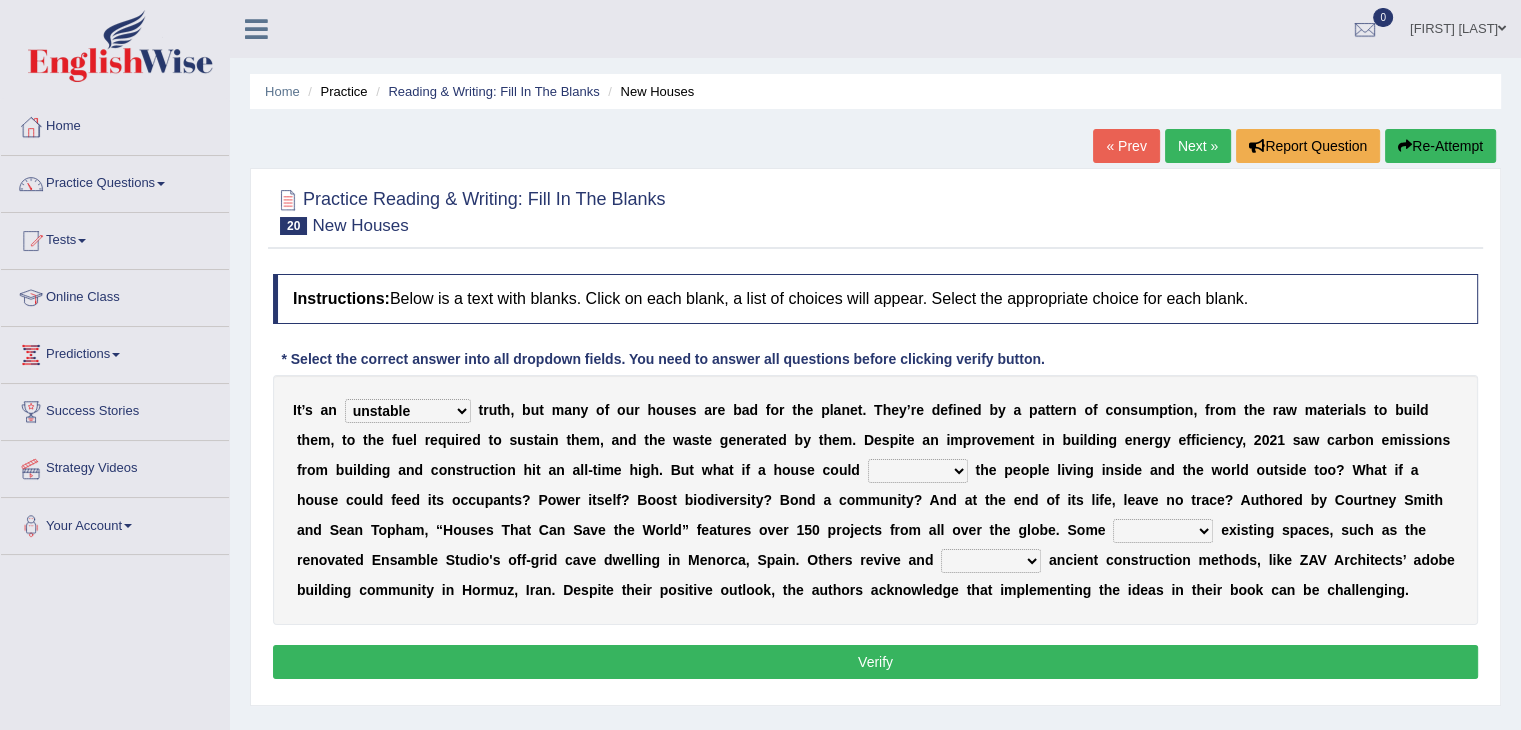 click on "unrivaled unstable uncomfortable uncapped" at bounding box center (408, 411) 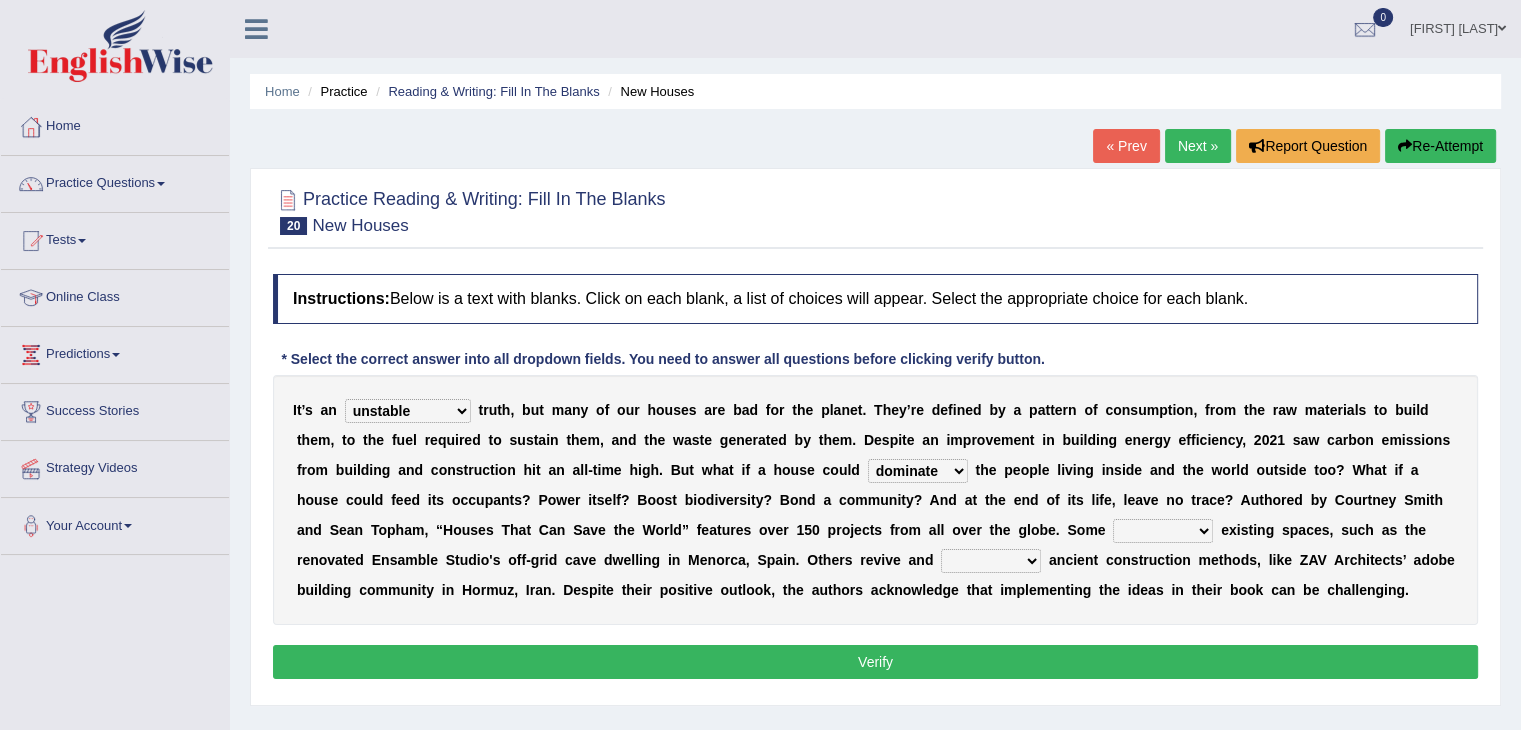 click on "survive mimic dominate nurture" at bounding box center (918, 471) 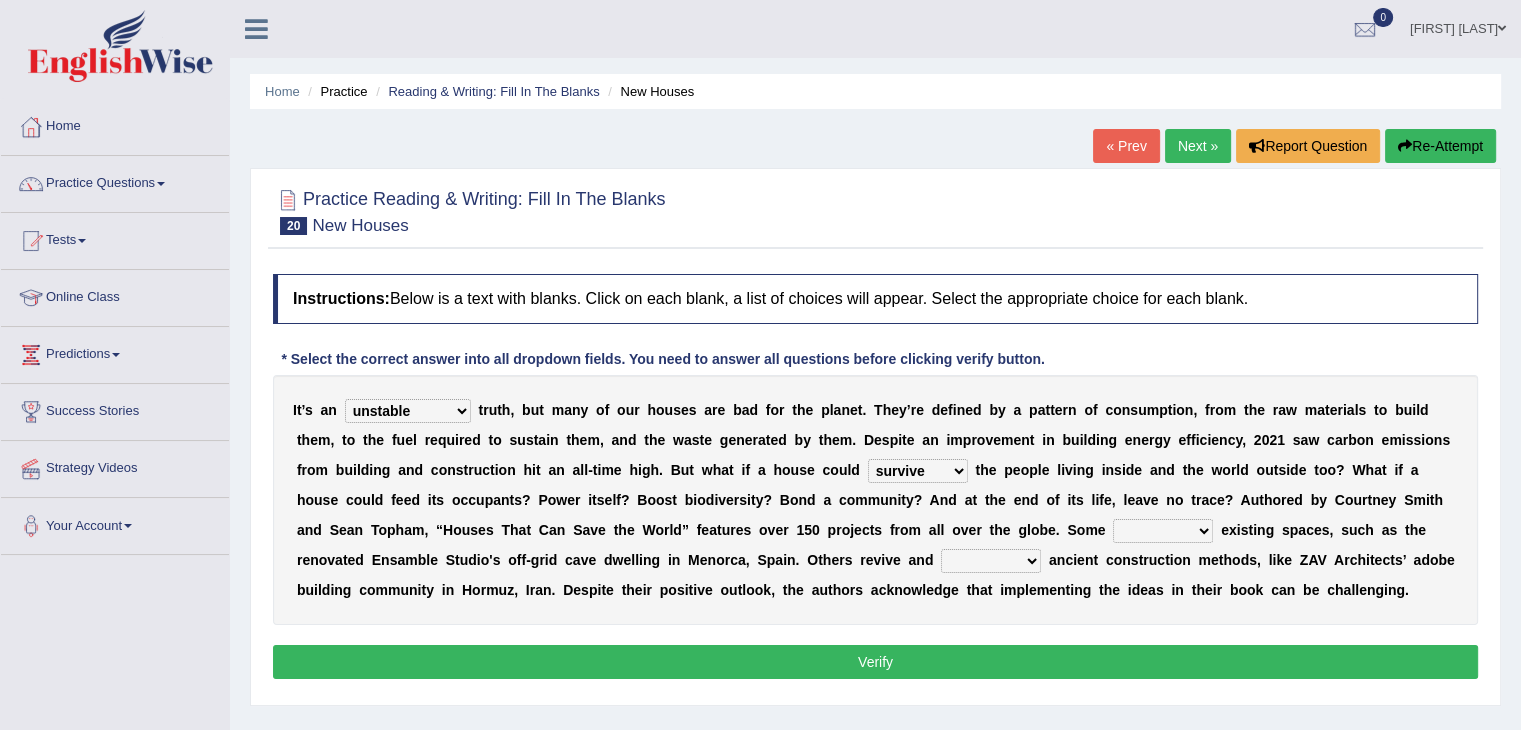 click on "survive mimic dominate nurture" at bounding box center [918, 471] 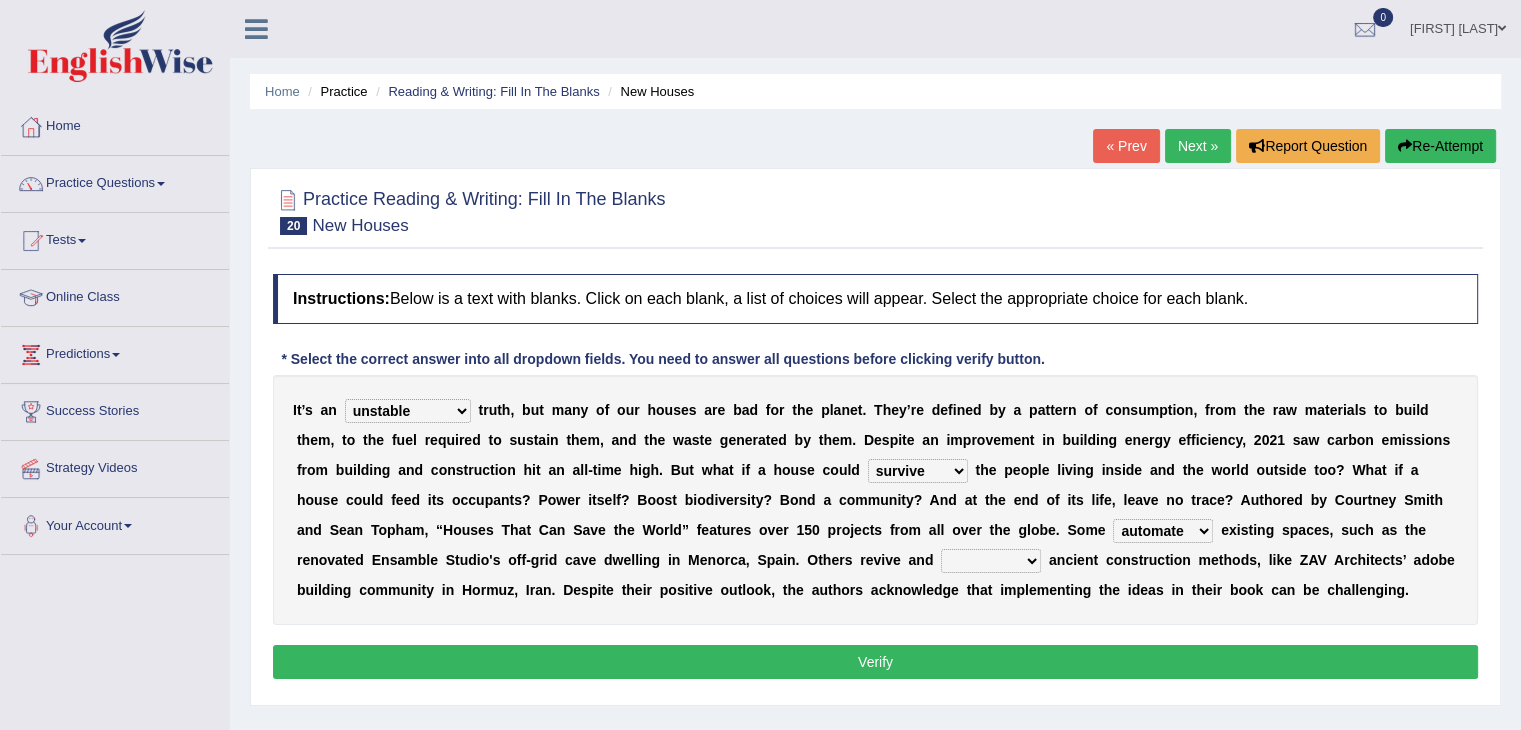 click on "produce relate update change" at bounding box center [991, 561] 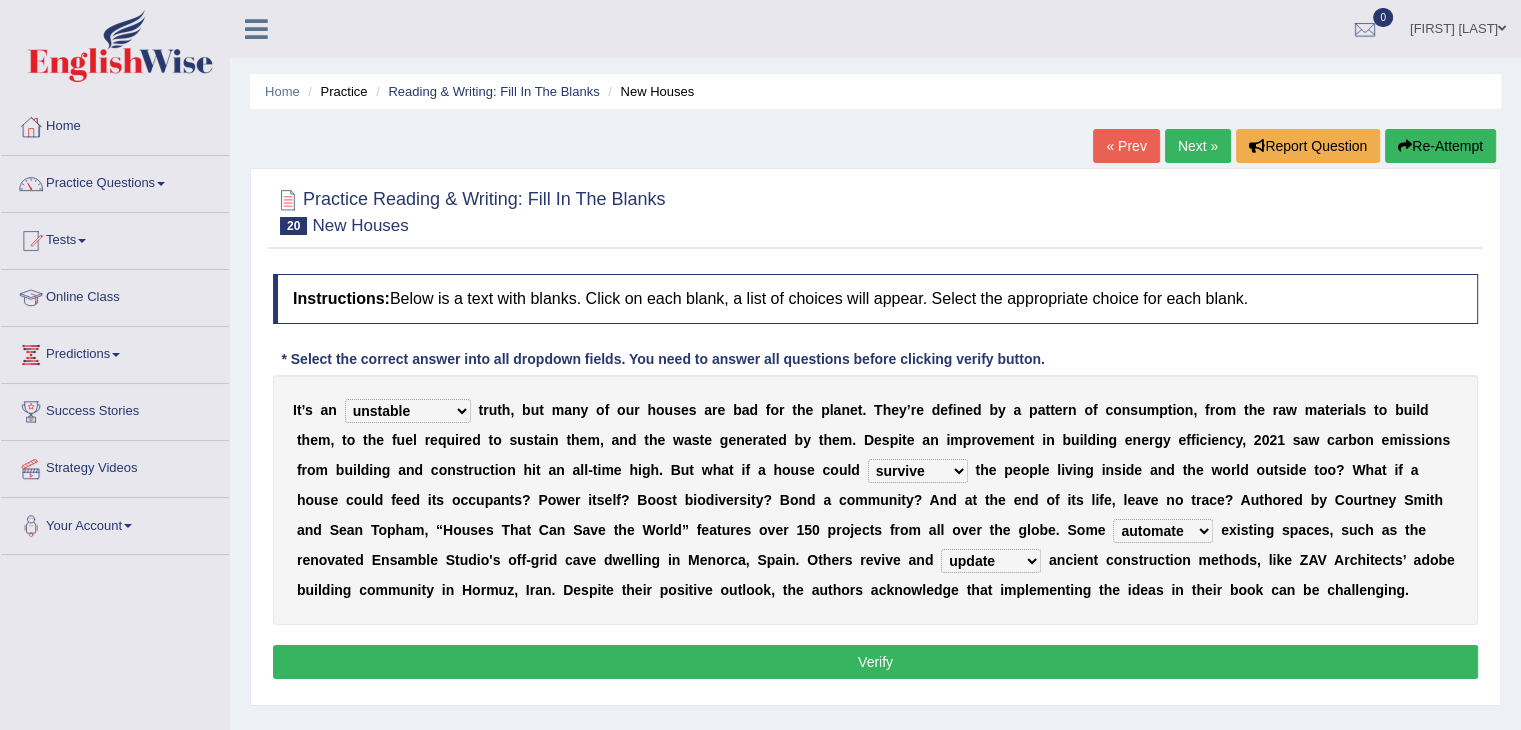click on "Verify" at bounding box center [875, 662] 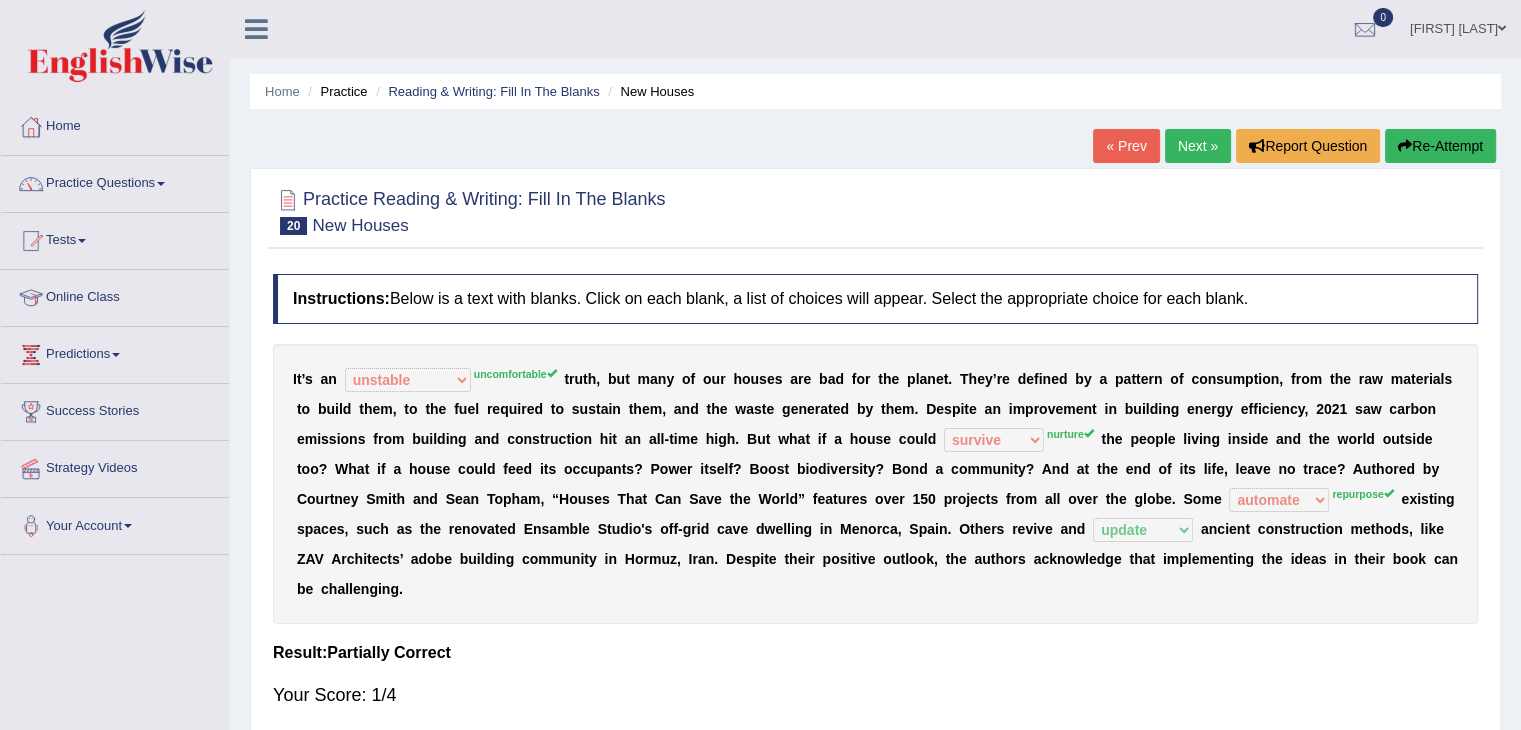 click on "I t ’ s    a n    unrivaled unstable uncomfortable uncapped uncomfortable    t r u t h ,    b u t    m a n y    o f    o u r    h o u s e s    a r e    b a d    f o r    t h e    p l a n e t .    T h e y ’ r e    d e f i n e d    b y    a    p a t t e r n    o f    c o n s u m p t i o n ,    f r o m    t h e    r a w    m a t e r i a l s    t o    b u i l d    t h e m ,    t o    t h e    f u e l    r e q u i r e d    t o    s u s t a i n    t h e m ,    a n d    t h e    w a s t e    g e n e r a t e d    b y    t h e m .    D e s p i t e    a n    i m p r o v e m e n t    i n    b u i l d i n g    e n e r g y    e f f i c i e n c y ,    2 0 2 1    s a w    c a r b o n    e m i s s i o n s    f r o m    b u i l d i n g    a n d    c o n s t r u c t i o n    h i t    a n    a l l - t i m e    h i g h .    B u t    w h a t    i f    a    h o u s e    c o u l d    survive mimic dominate nurture nurture    t h e    p e o p l e    l i v i n g" at bounding box center [875, 484] 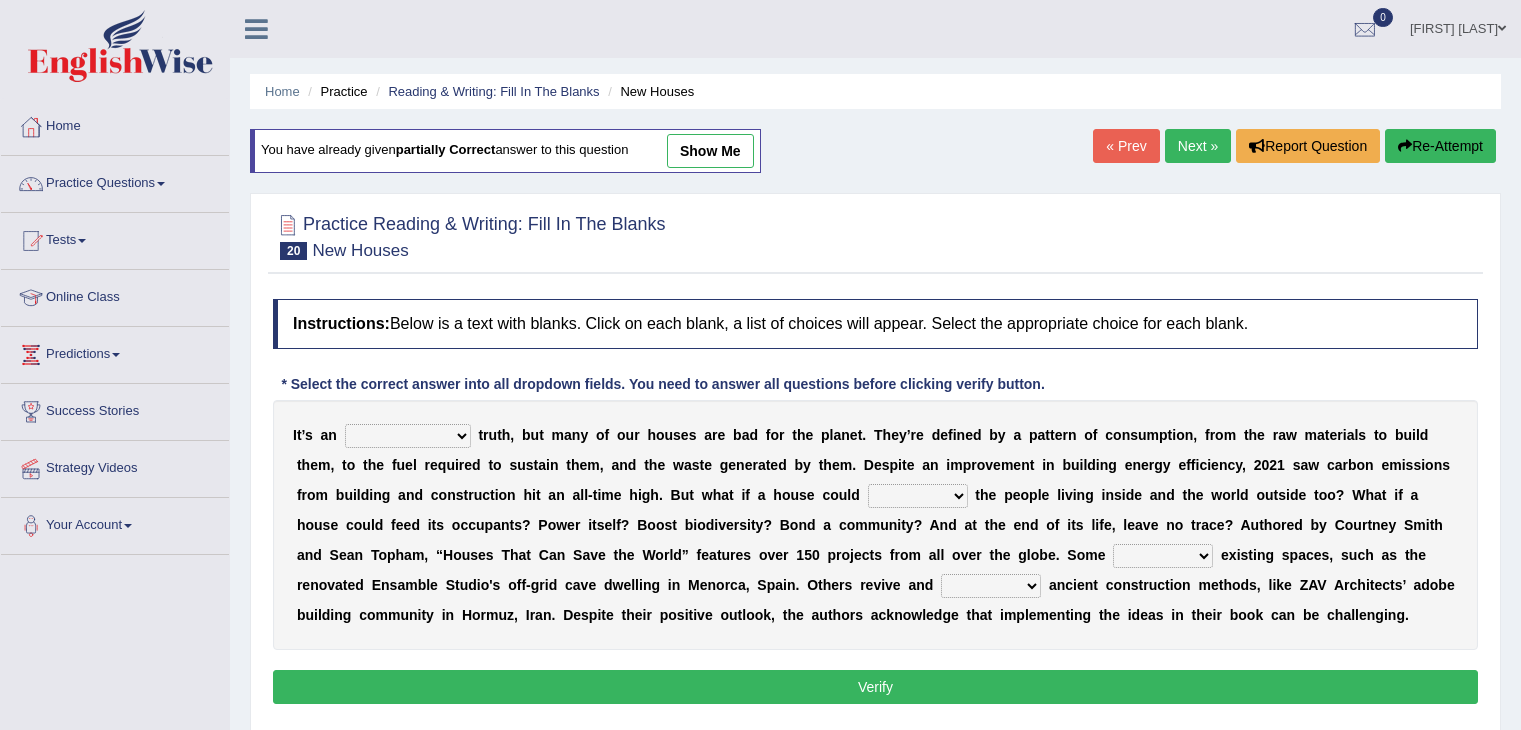 scroll, scrollTop: 0, scrollLeft: 0, axis: both 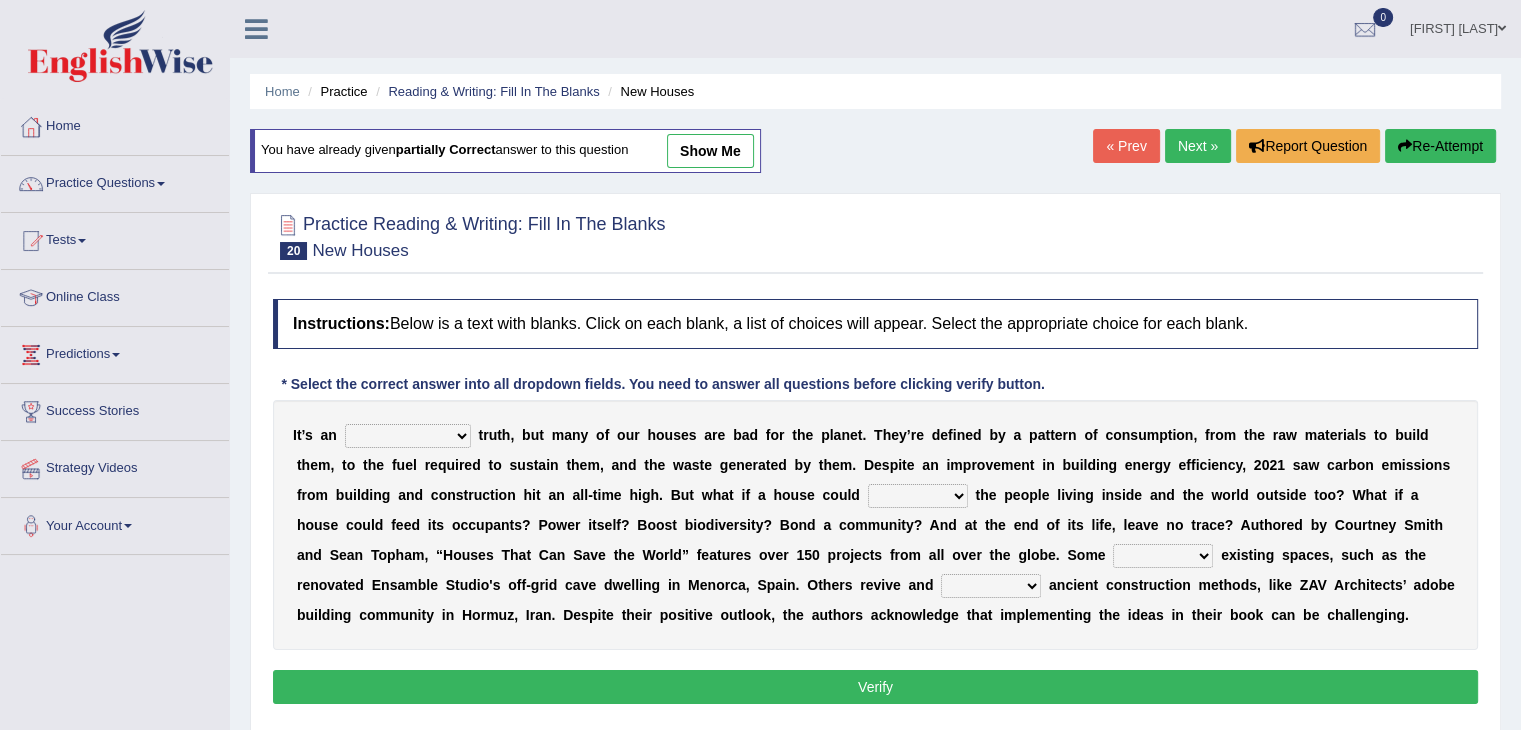 click on "unrivaled unstable uncomfortable uncapped" at bounding box center [408, 436] 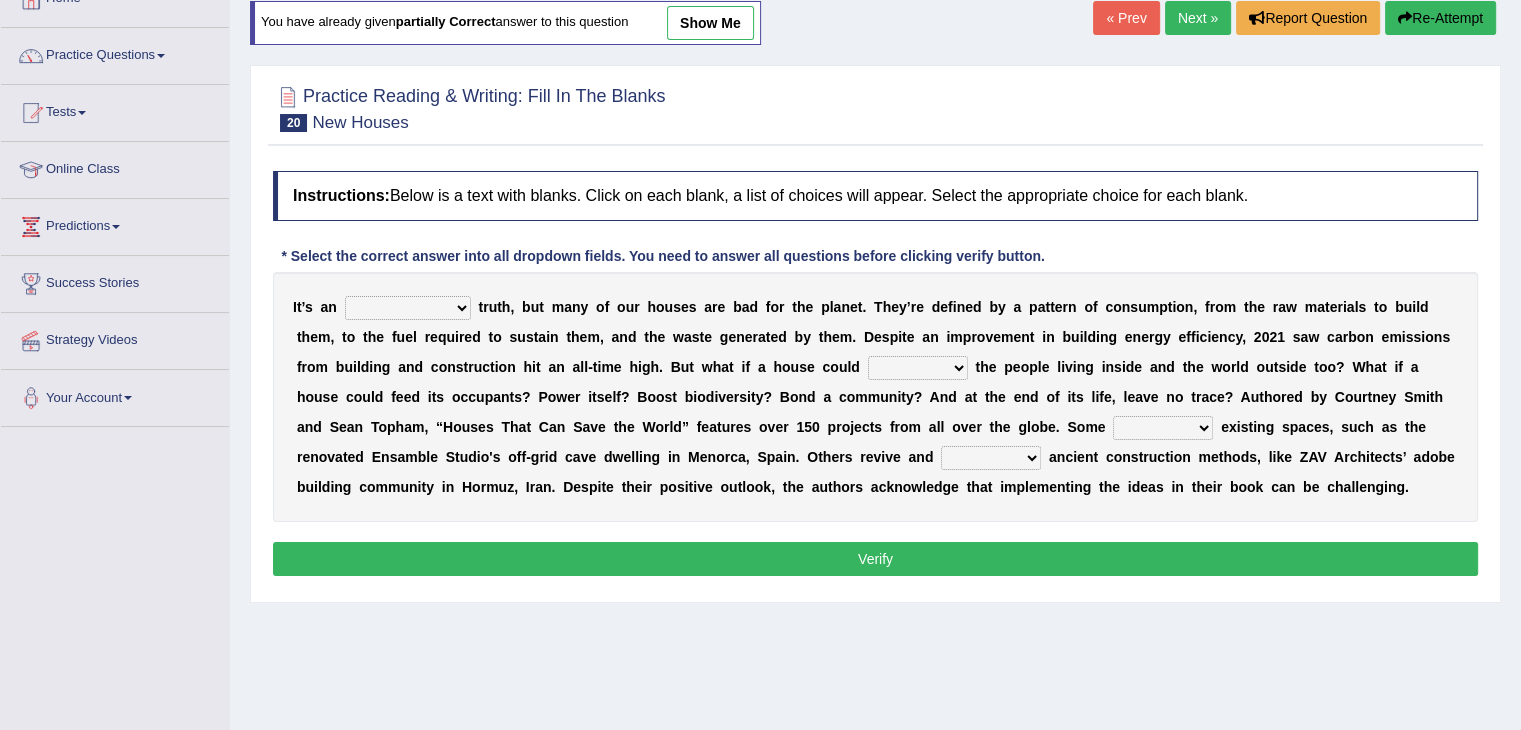 scroll, scrollTop: 120, scrollLeft: 0, axis: vertical 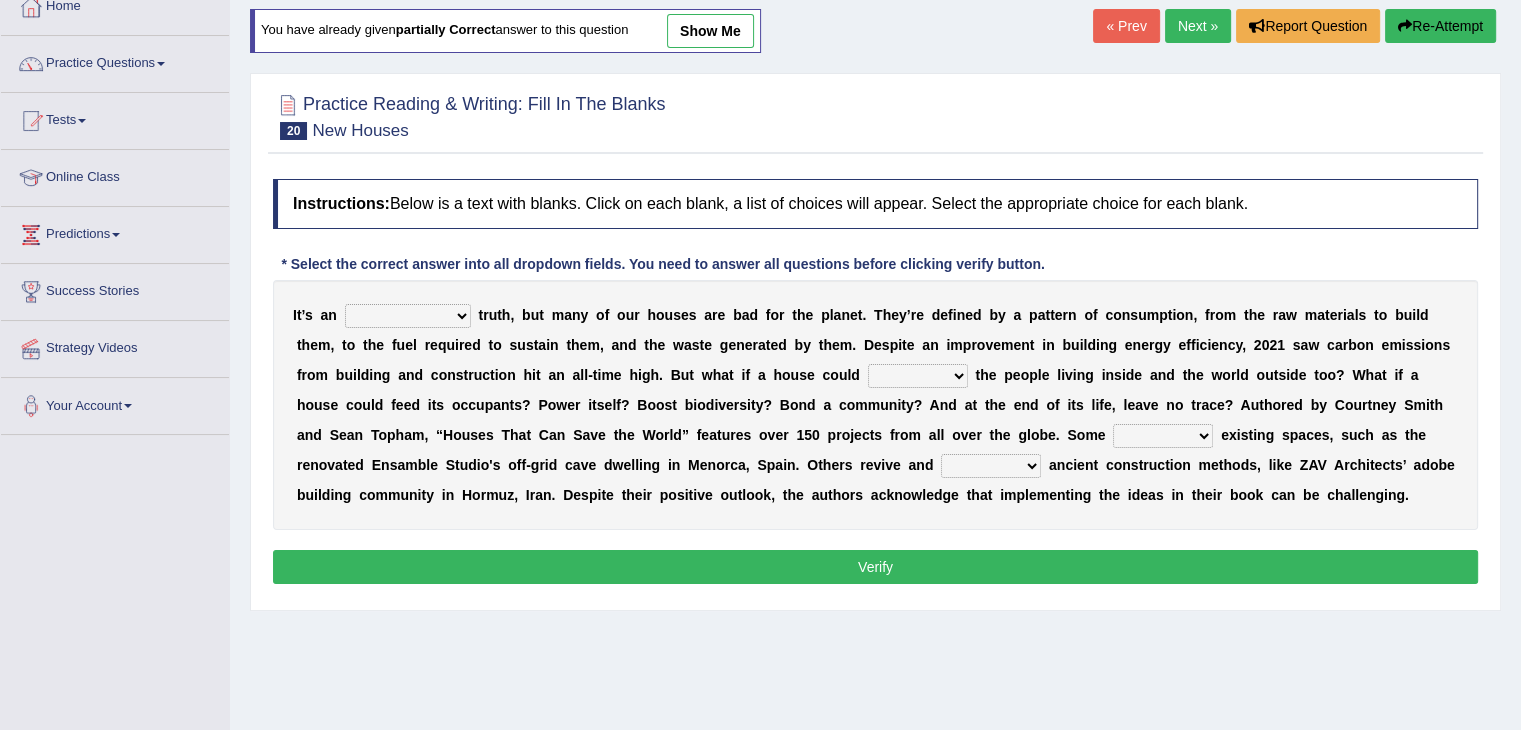 click on "I t ’ s    a n    unrivaled unstable uncomfortable uncapped    t r u t h ,    b u t    m a n y    o f    o u r    h o u s e s    a r e    b a d    f o r    t h e    p l a n e t .    T h e y ’ r e    d e f i n e d    b y    a    p a t t e r n    o f    c o n s u m p t i o n ,    f r o m    t h e    r a w    m a t e r i a l s    t o    b u i l d    t h e m ,    t o    t h e    f u e l    r e q u i r e d    t o    s u s t a i n    t h e m ,    a n d    t h e    w a s t e    g e n e r a t e d    b y    t h e m .    D e s p i t e    a n    i m p r o v e m e n t    i n    b u i l d i n g    e n e r g y    e f f i c i e n c y ,    2 0 2 1    s a w    c a r b o n    e m i s s i o n s    f r o m    b u i l d i n g    a n d    c o n s t r u c t i o n    h i t    a n    a l l - t i m e    h i g h .    B u t    w h a t    i f    a    h o u s e    c o u l d    survive mimic dominate nurture    t h e    p e o p l e    l i v i n g    i n s i d e    a" at bounding box center [875, 405] 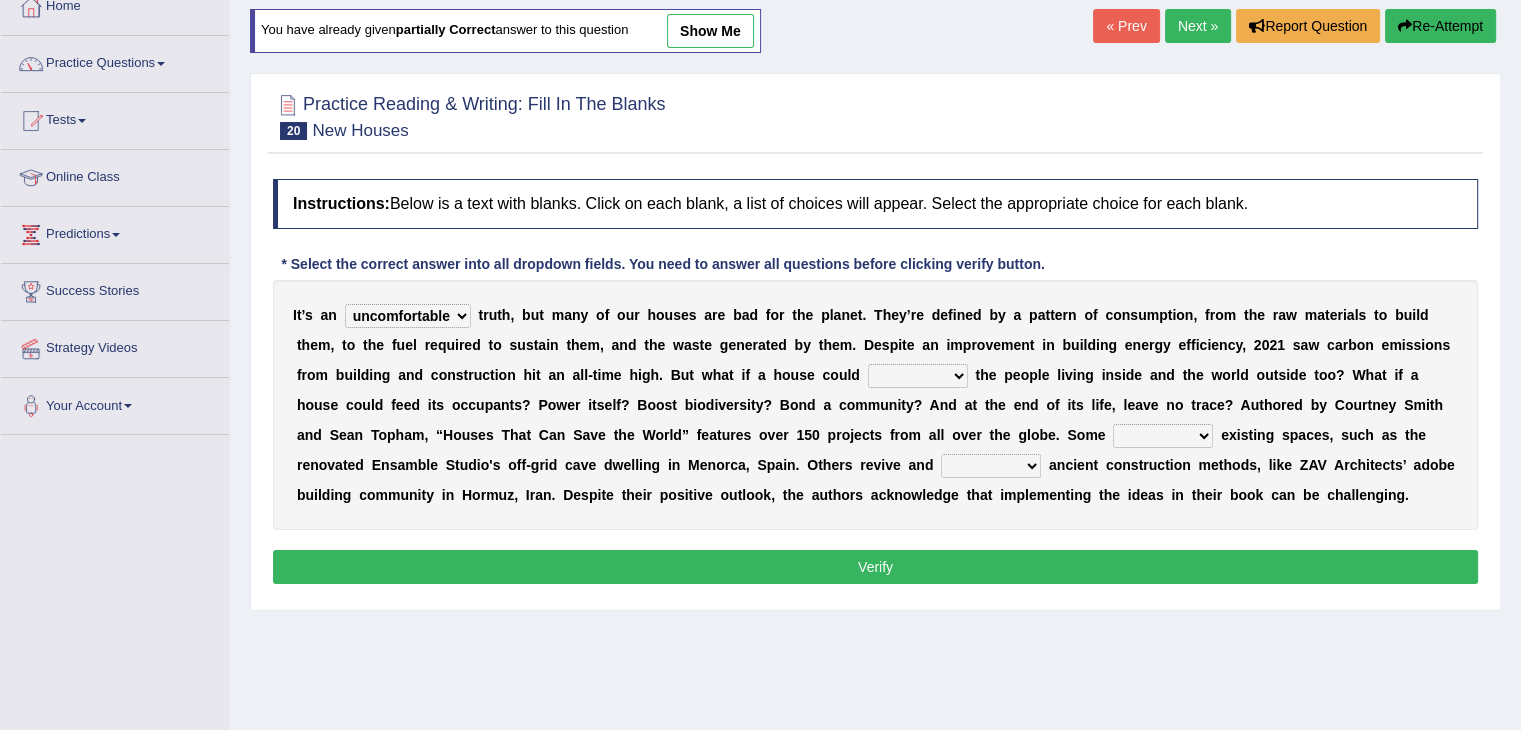 click on "survive mimic dominate nurture" at bounding box center (918, 376) 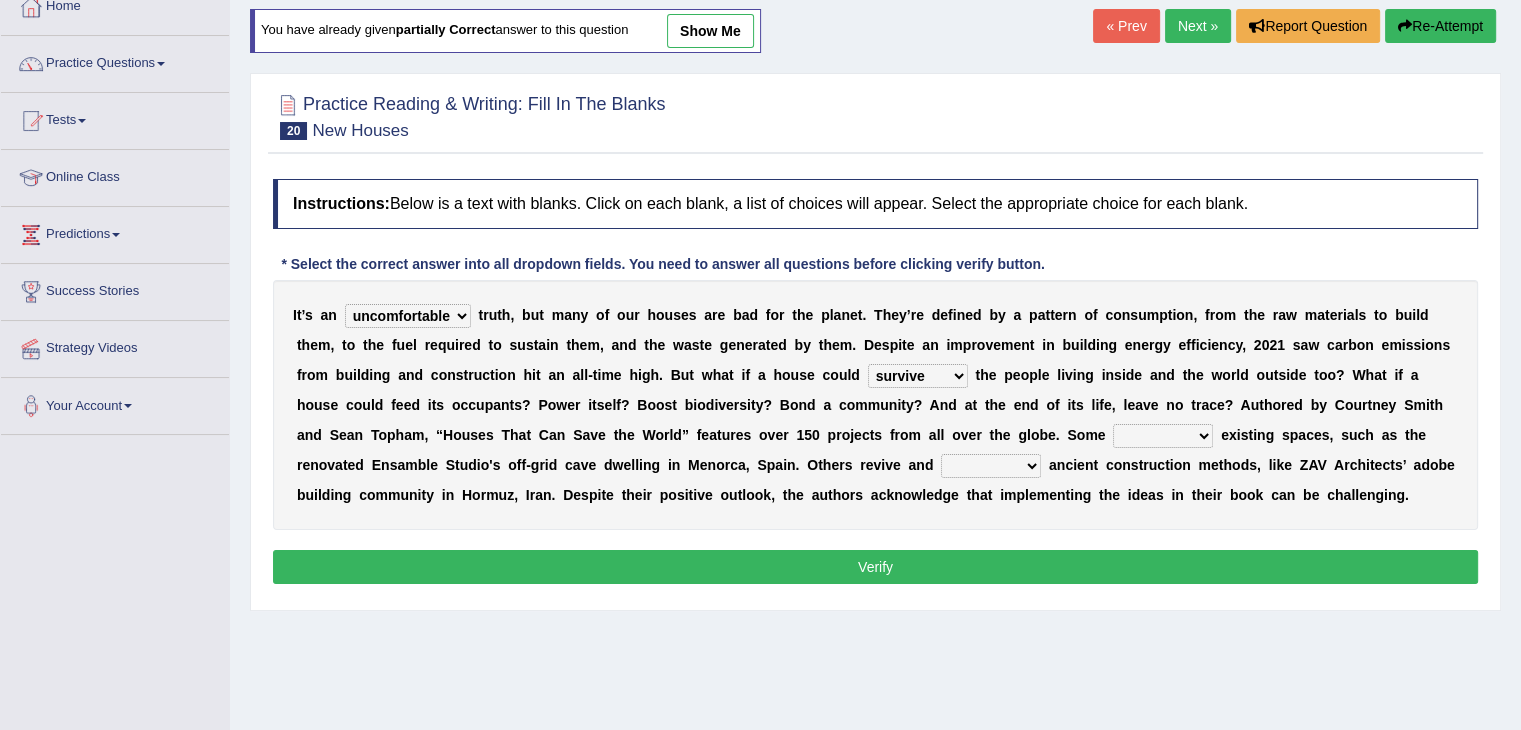 click on "survive mimic dominate nurture" at bounding box center [918, 376] 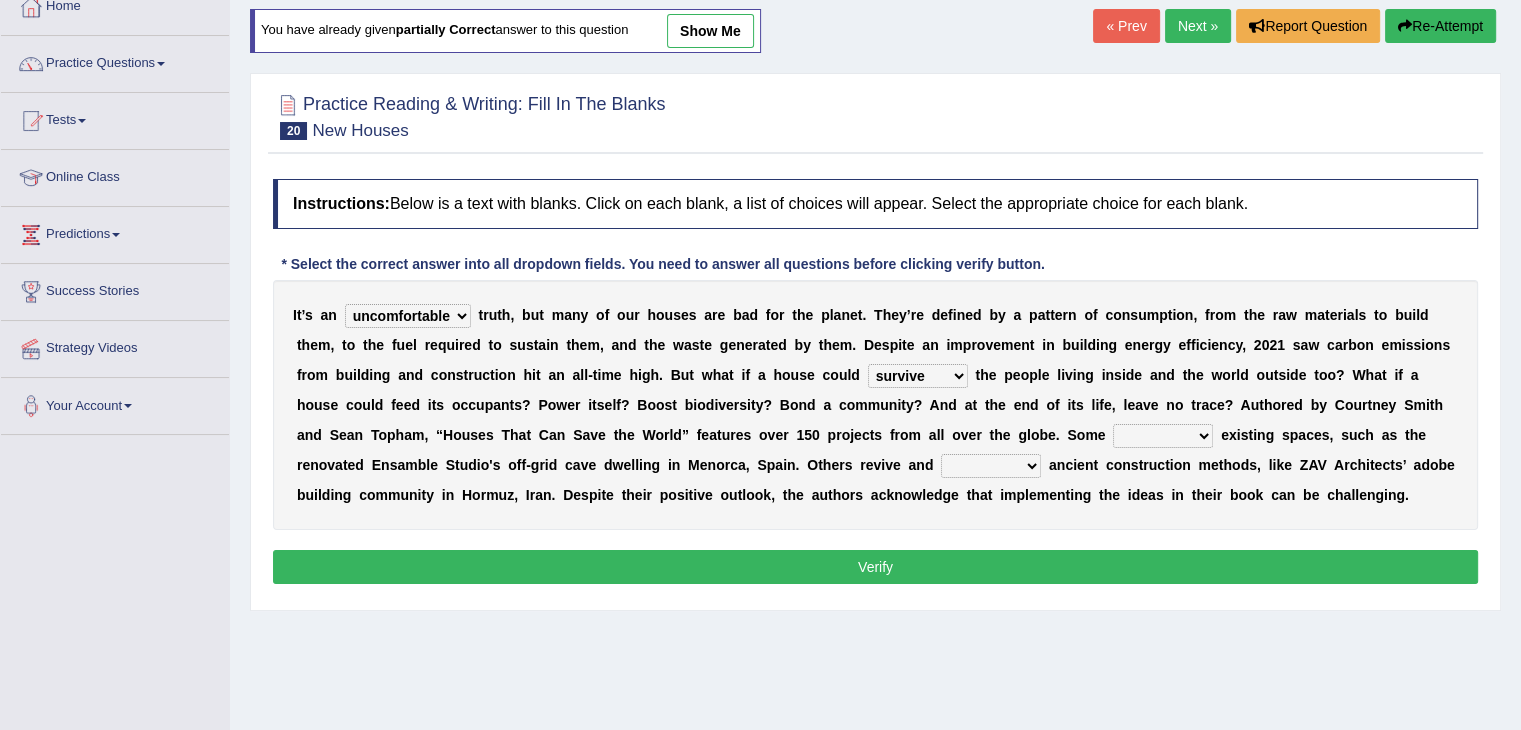 click on "delve automate repurpose reckon" at bounding box center [1163, 436] 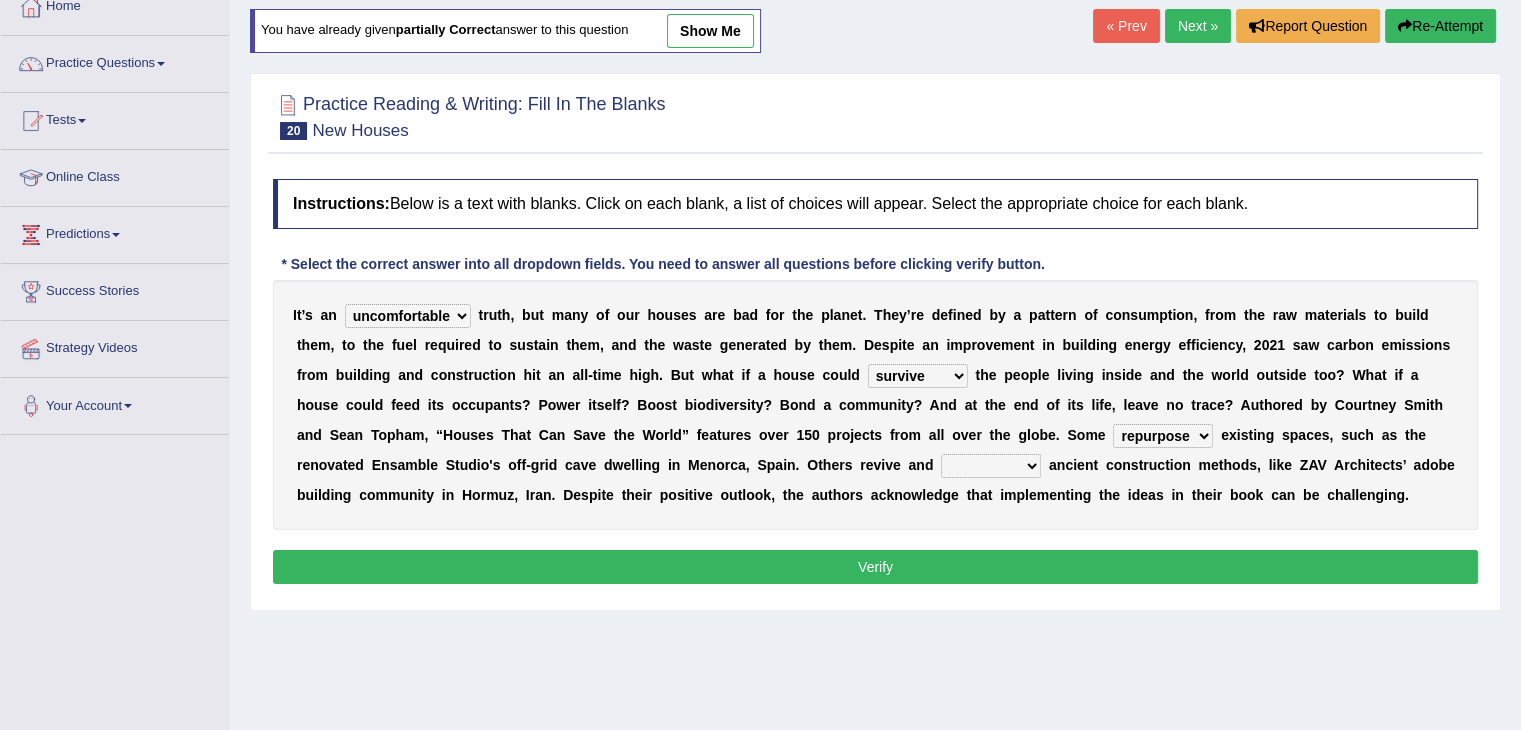click on "delve automate repurpose reckon" at bounding box center [1163, 436] 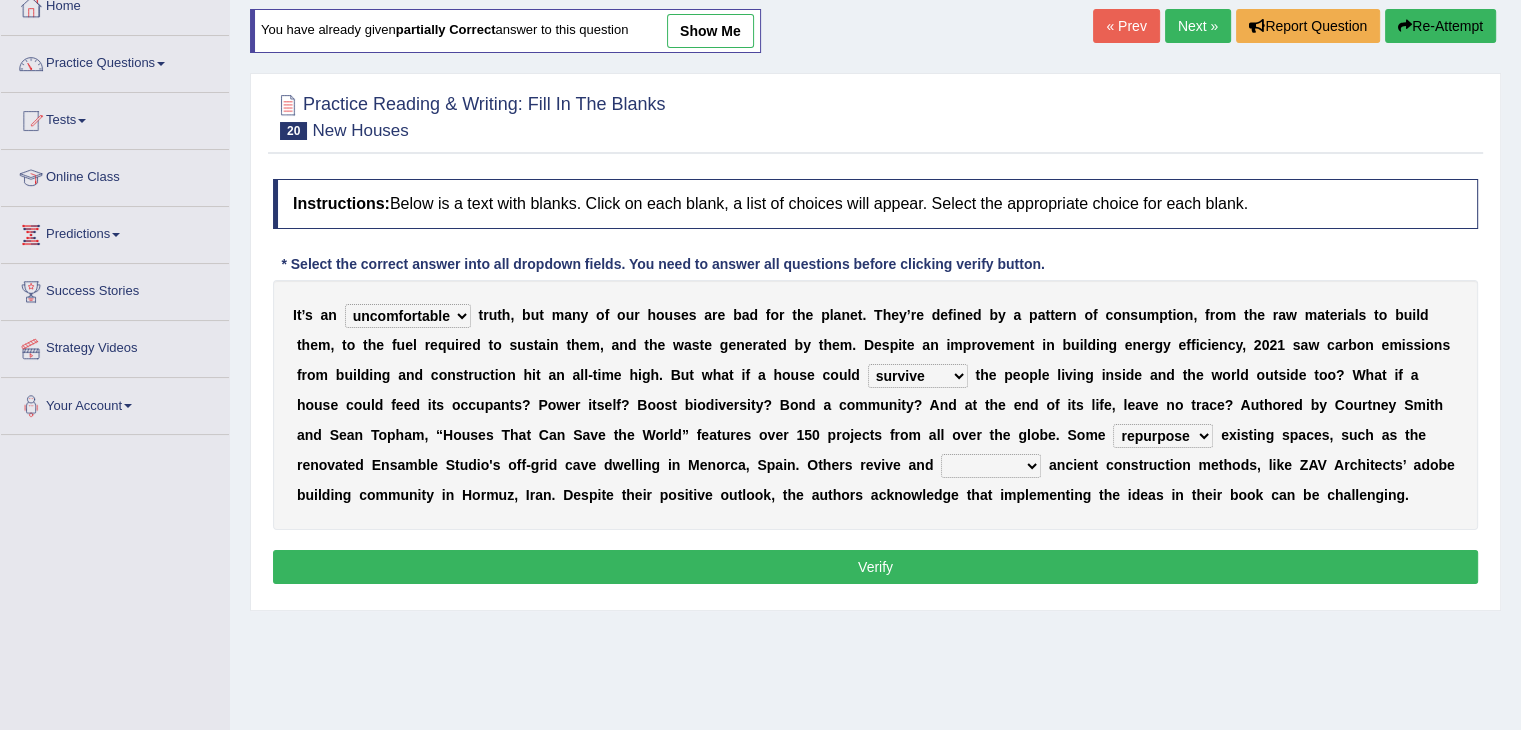 click on "produce relate update change" at bounding box center [991, 466] 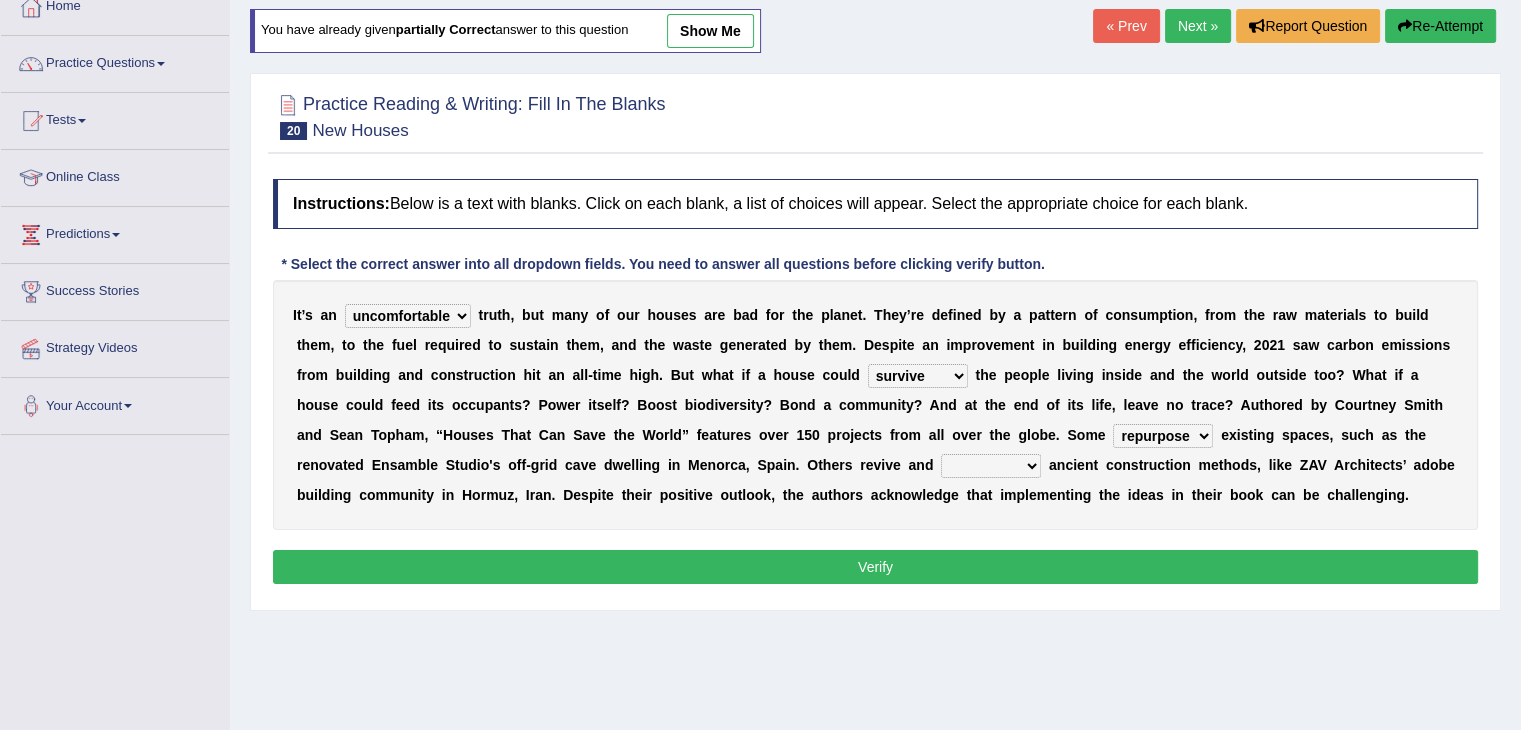 select on "update" 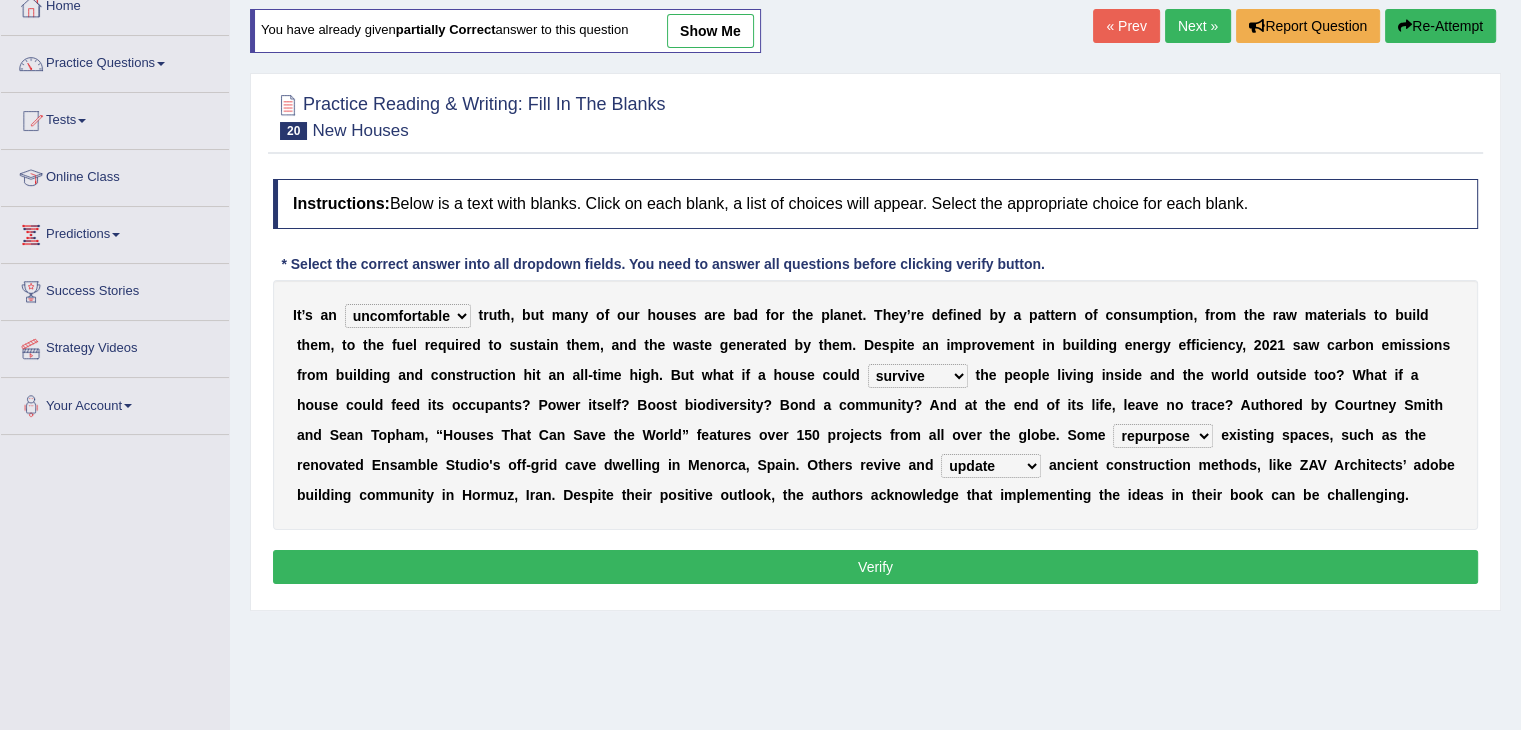 click on "Verify" at bounding box center (875, 567) 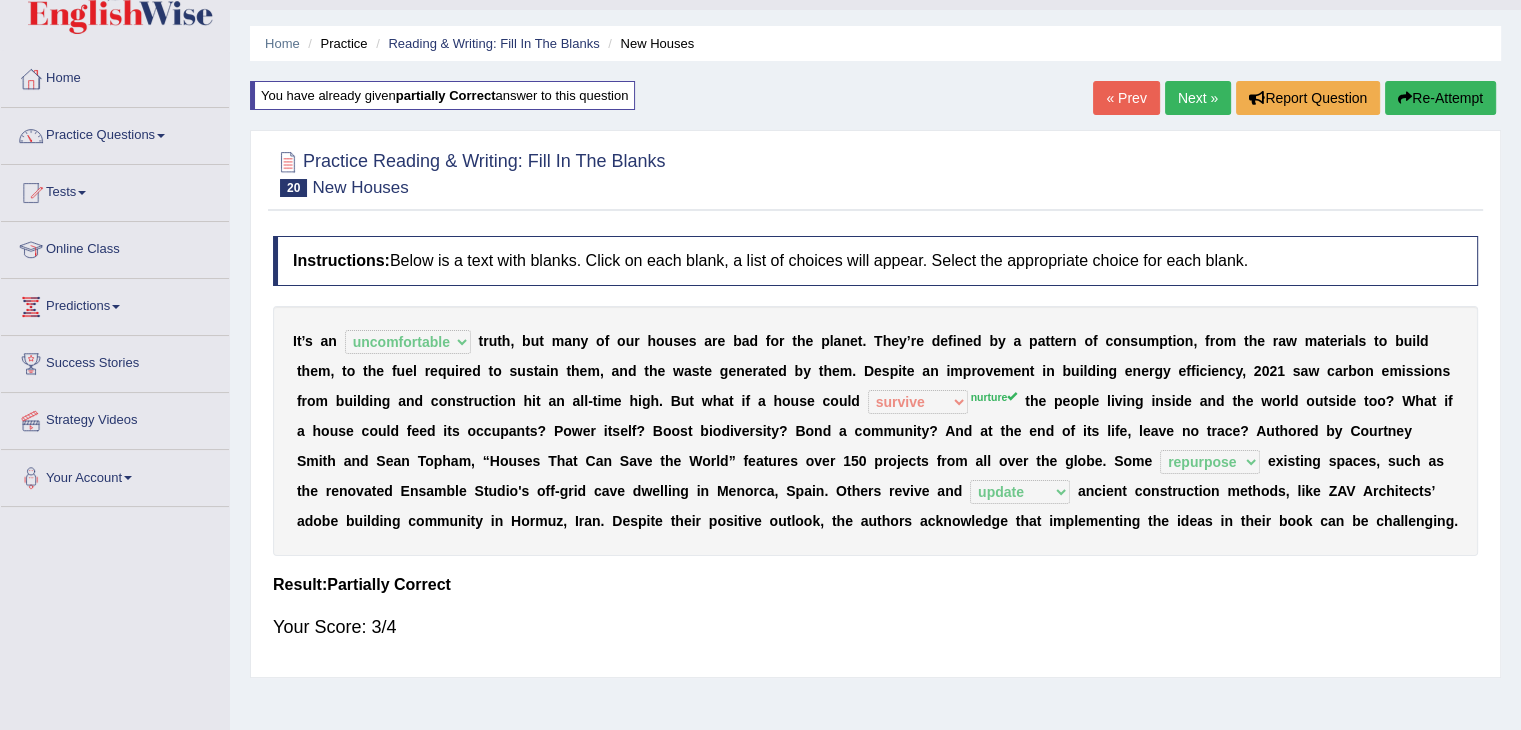 scroll, scrollTop: 0, scrollLeft: 0, axis: both 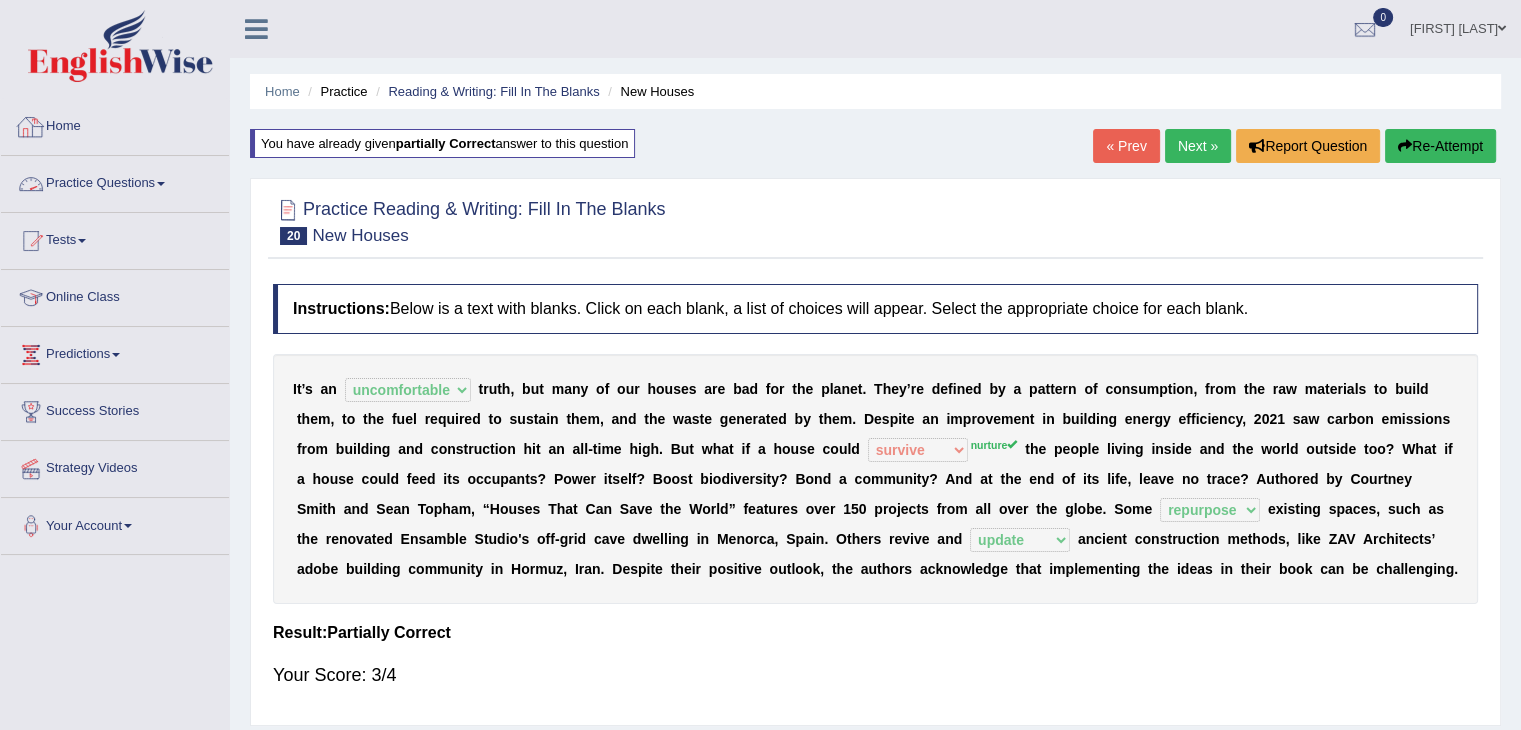 click on "Home" at bounding box center [115, 124] 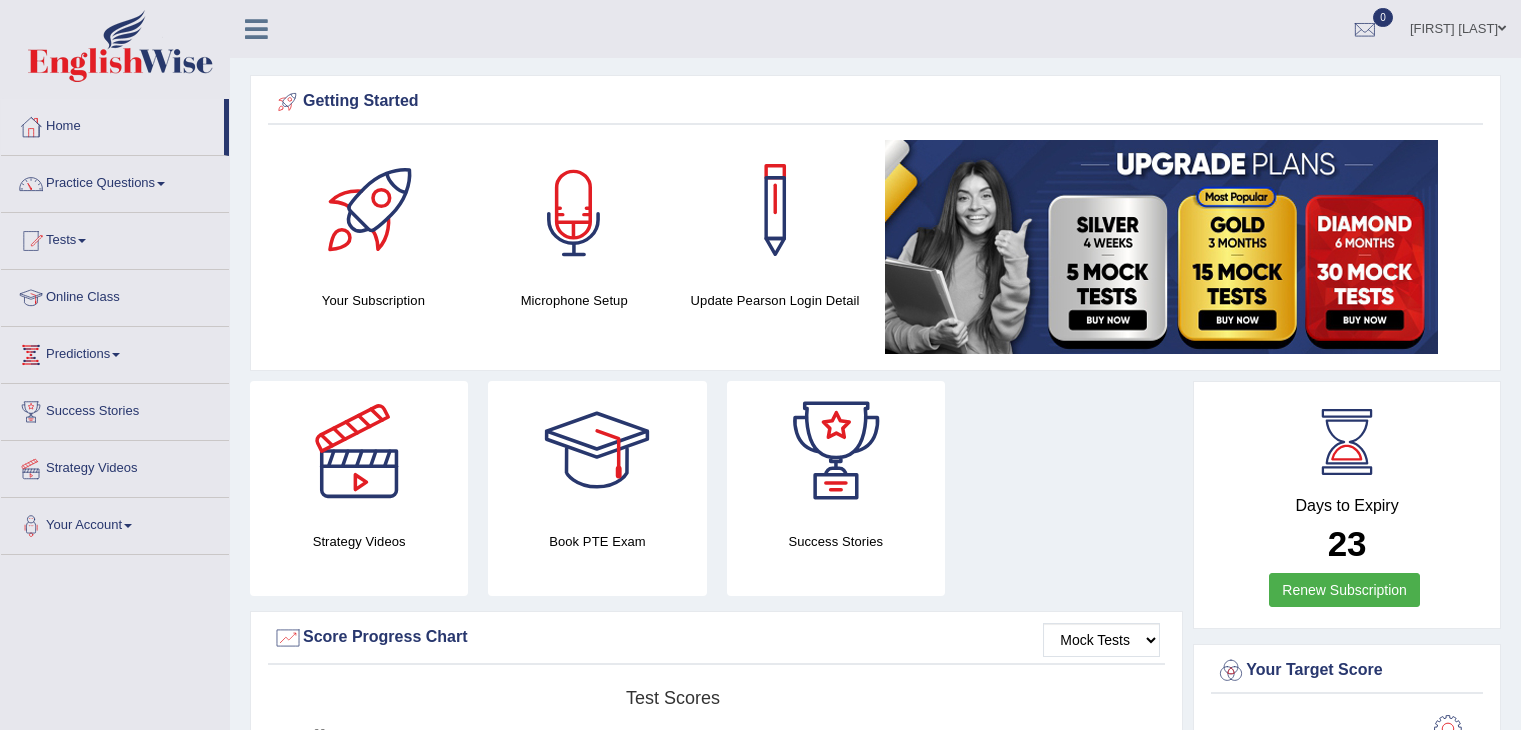 scroll, scrollTop: 0, scrollLeft: 0, axis: both 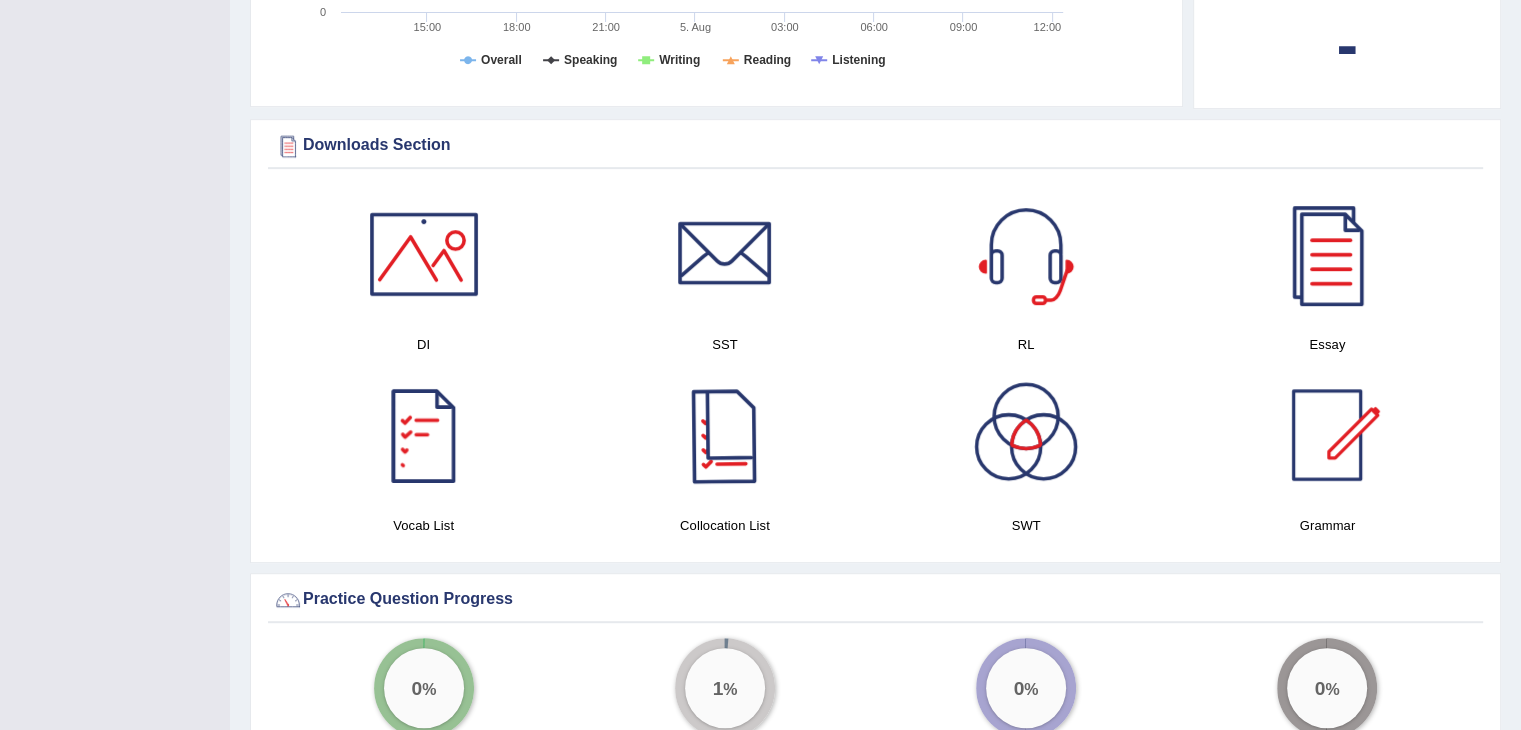 click at bounding box center [725, 435] 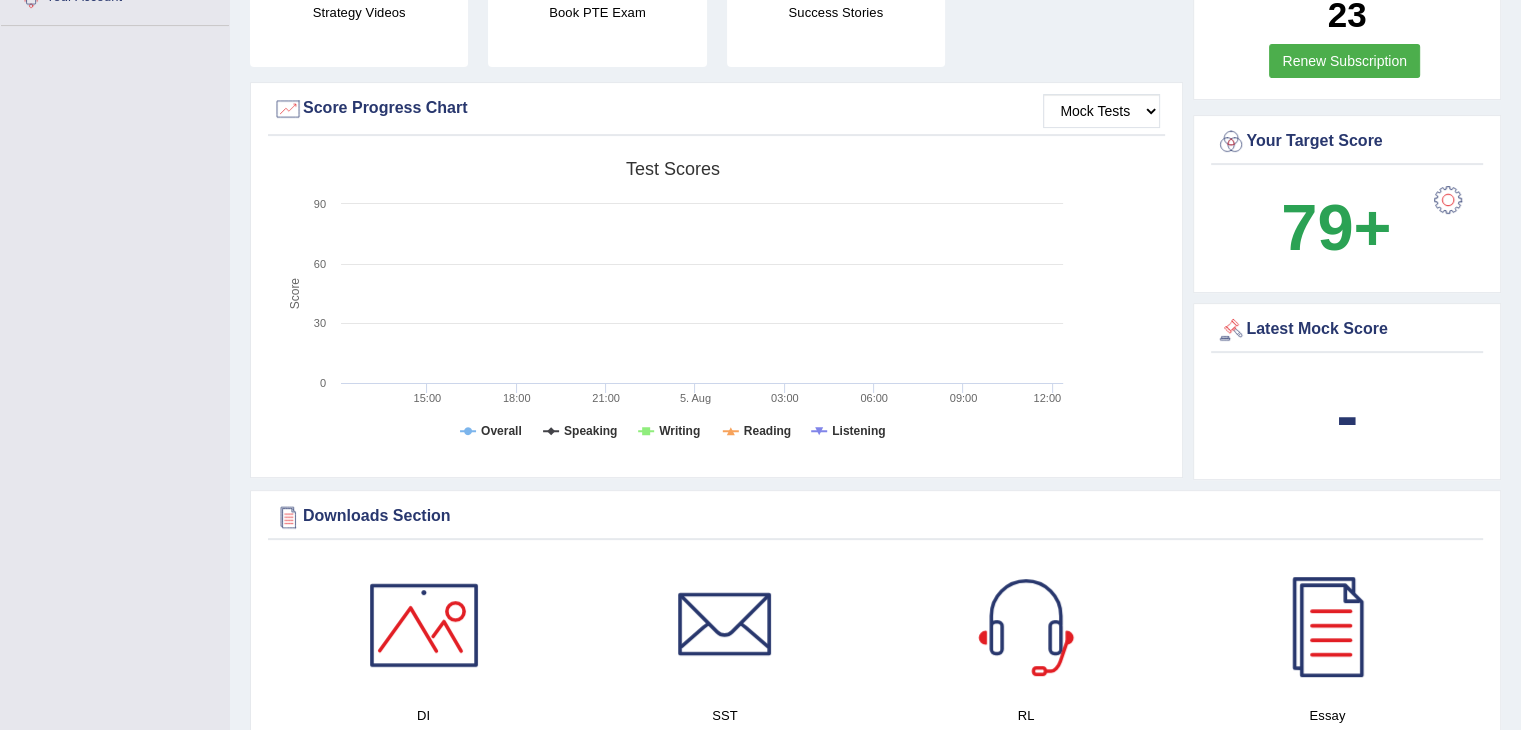 scroll, scrollTop: 500, scrollLeft: 0, axis: vertical 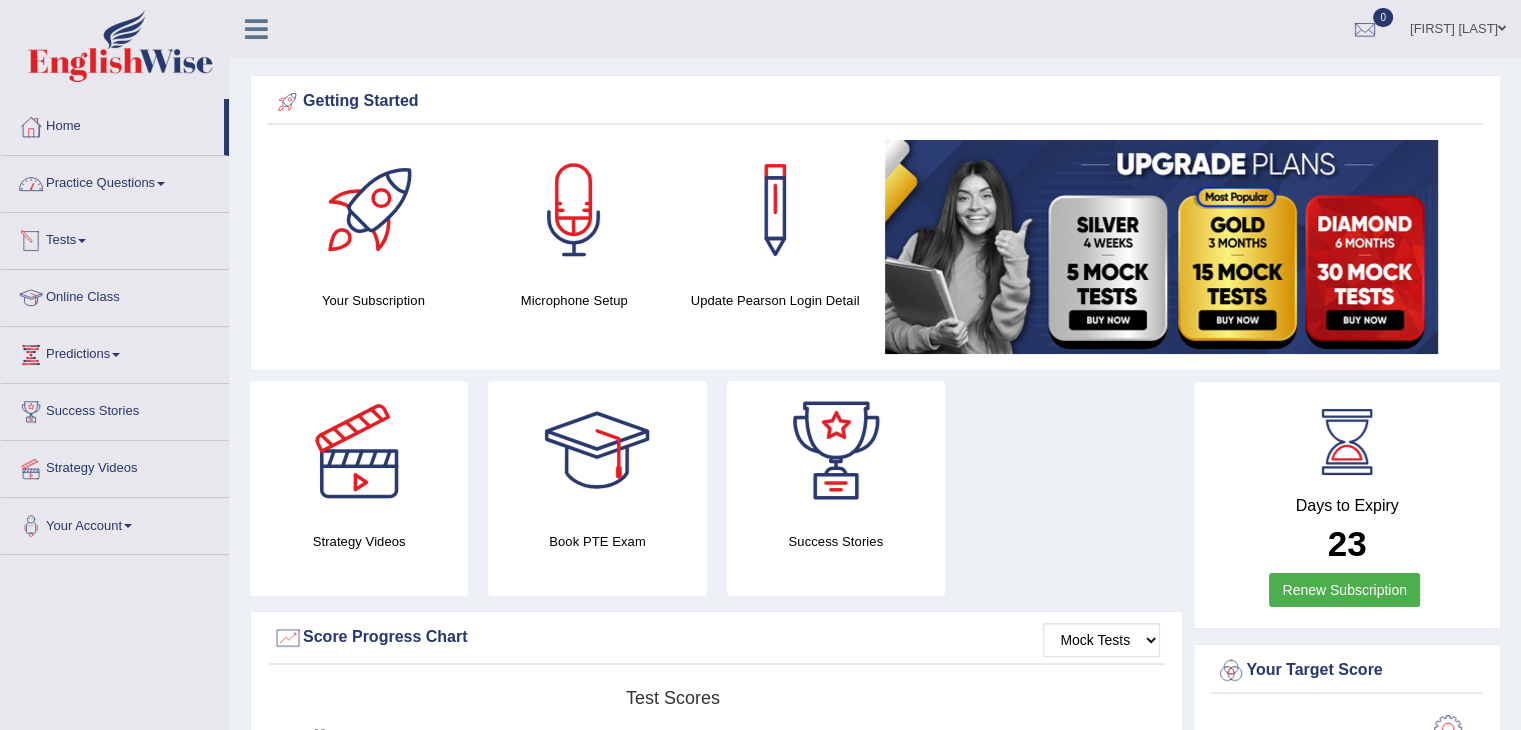 click at bounding box center [161, 184] 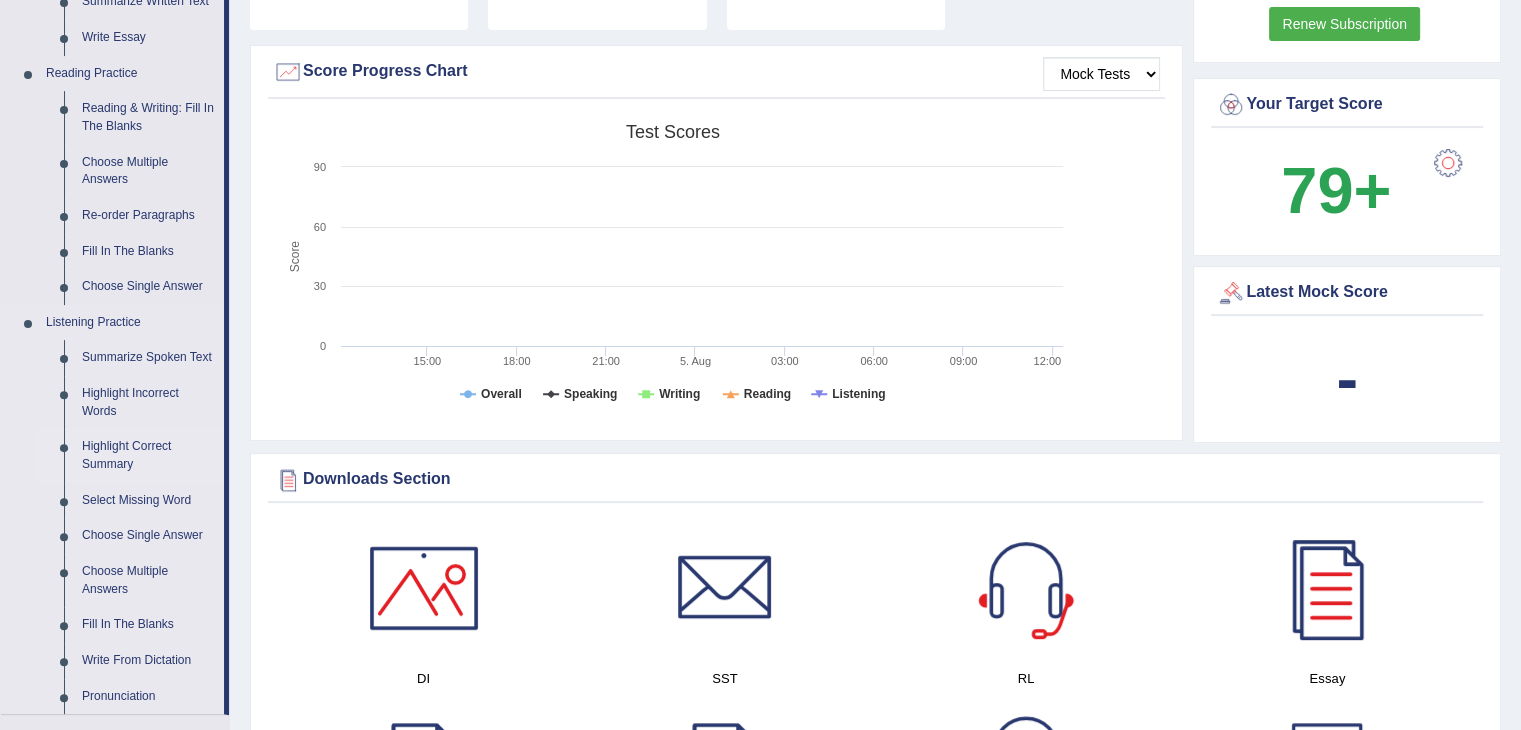 scroll, scrollTop: 600, scrollLeft: 0, axis: vertical 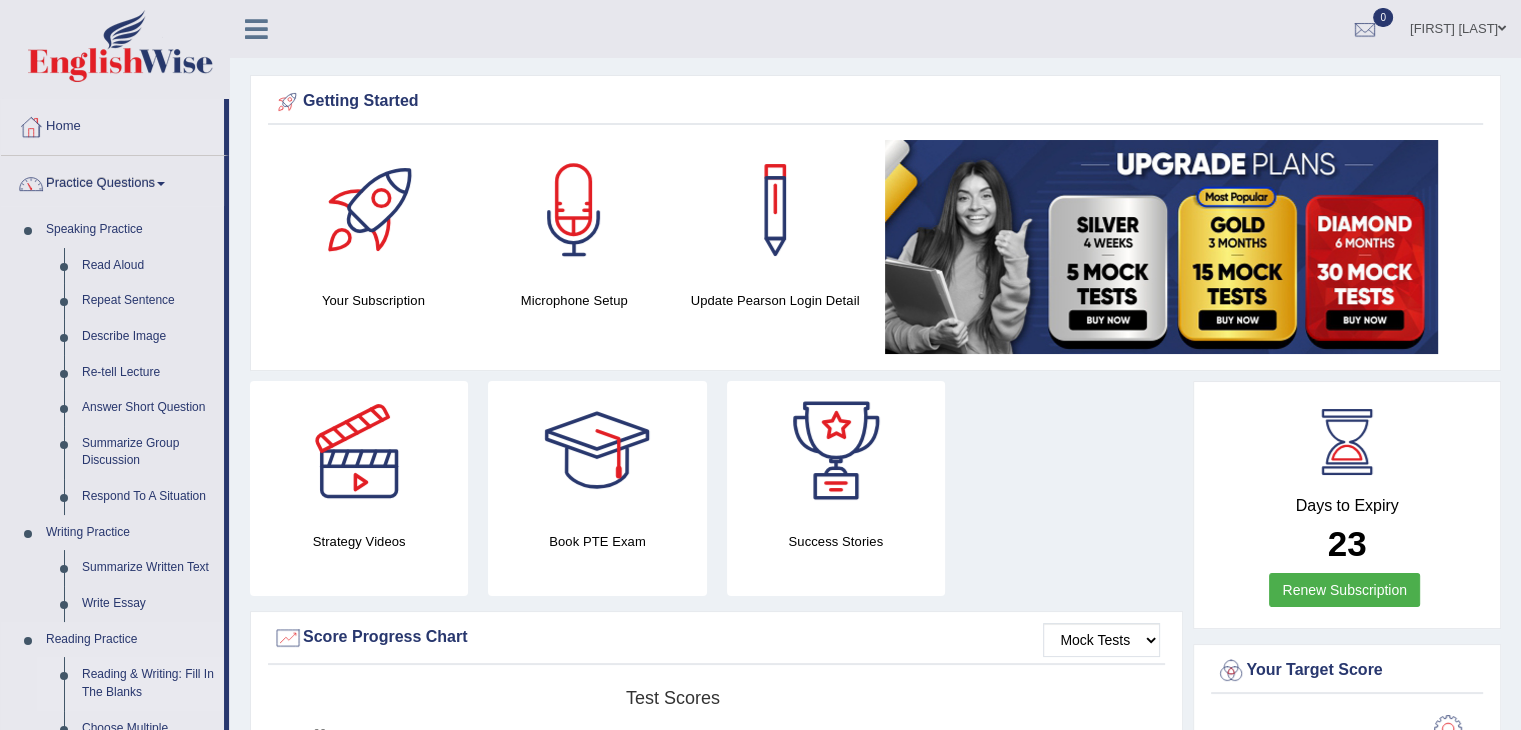 click on "Reading & Writing: Fill In The Blanks" at bounding box center (148, 683) 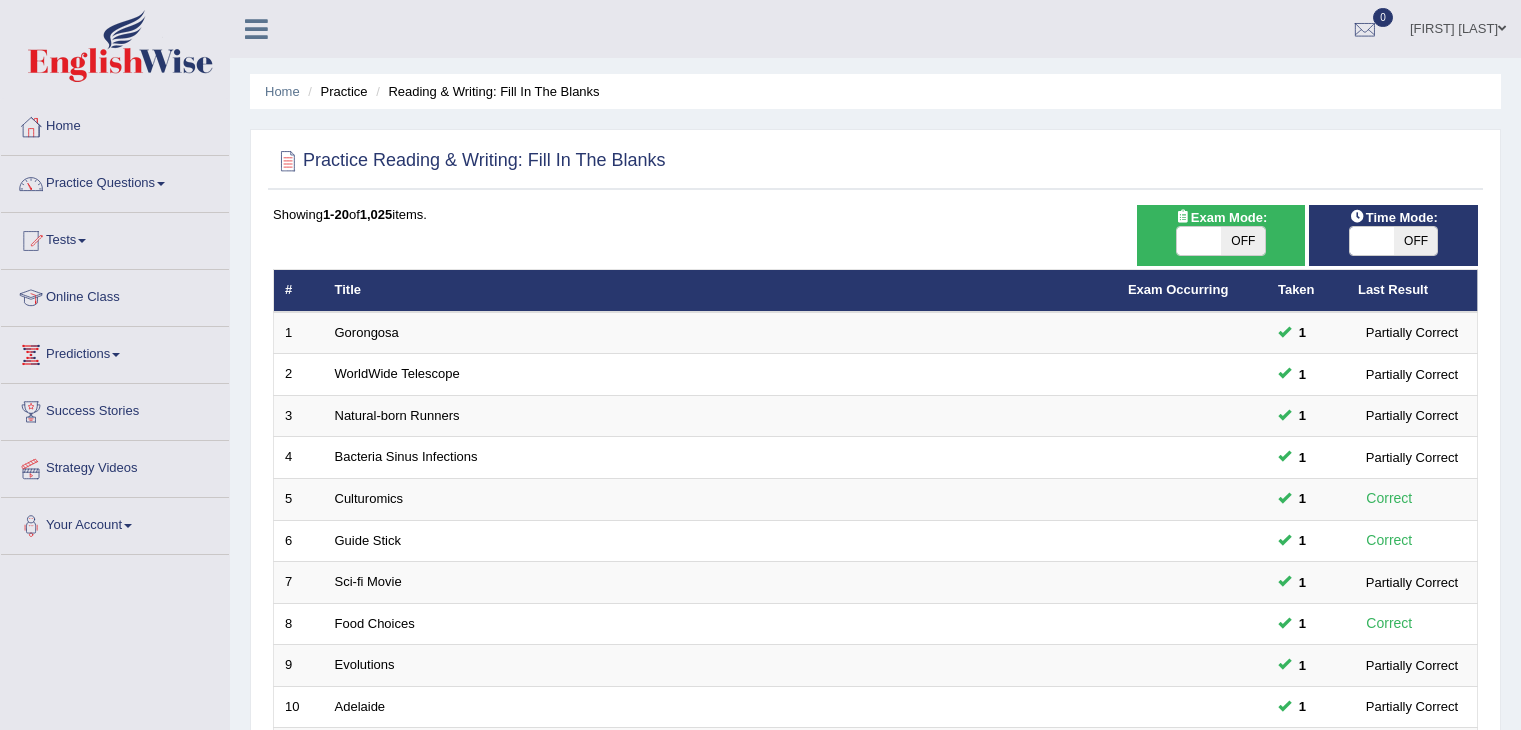 scroll, scrollTop: 400, scrollLeft: 0, axis: vertical 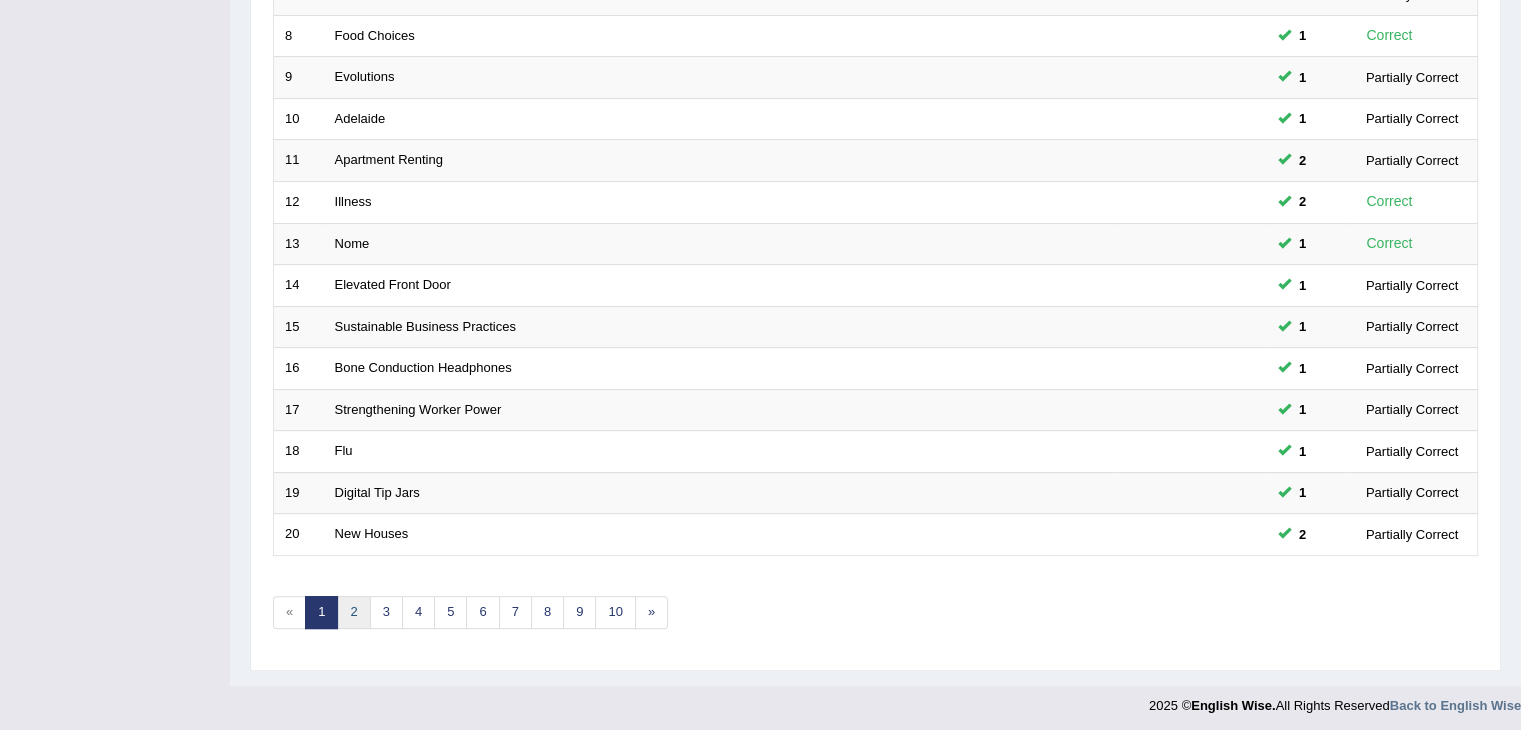 click on "2" at bounding box center (353, 612) 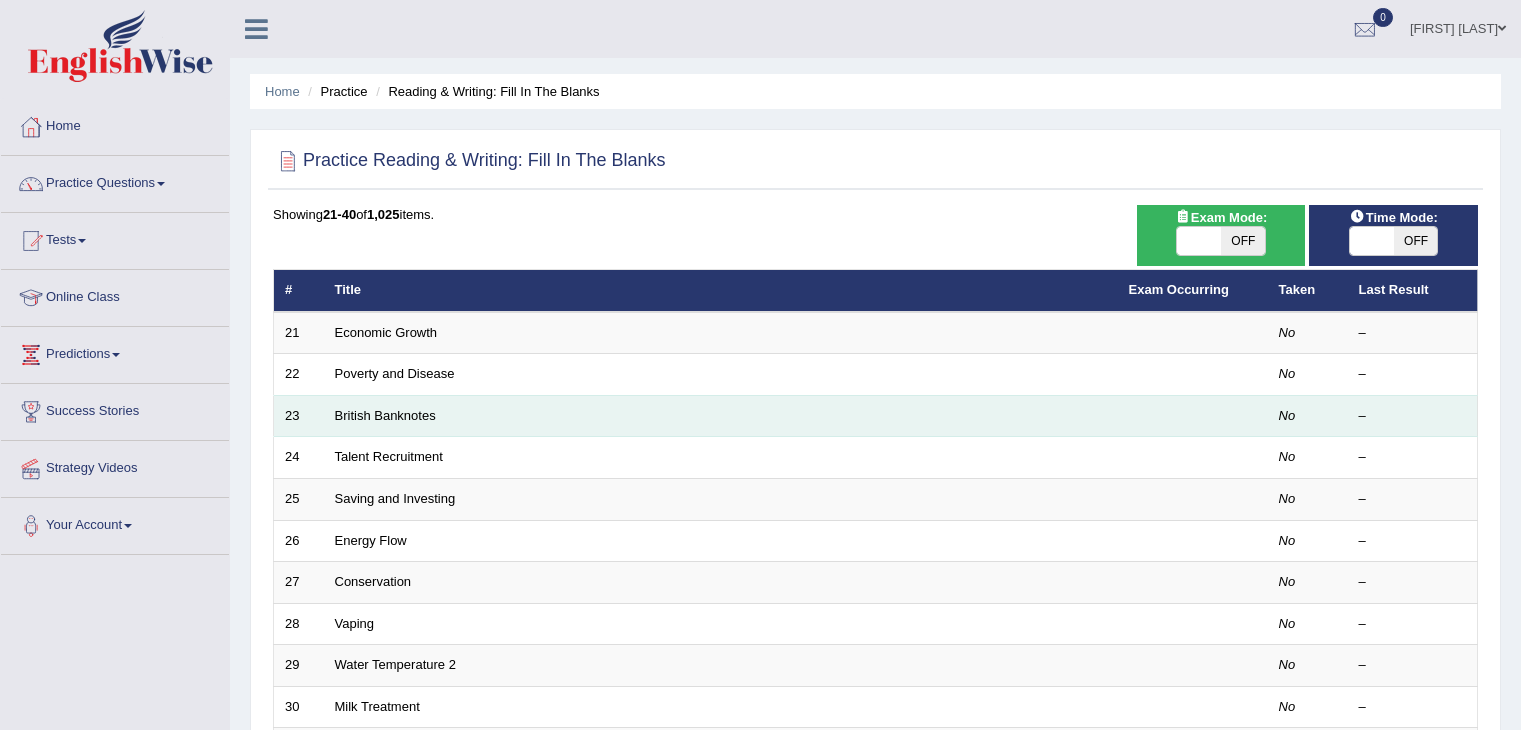 scroll, scrollTop: 0, scrollLeft: 0, axis: both 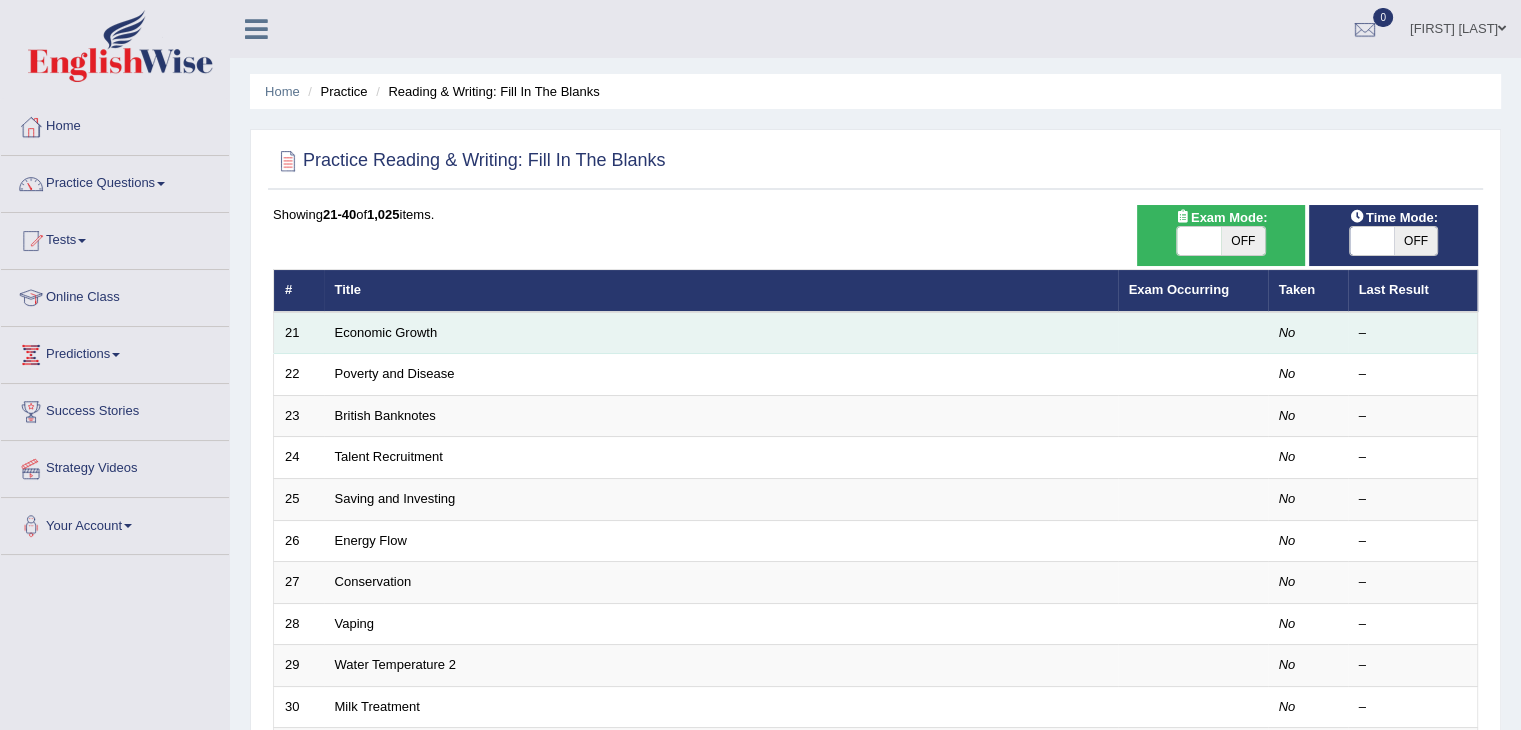 click on "Economic Growth" at bounding box center [721, 333] 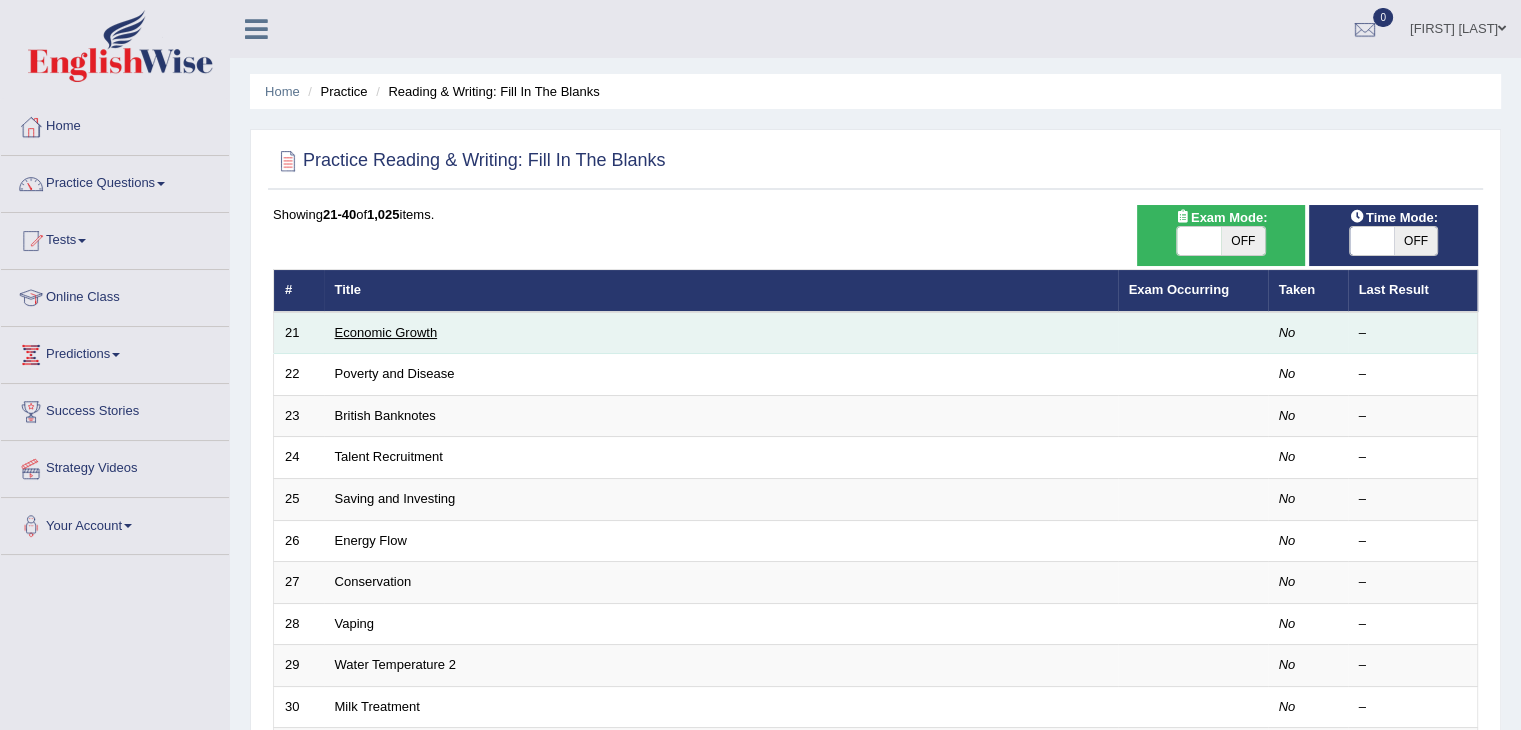 click on "Economic Growth" at bounding box center (386, 332) 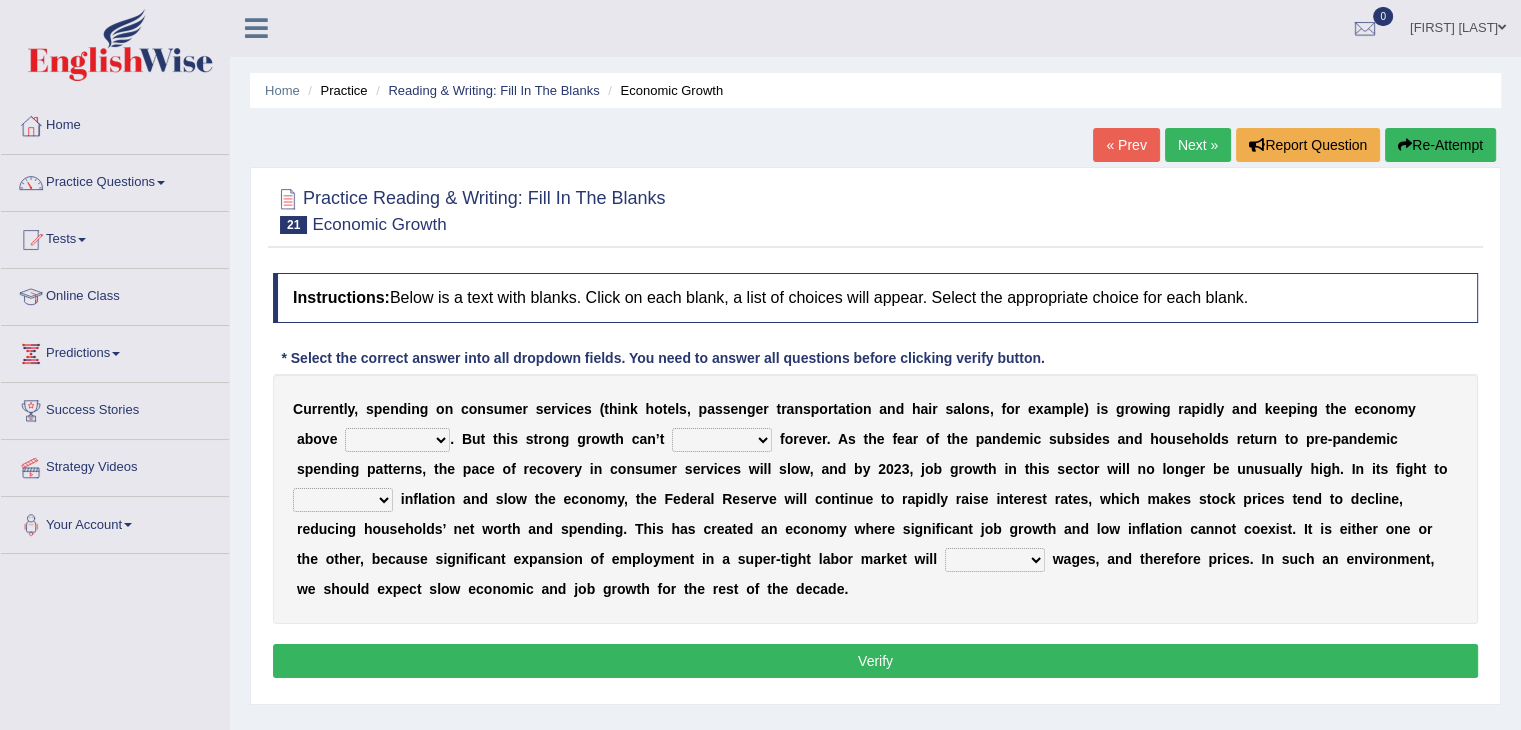 scroll, scrollTop: 0, scrollLeft: 0, axis: both 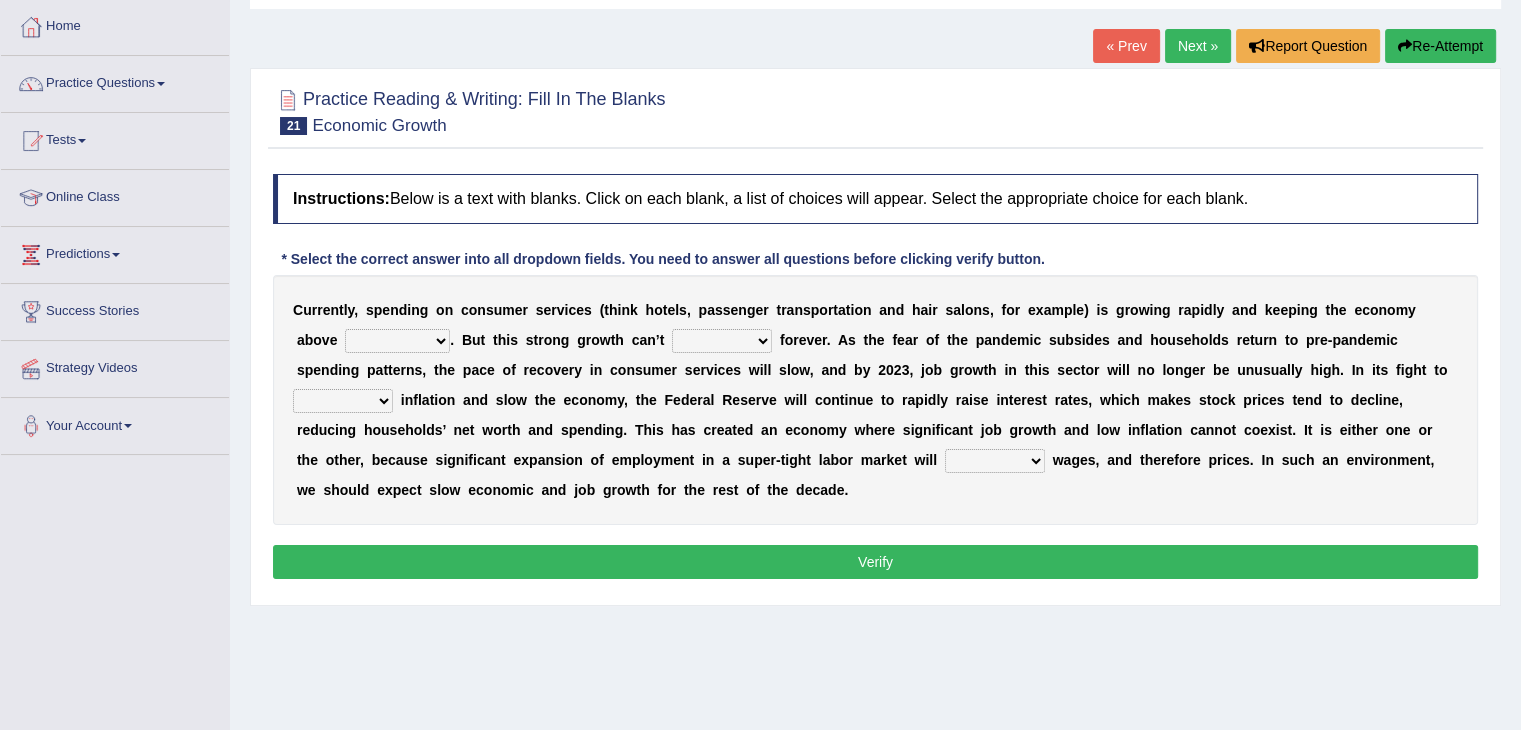 click on "board water all themselves" at bounding box center (397, 341) 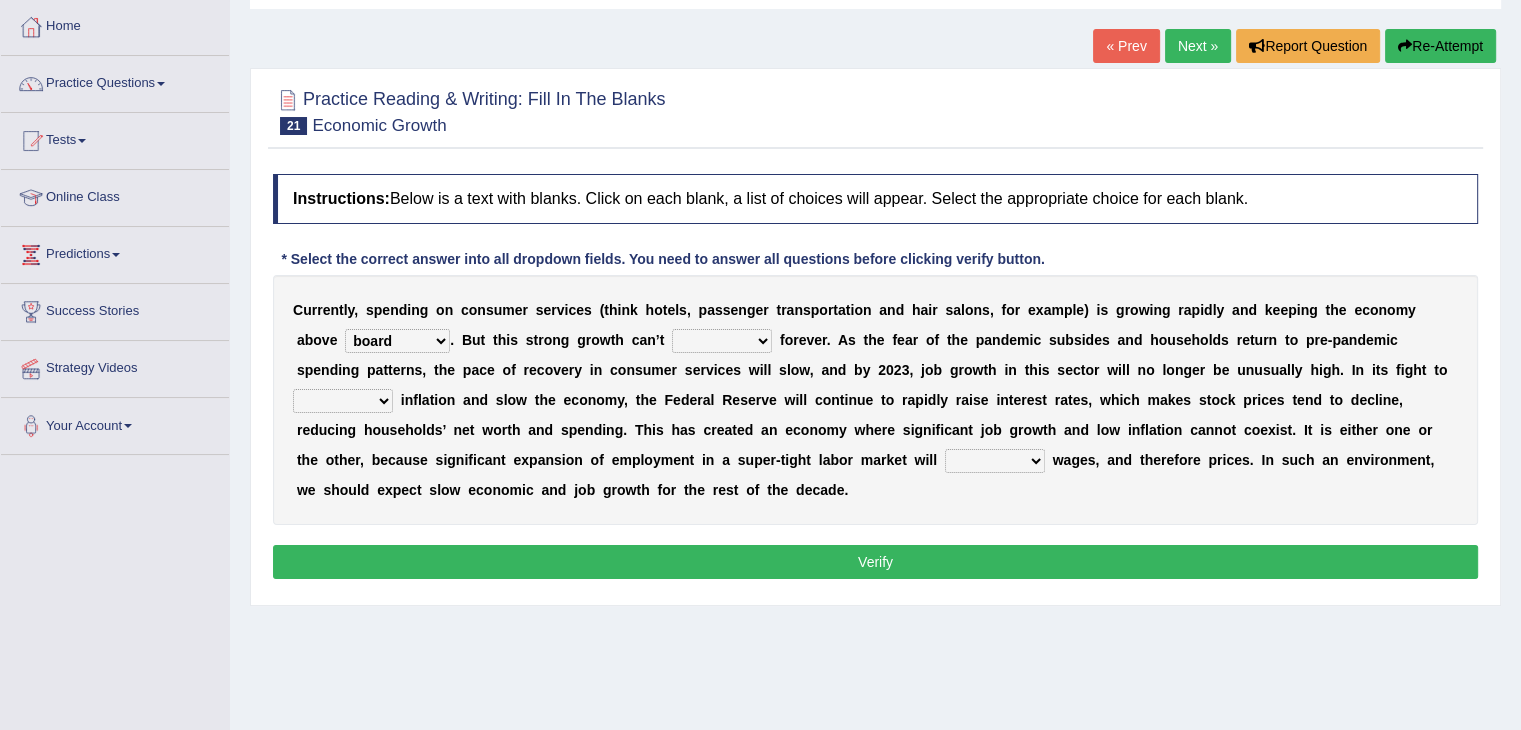 click on "board water all themselves" at bounding box center (397, 341) 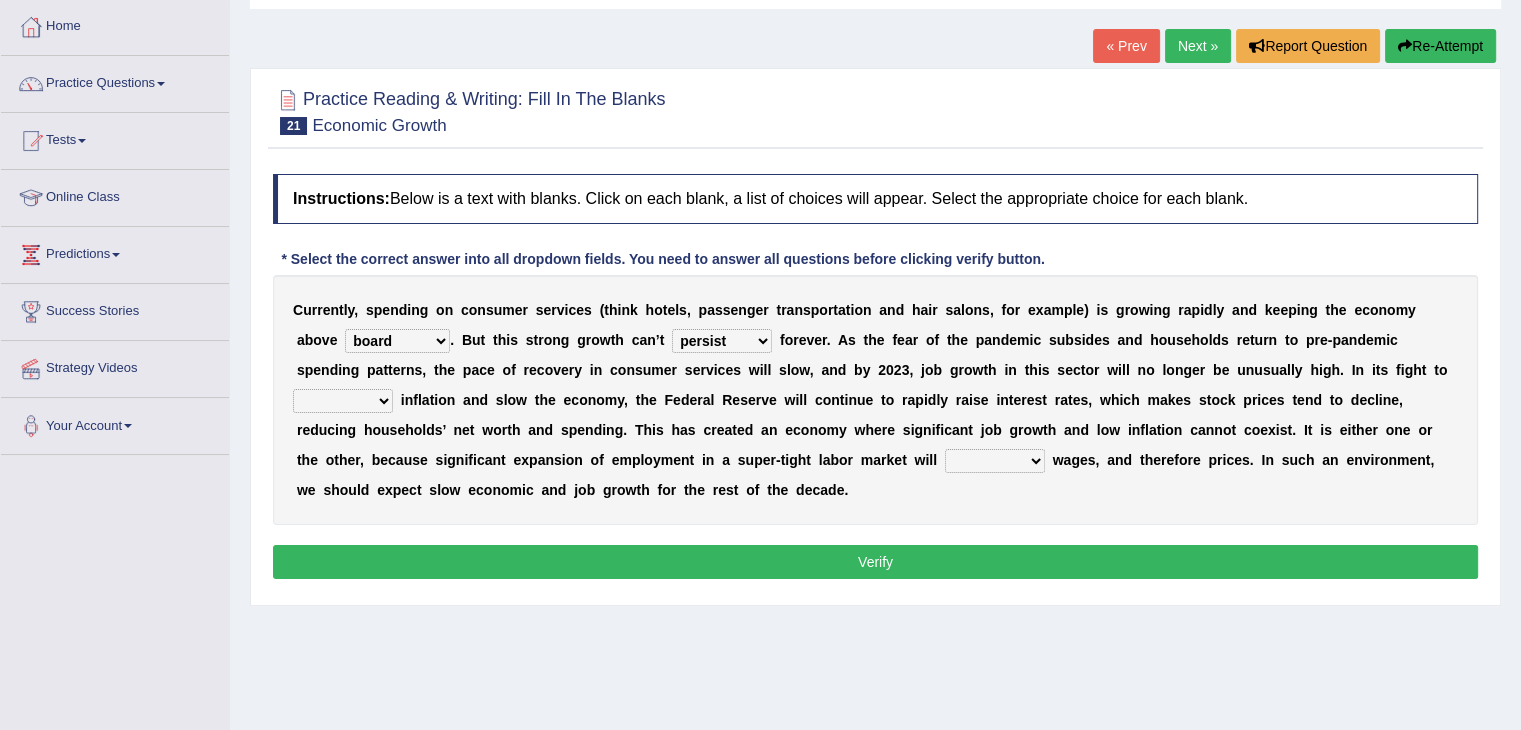 click on "perceive persist stride underlie" at bounding box center (722, 341) 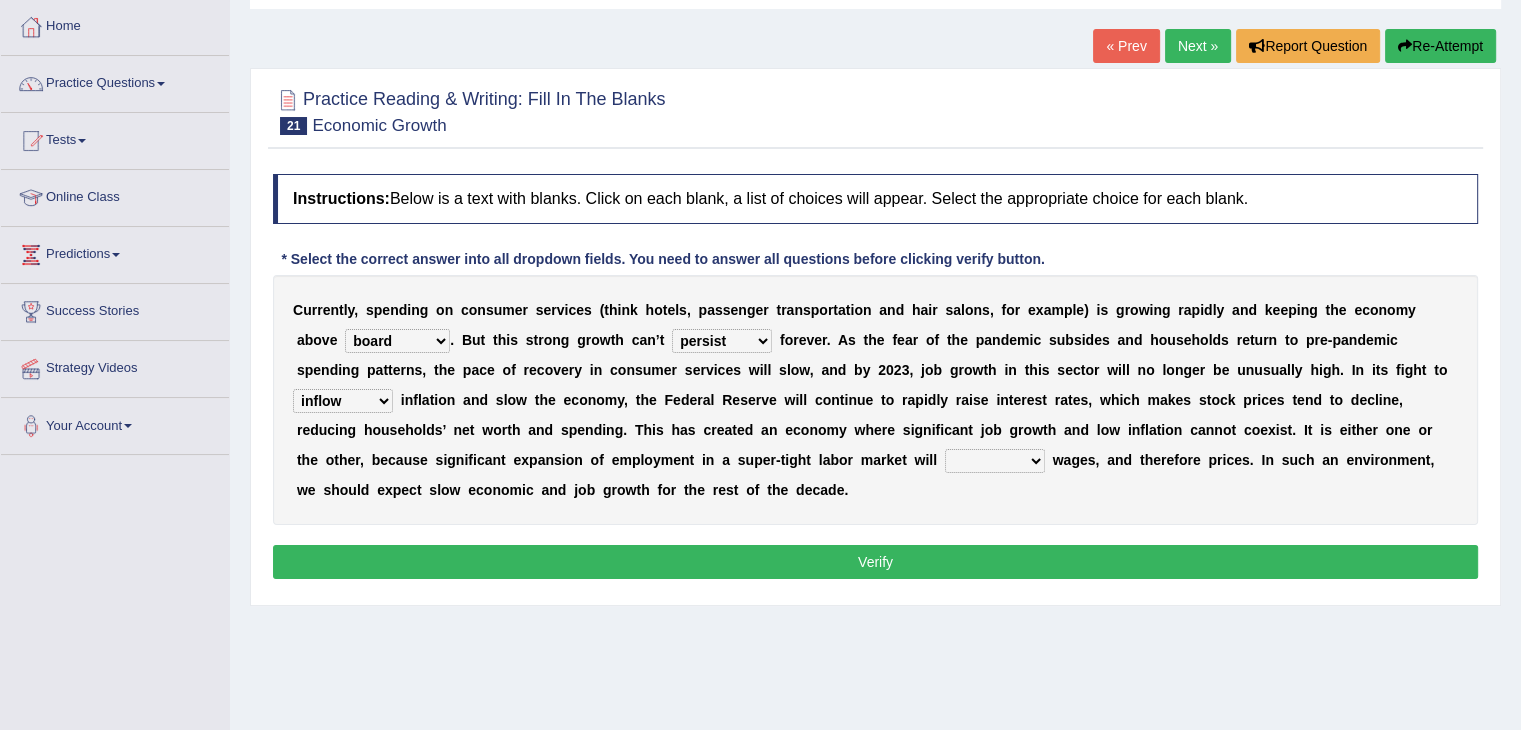 click on "inflow disarm tame distaste" at bounding box center (343, 401) 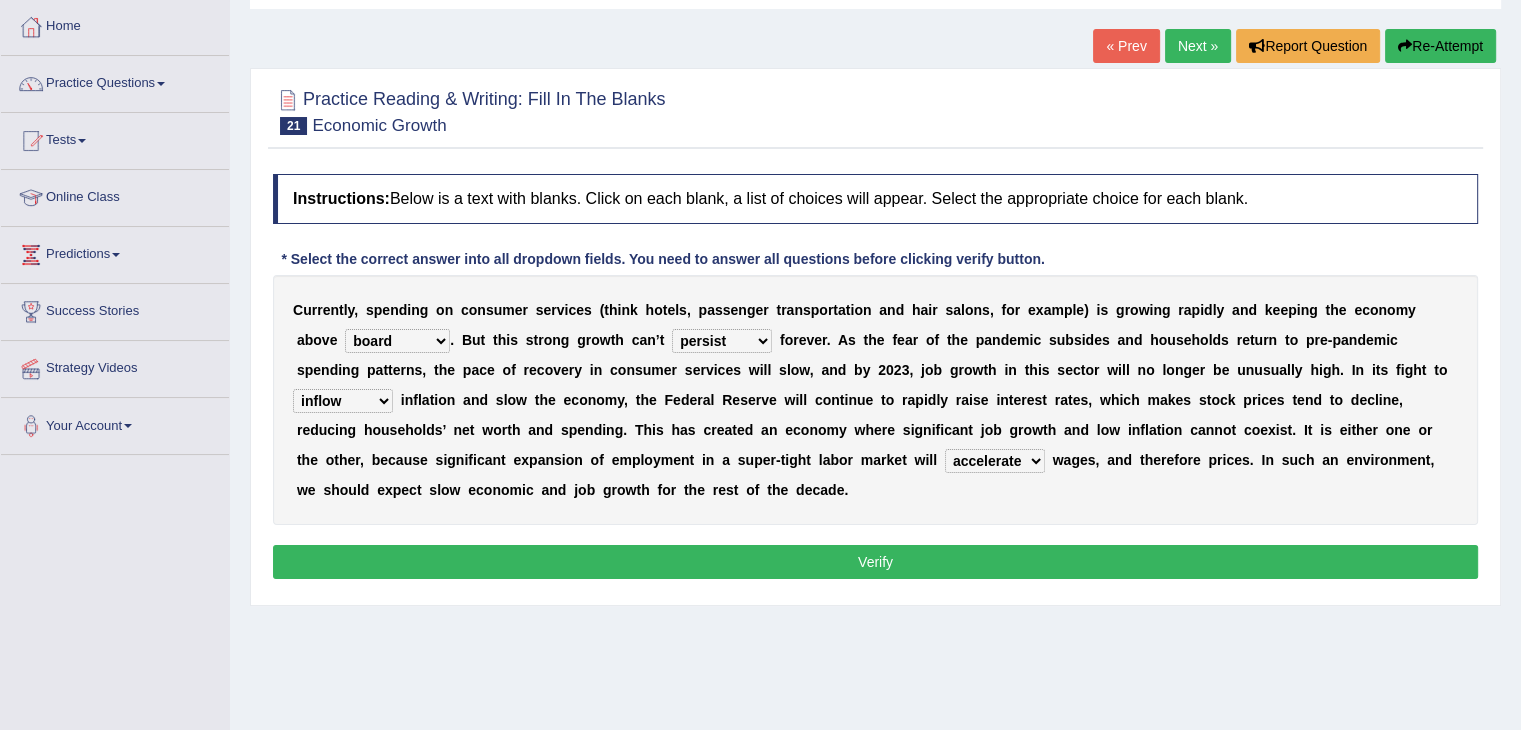 click on "precede rupture accede accelerate" at bounding box center [995, 461] 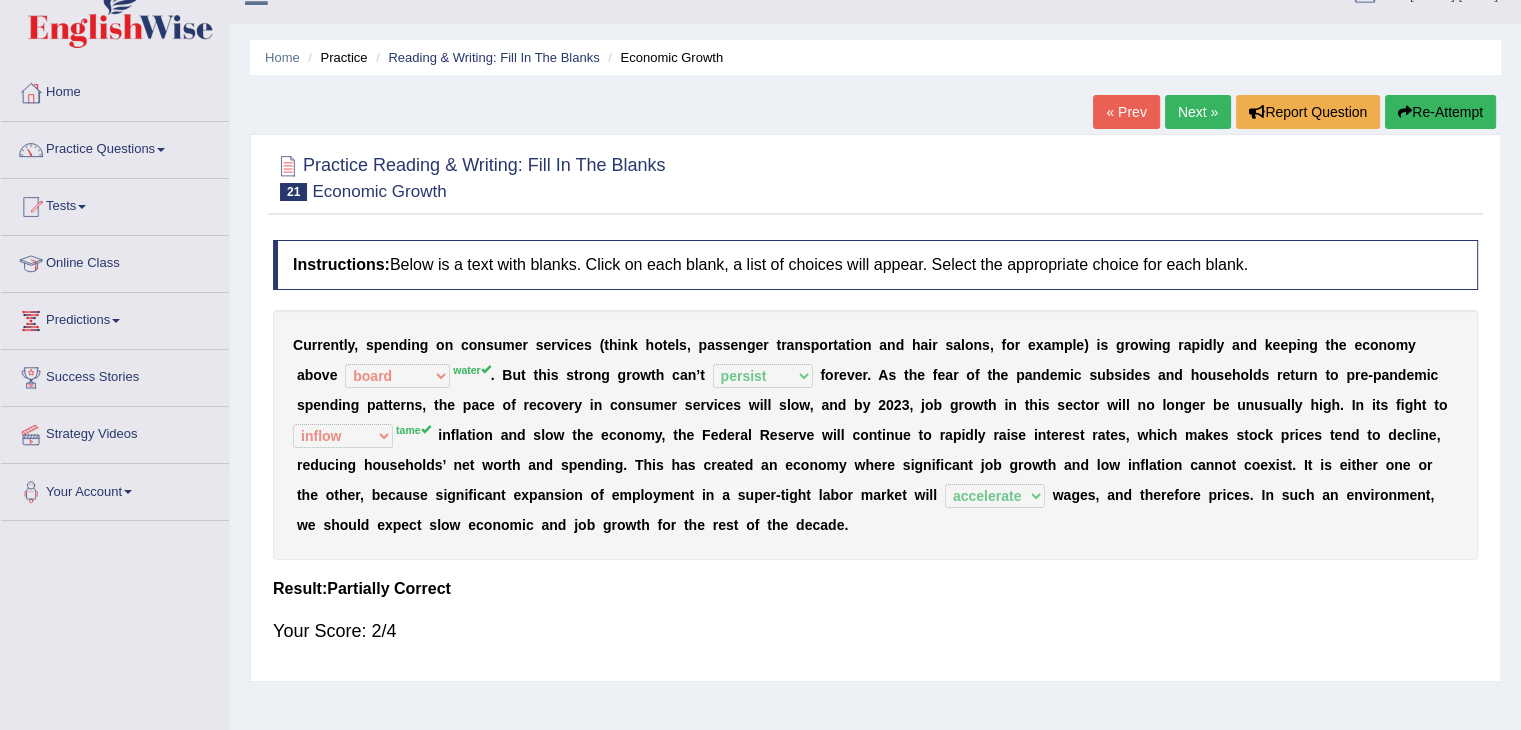 scroll, scrollTop: 0, scrollLeft: 0, axis: both 